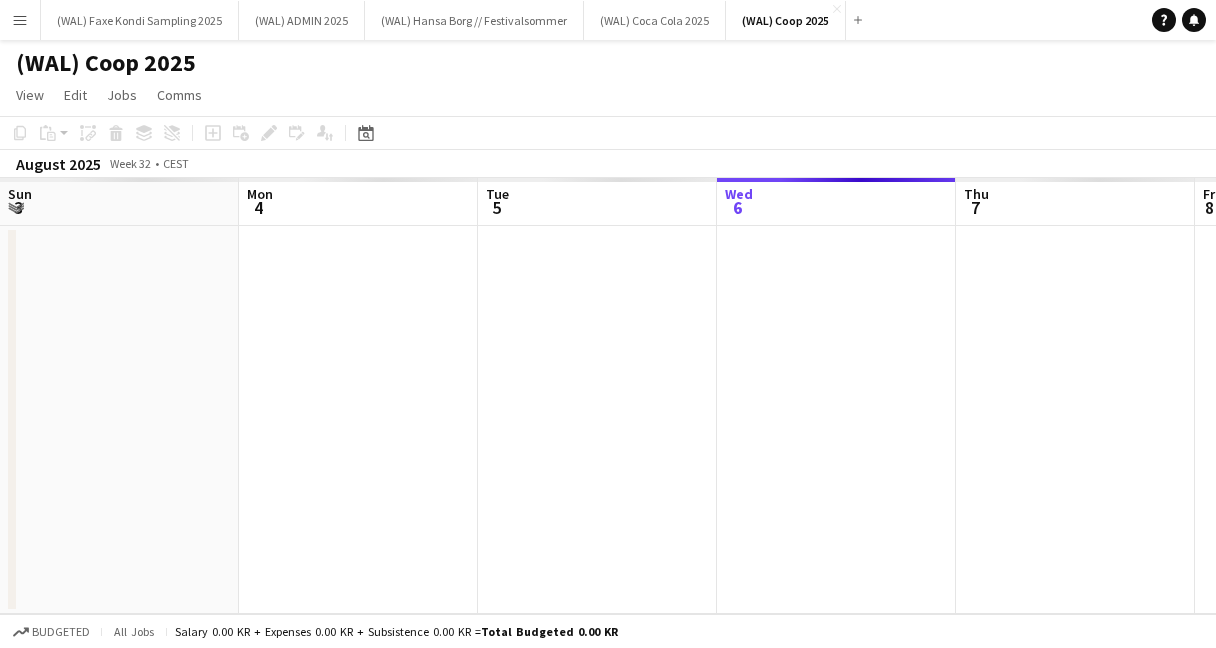 scroll, scrollTop: 0, scrollLeft: 0, axis: both 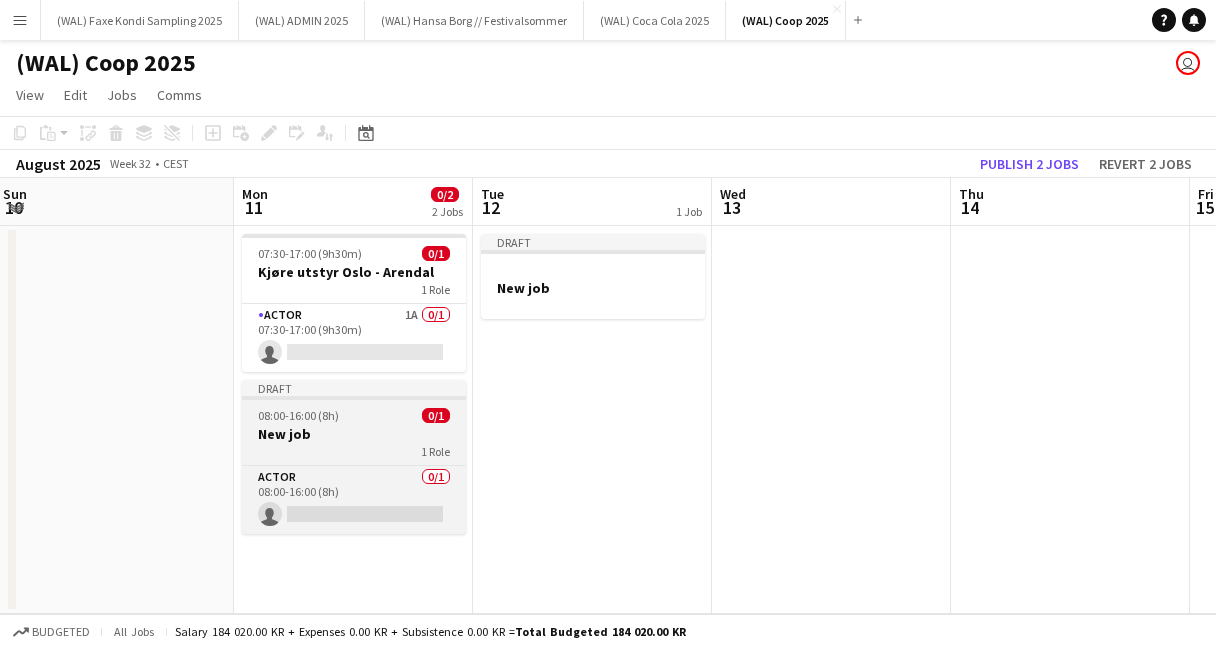 click on "New job" at bounding box center (354, 434) 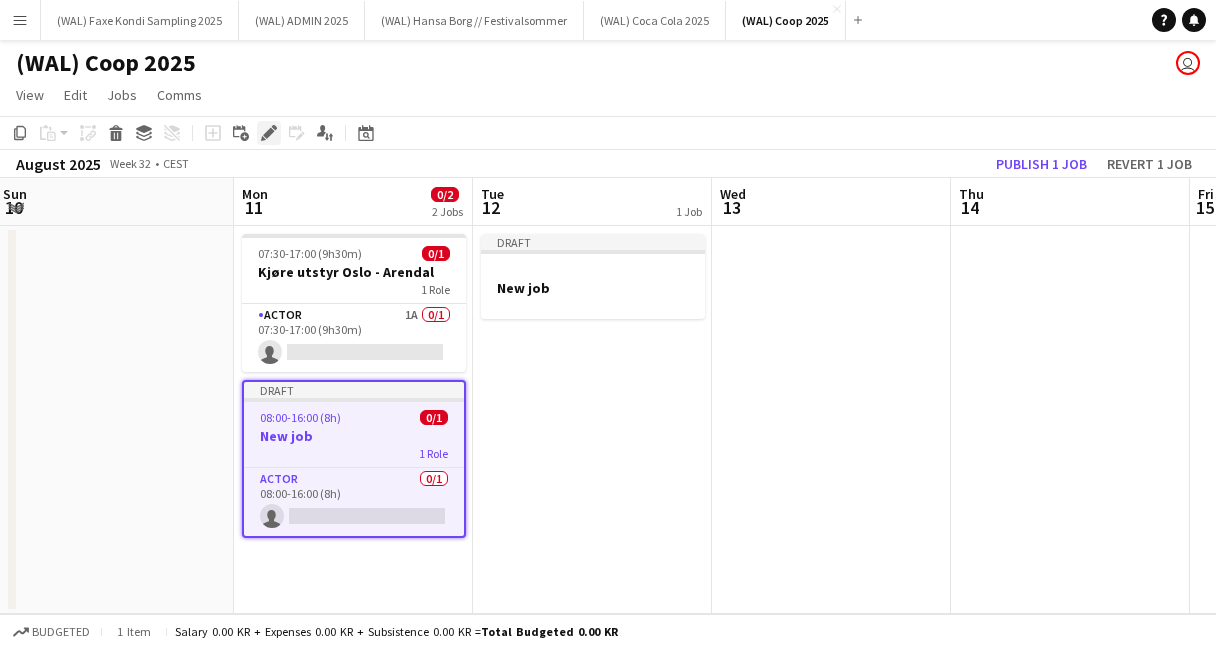 click on "Edit" at bounding box center [269, 133] 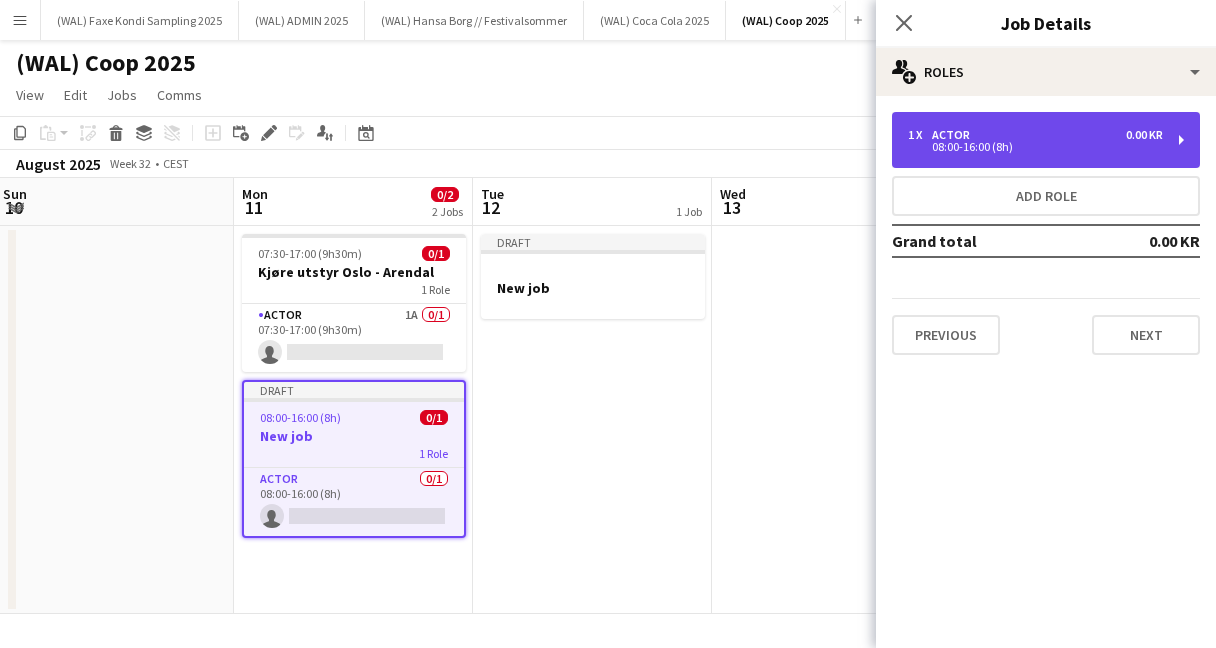 click on "1 x   Actor   0.00 KR" at bounding box center [1035, 135] 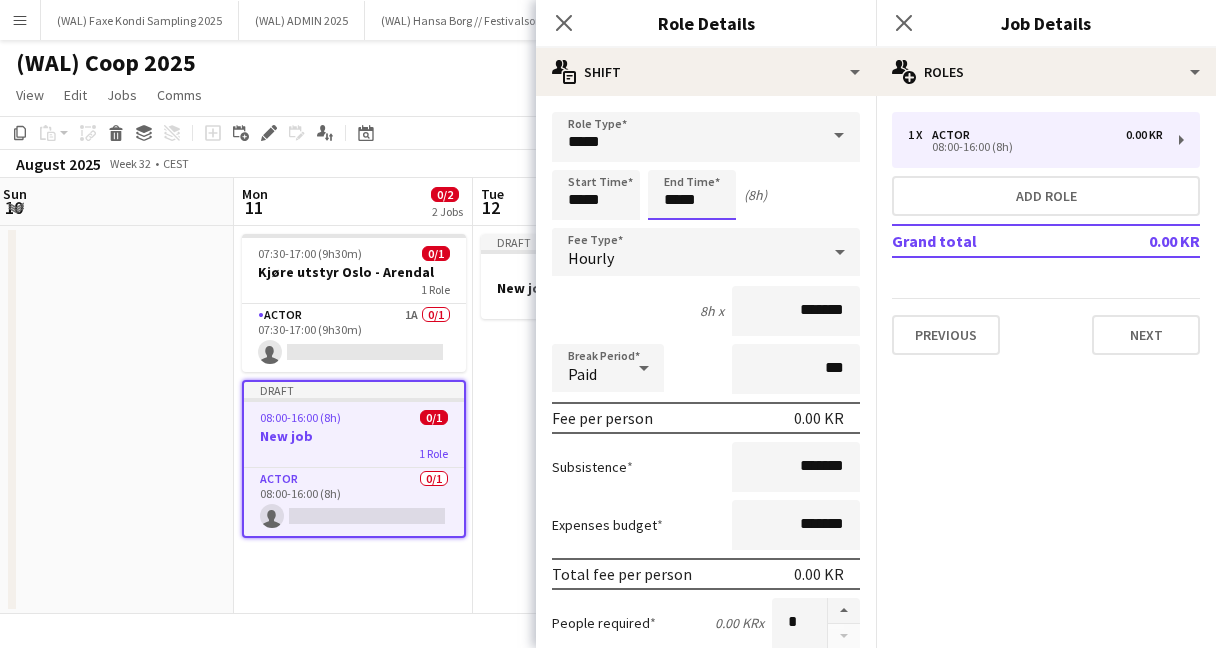 click on "*****" at bounding box center [692, 195] 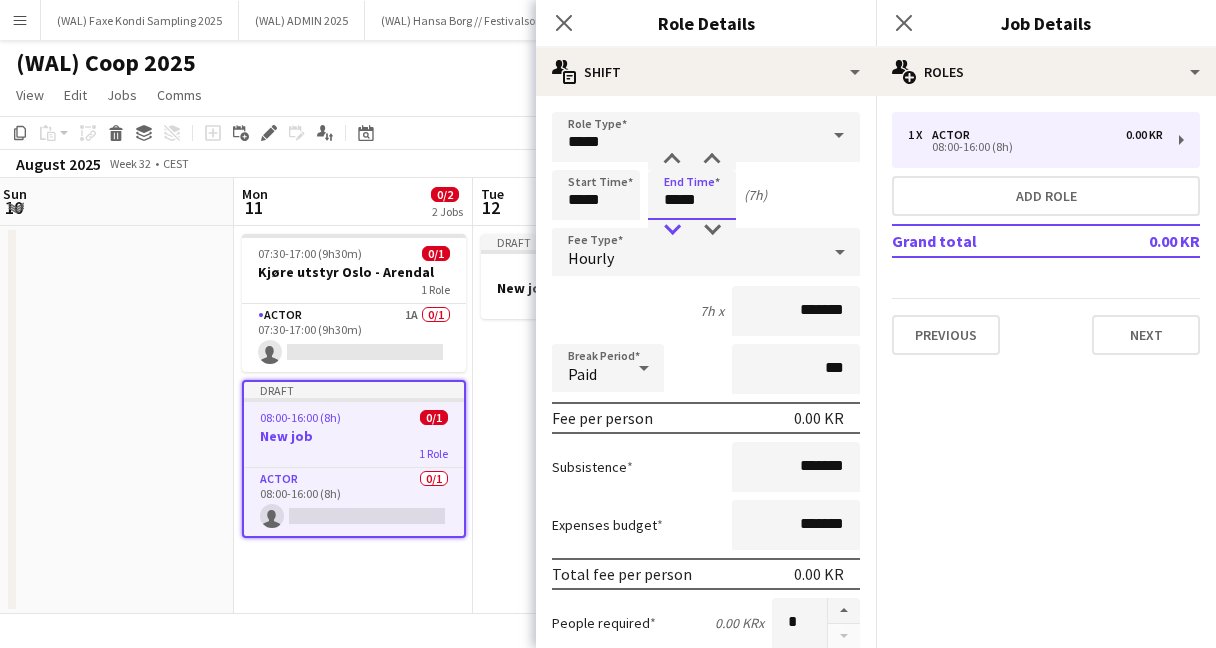 click at bounding box center (672, 230) 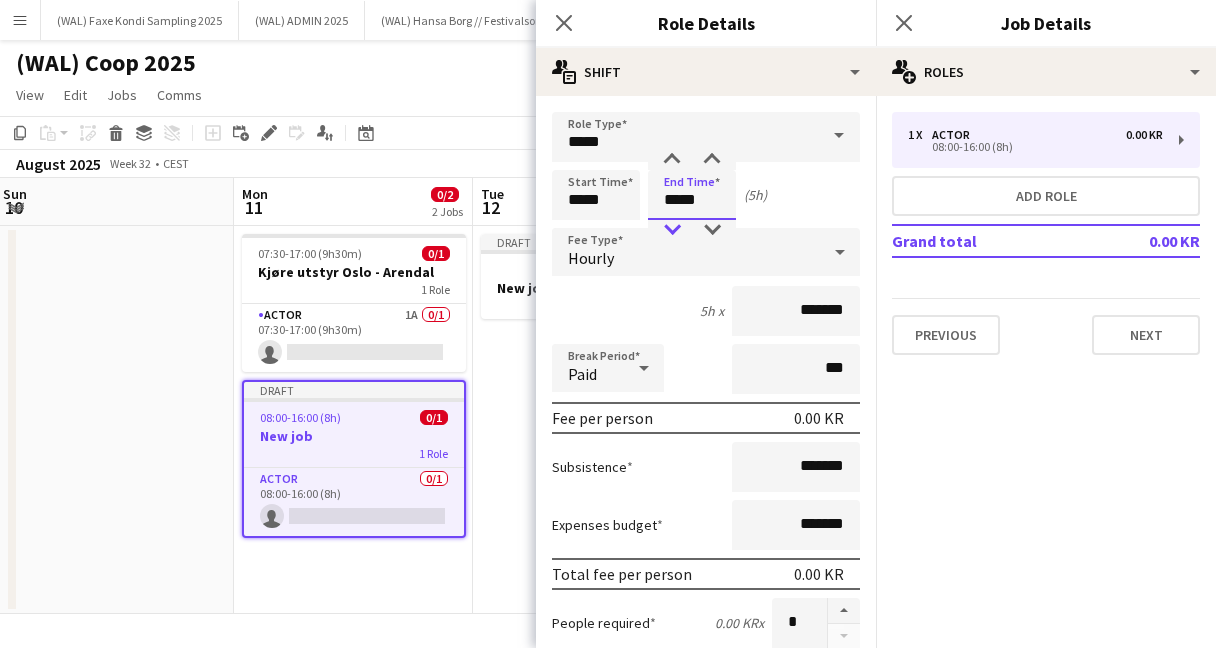 click at bounding box center (672, 230) 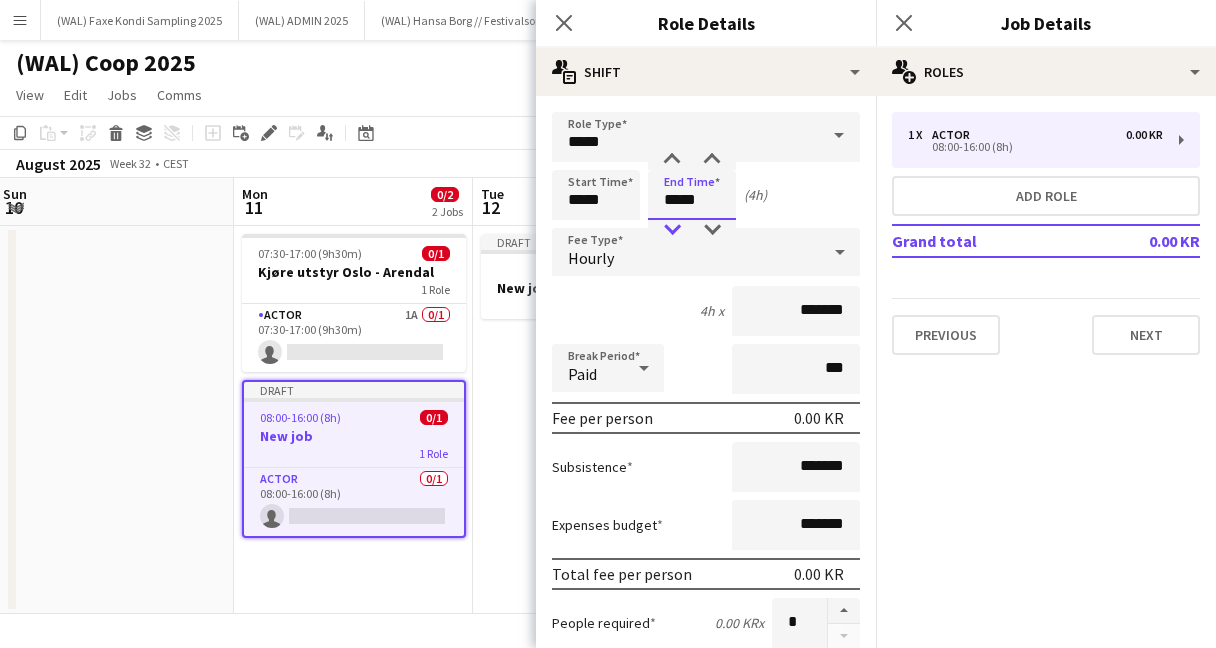 click at bounding box center (672, 230) 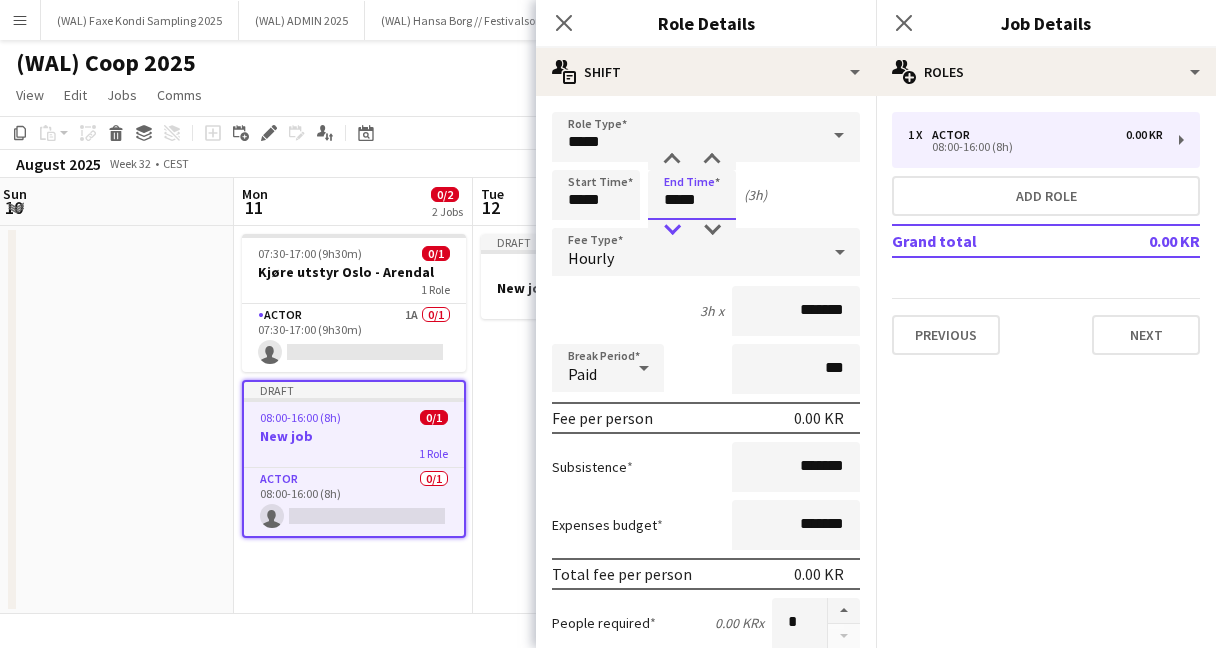 click at bounding box center (672, 230) 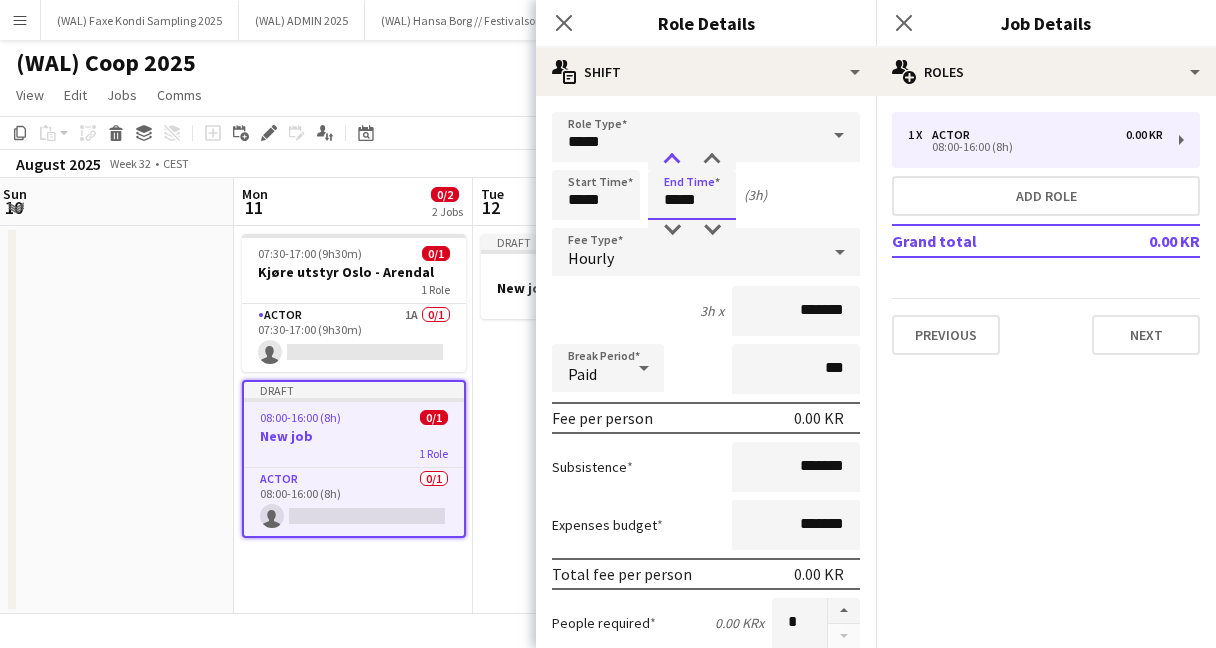 type on "*****" 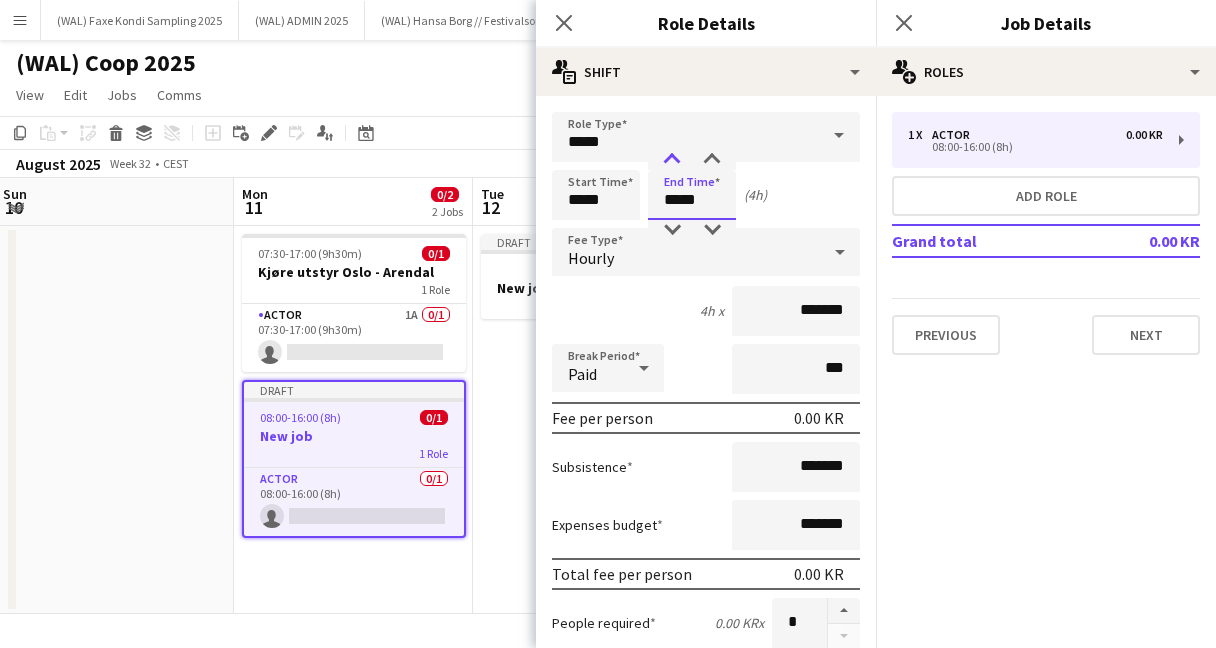click at bounding box center [672, 160] 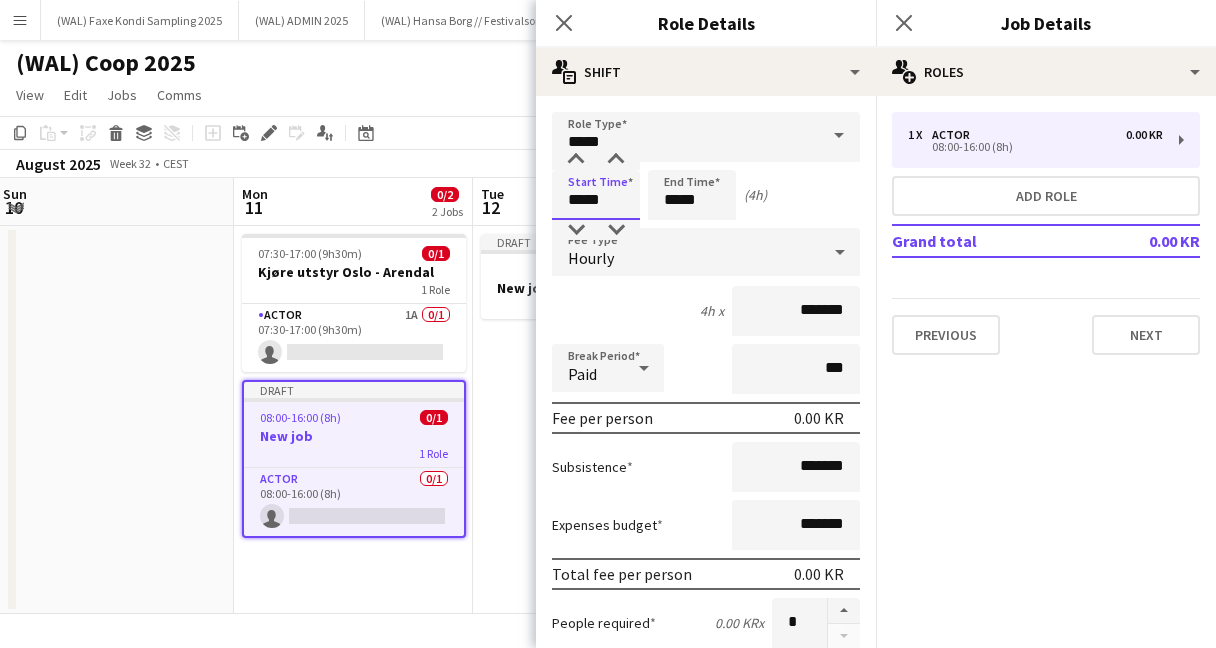 click on "*****" at bounding box center [596, 195] 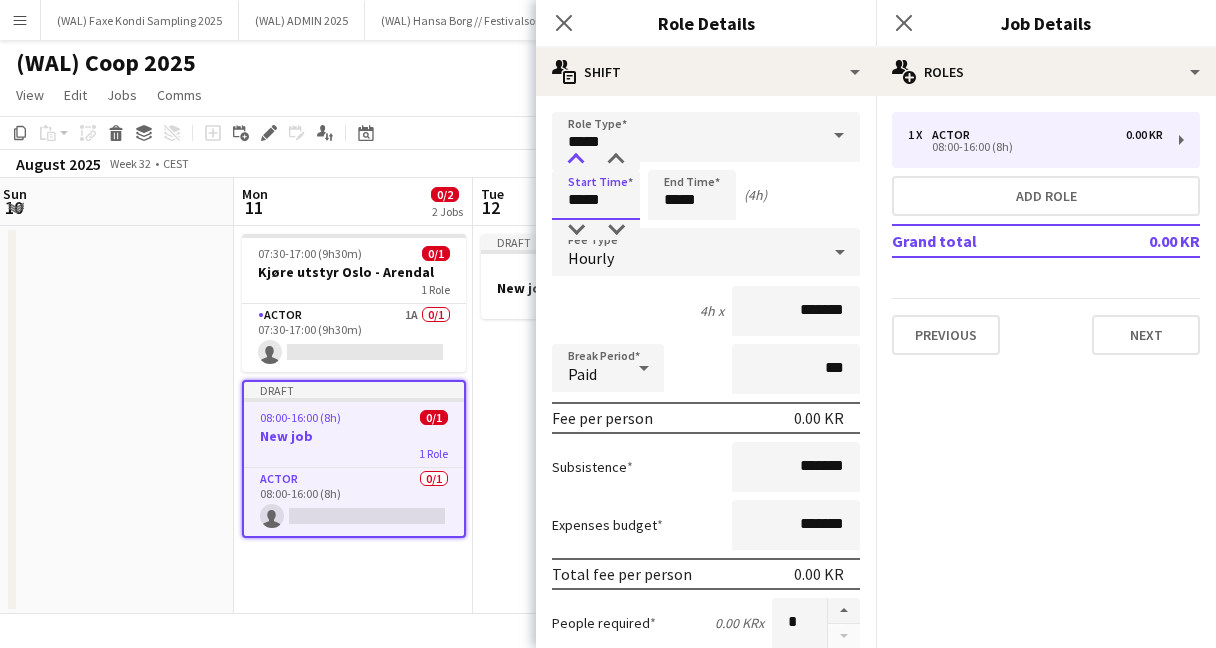 type on "*****" 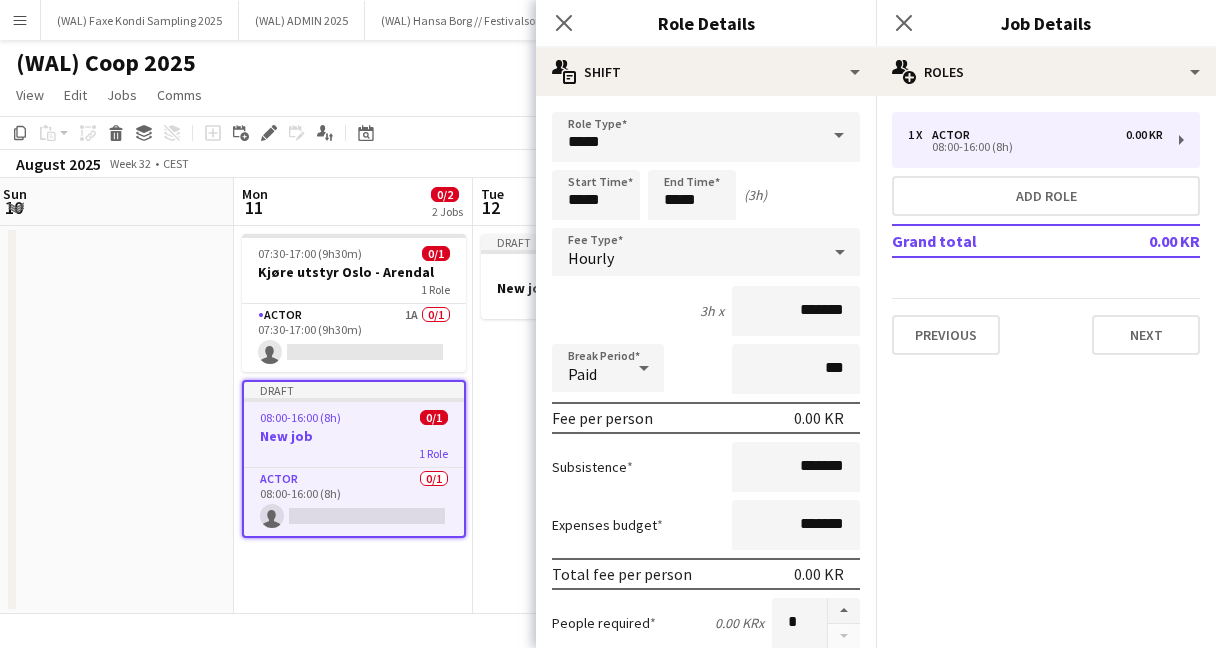 click on "Start Time  *****  End Time  *****  (3h)" at bounding box center [706, 195] 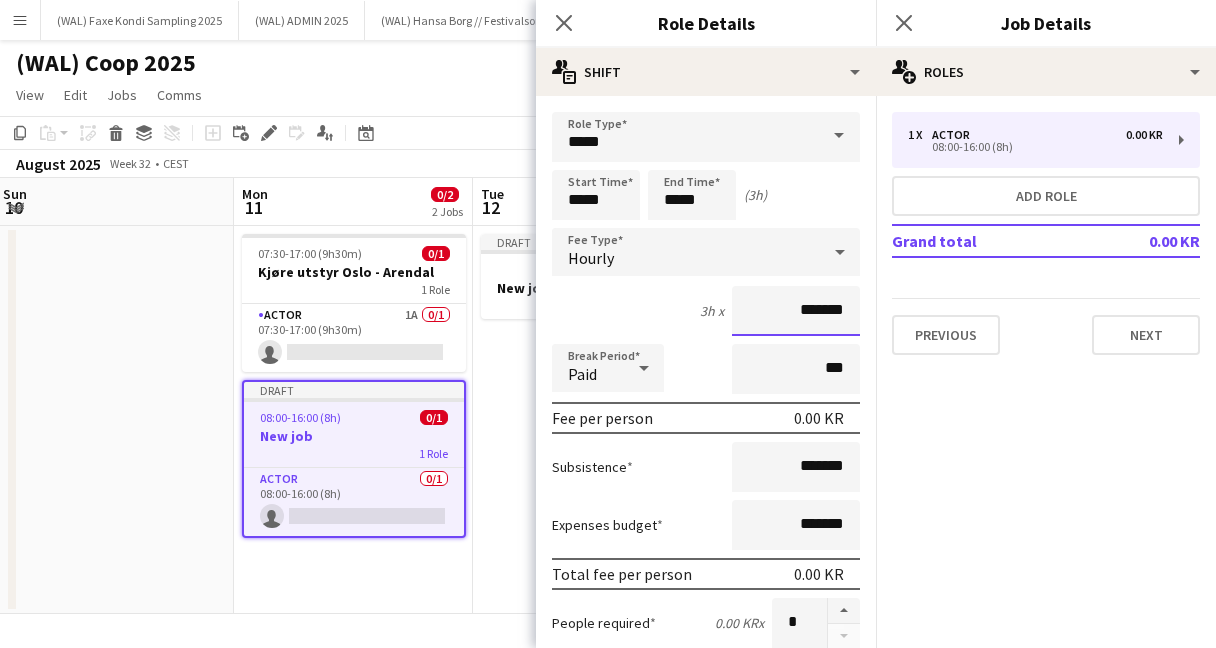 drag, startPoint x: 825, startPoint y: 311, endPoint x: 702, endPoint y: 311, distance: 123 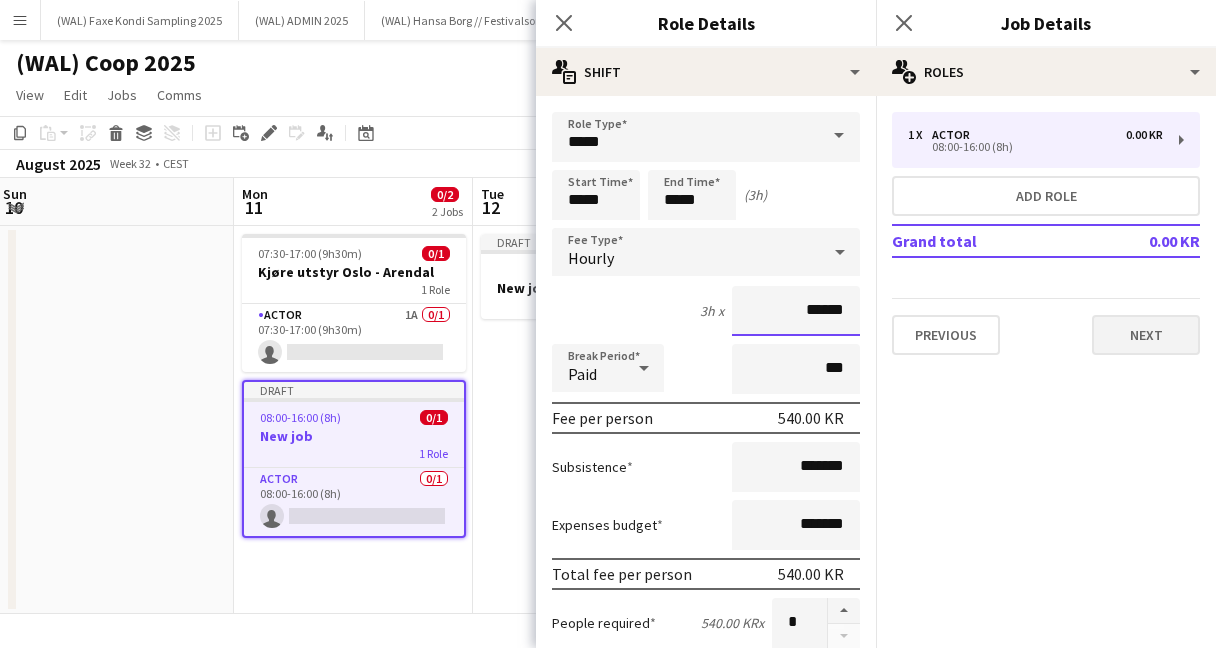 type on "******" 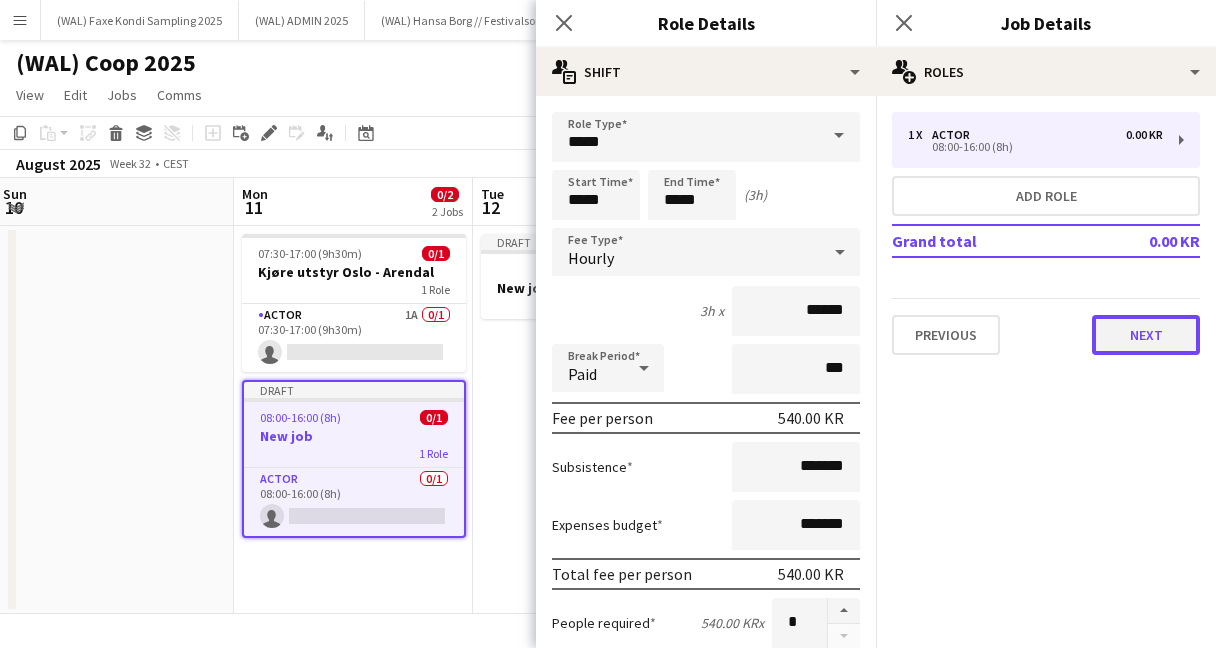 click on "Next" at bounding box center [1146, 335] 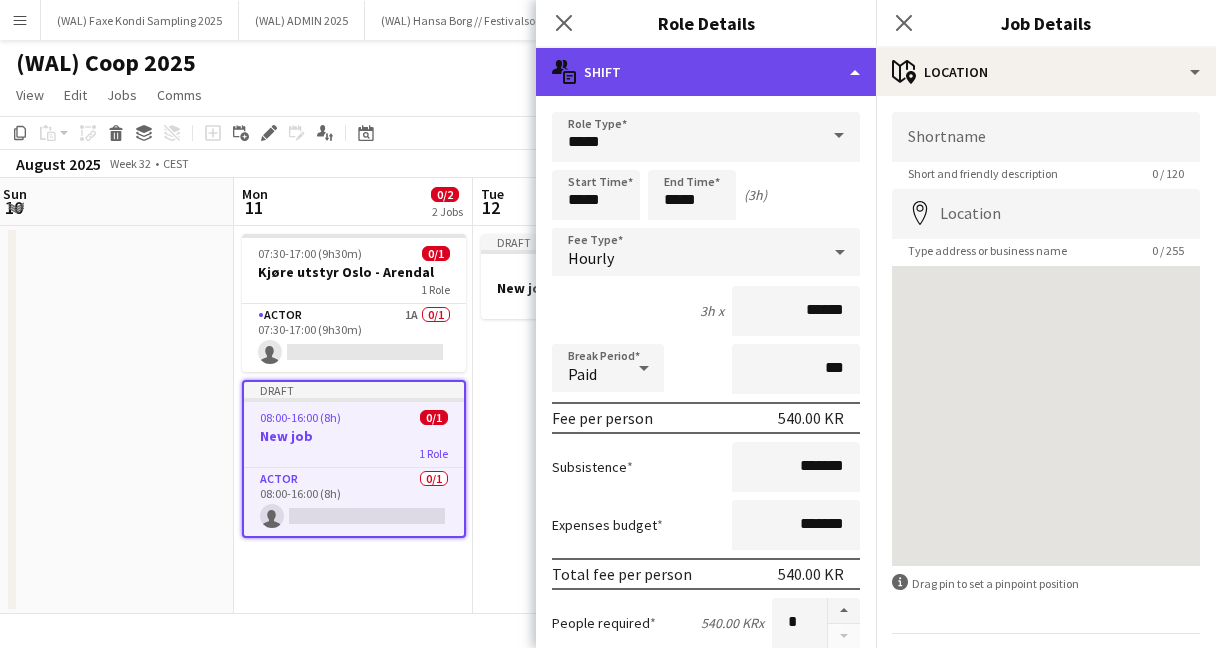 click on "multiple-actions-text
Shift" 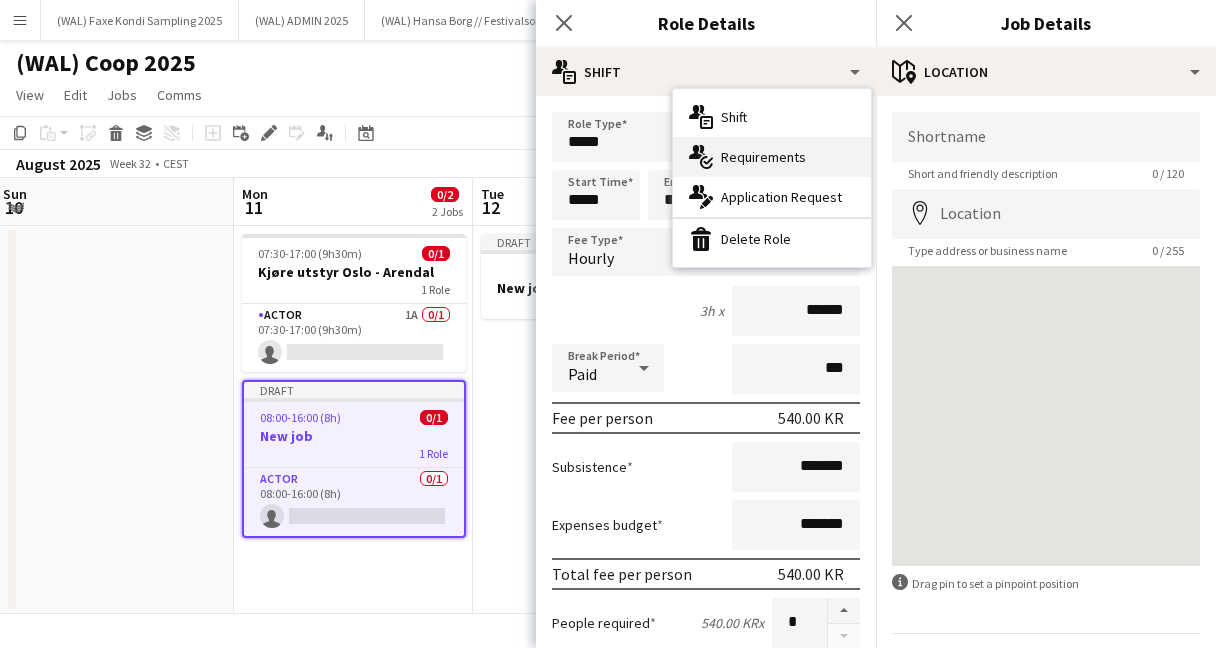 click on "multiple-actions-check-2
Requirements" at bounding box center (772, 157) 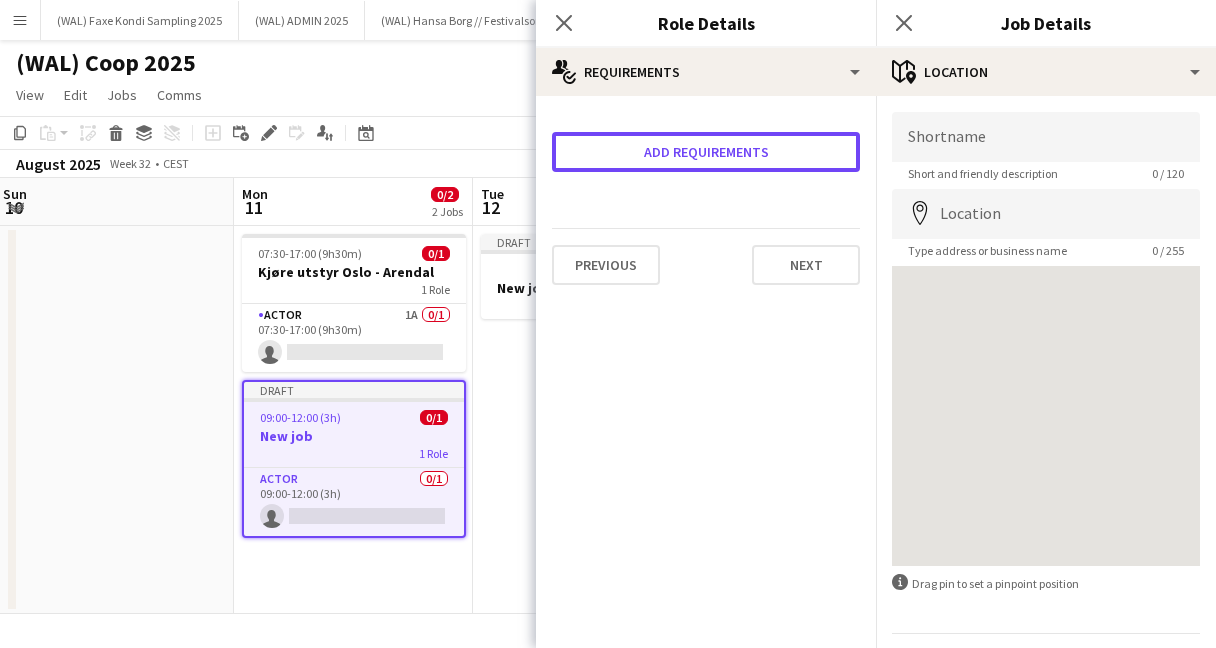 click on "Add requirements" at bounding box center [706, 152] 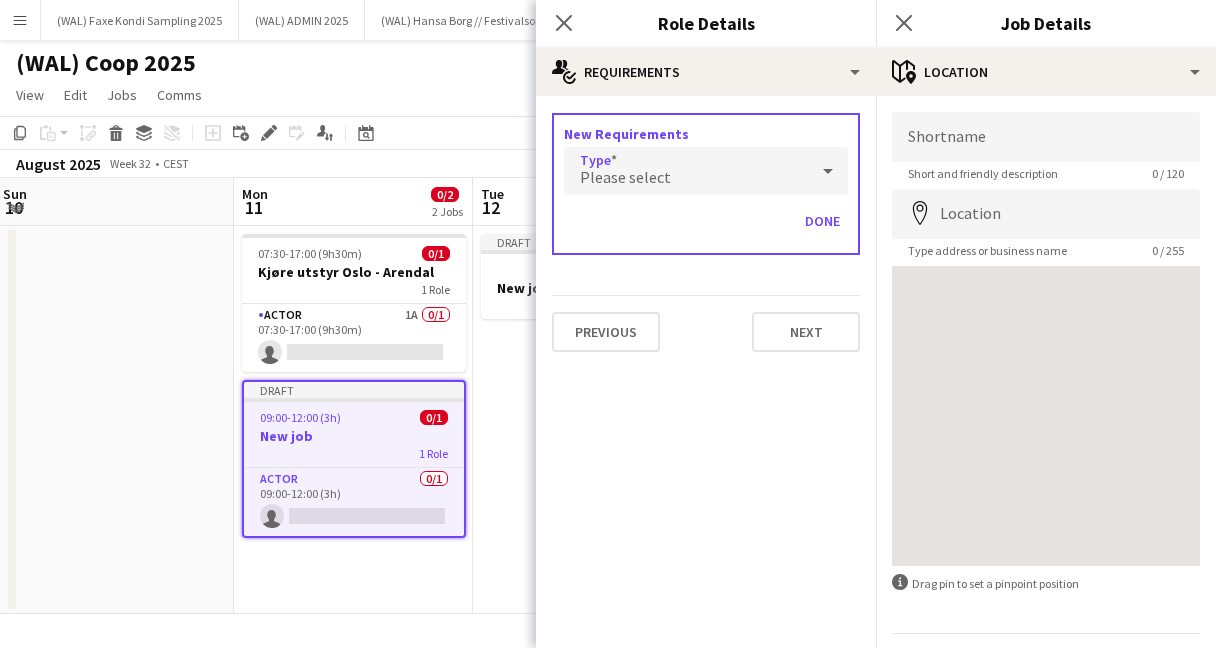 click on "Please select" at bounding box center (686, 171) 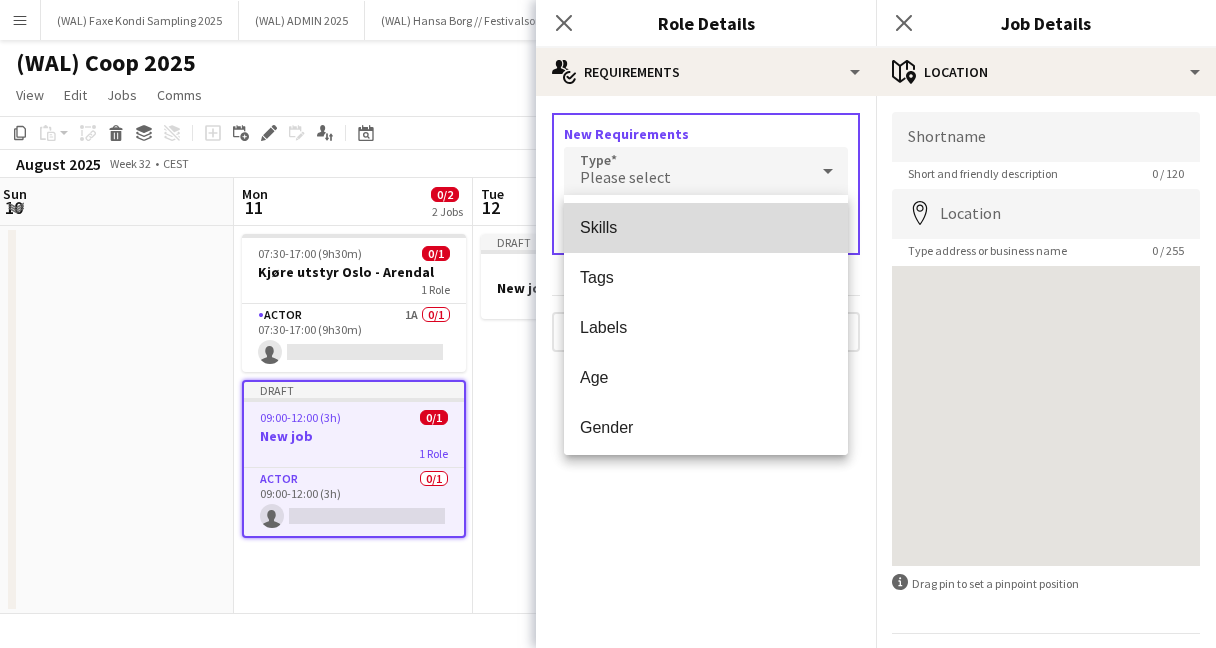 click on "Skills" at bounding box center [706, 227] 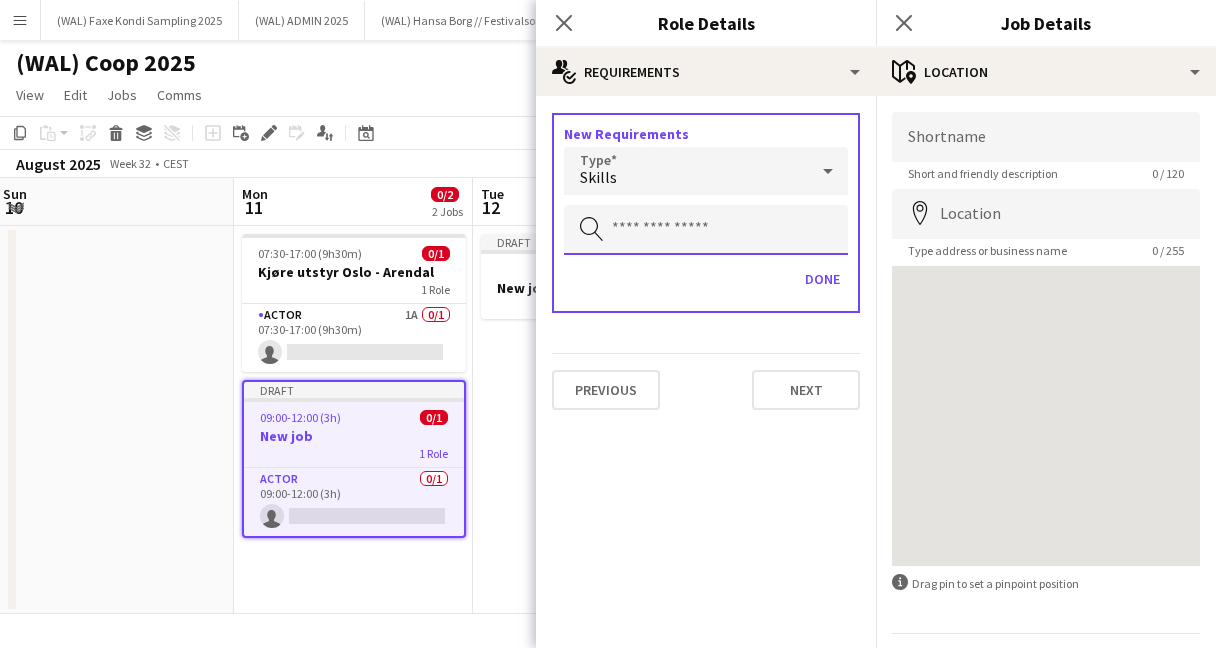 click at bounding box center [706, 230] 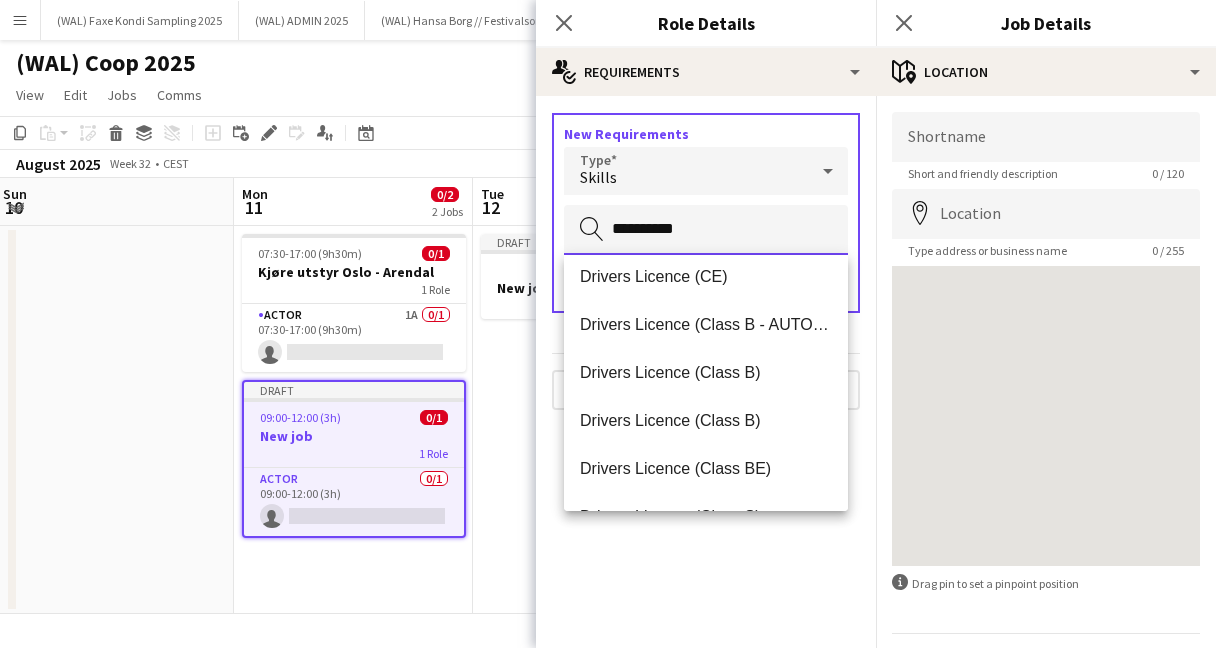scroll, scrollTop: 395, scrollLeft: 0, axis: vertical 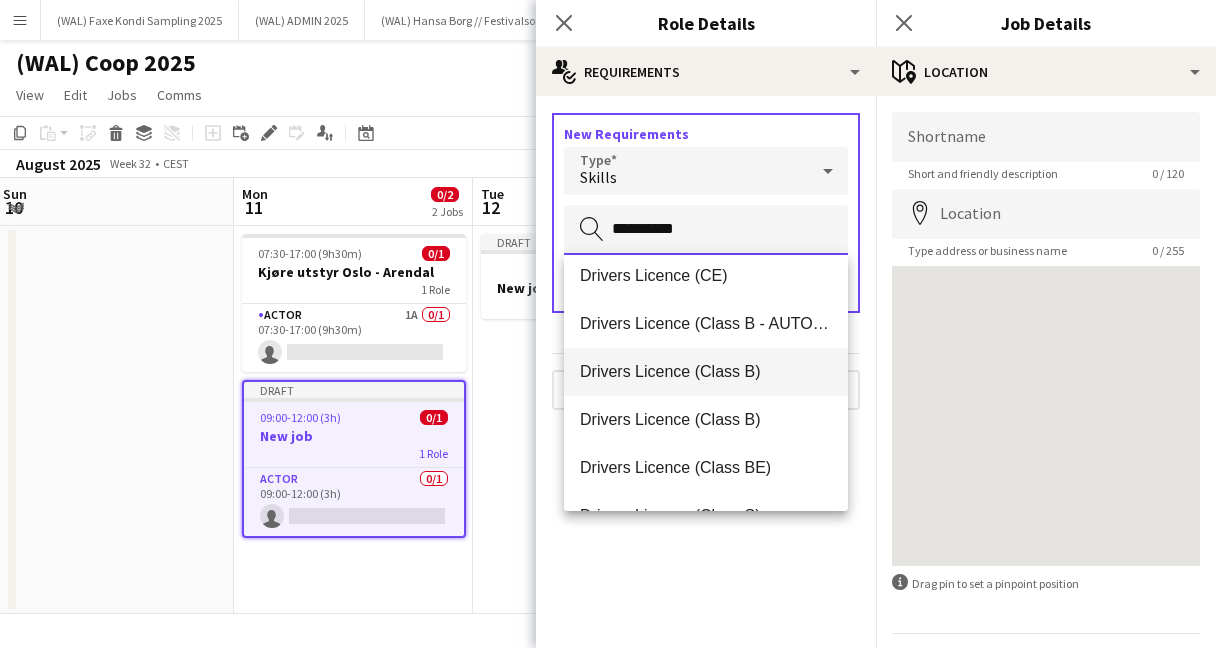 type on "**********" 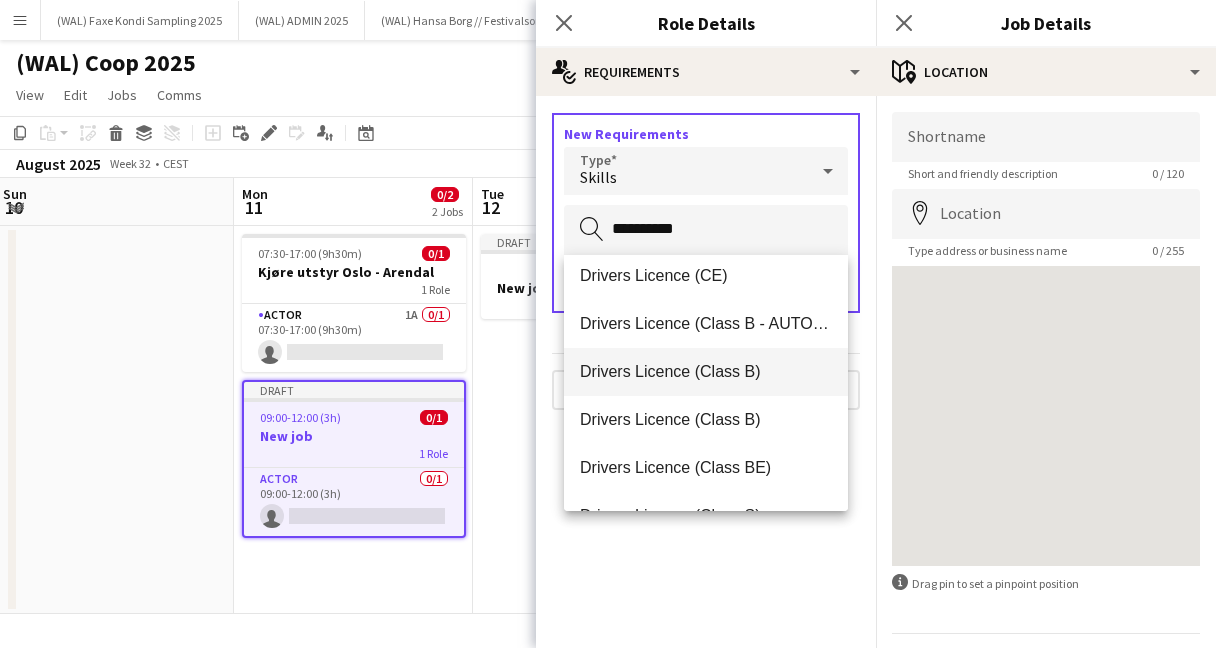 click on "Drivers Licence (Class B)" at bounding box center [706, 372] 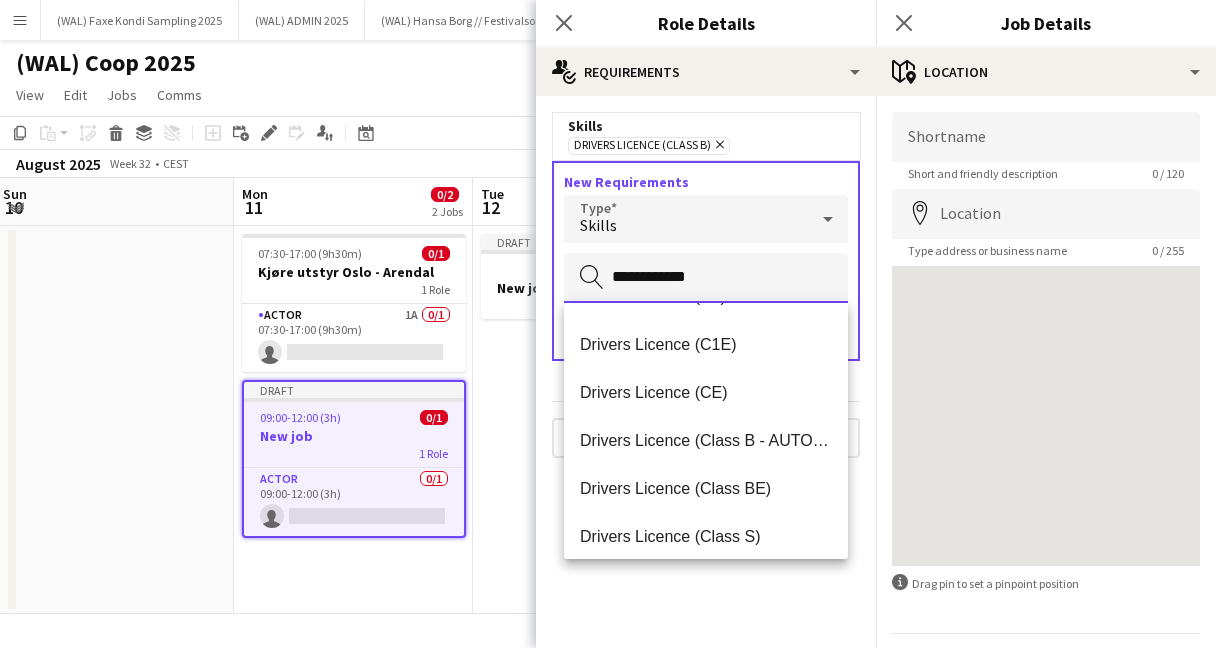 scroll, scrollTop: 331, scrollLeft: 0, axis: vertical 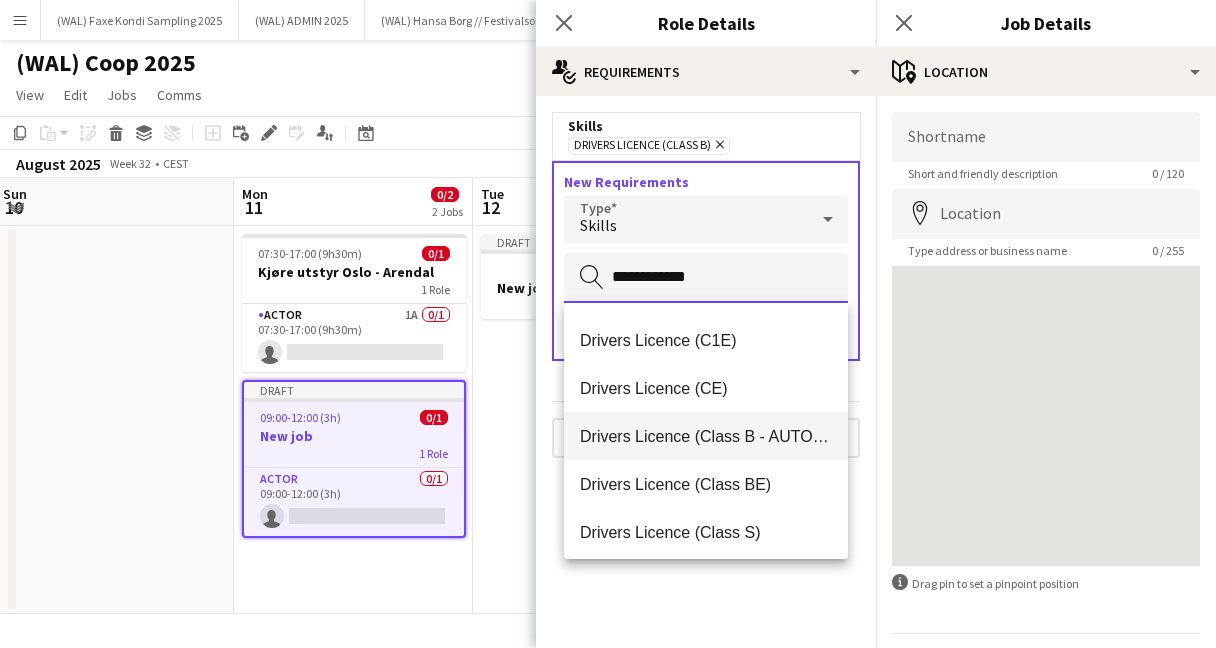 type on "**********" 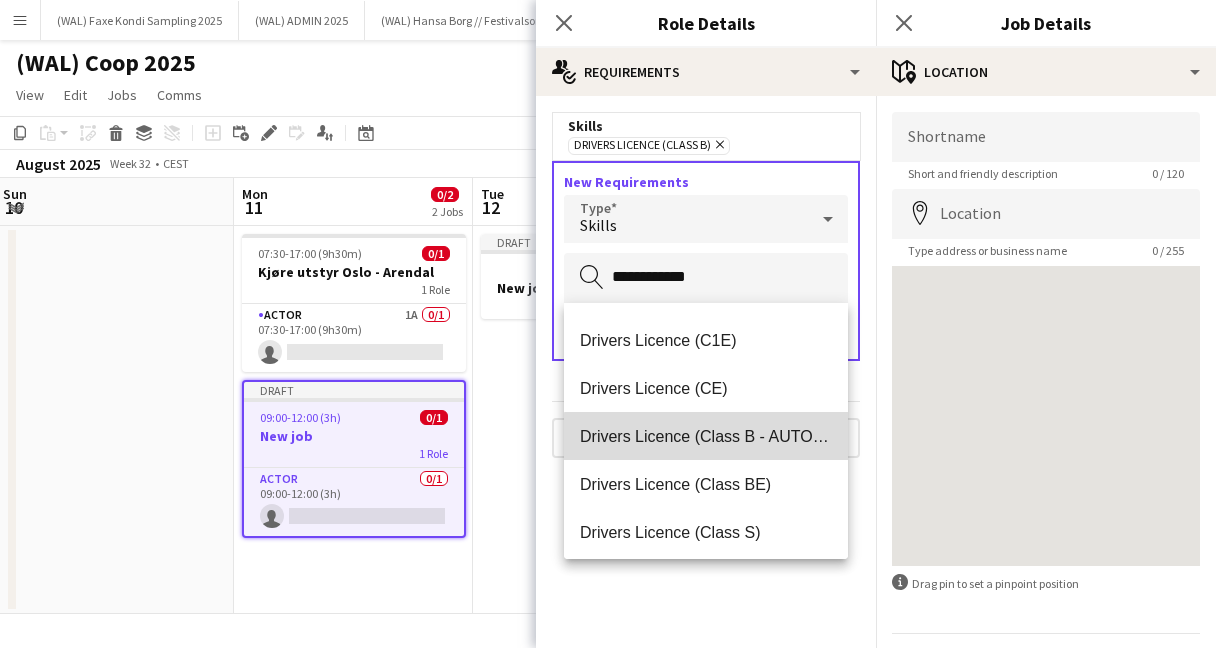 click on "Drivers Licence (Class B - AUTO ONLY)" at bounding box center (706, 436) 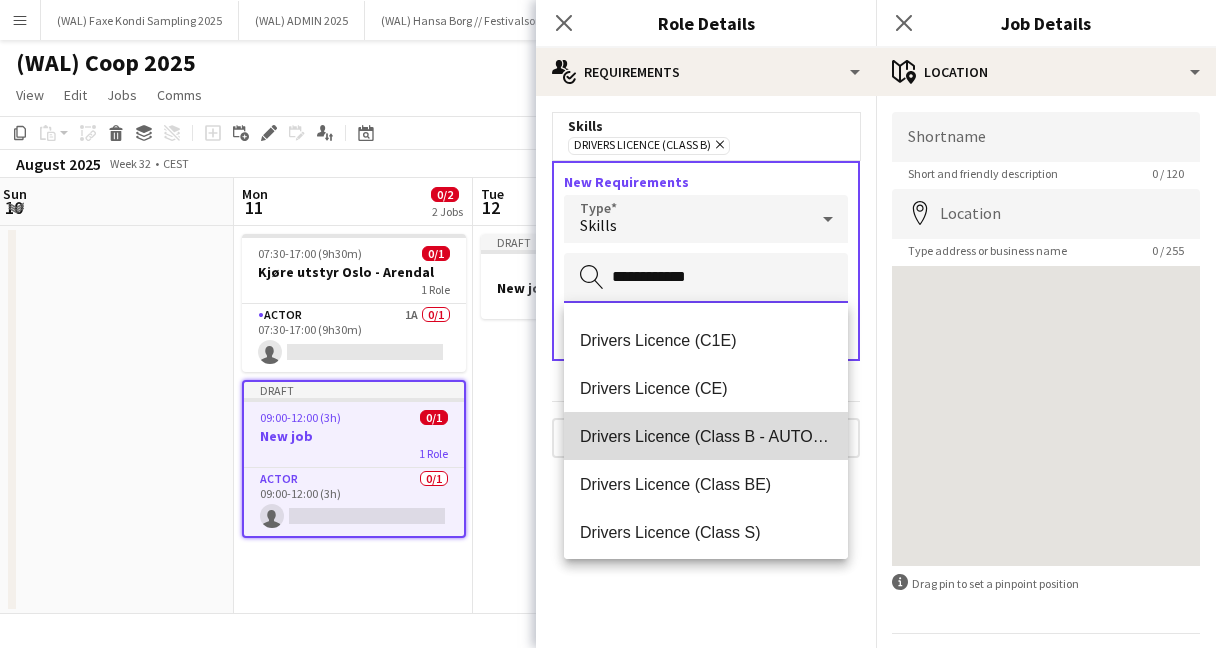 type 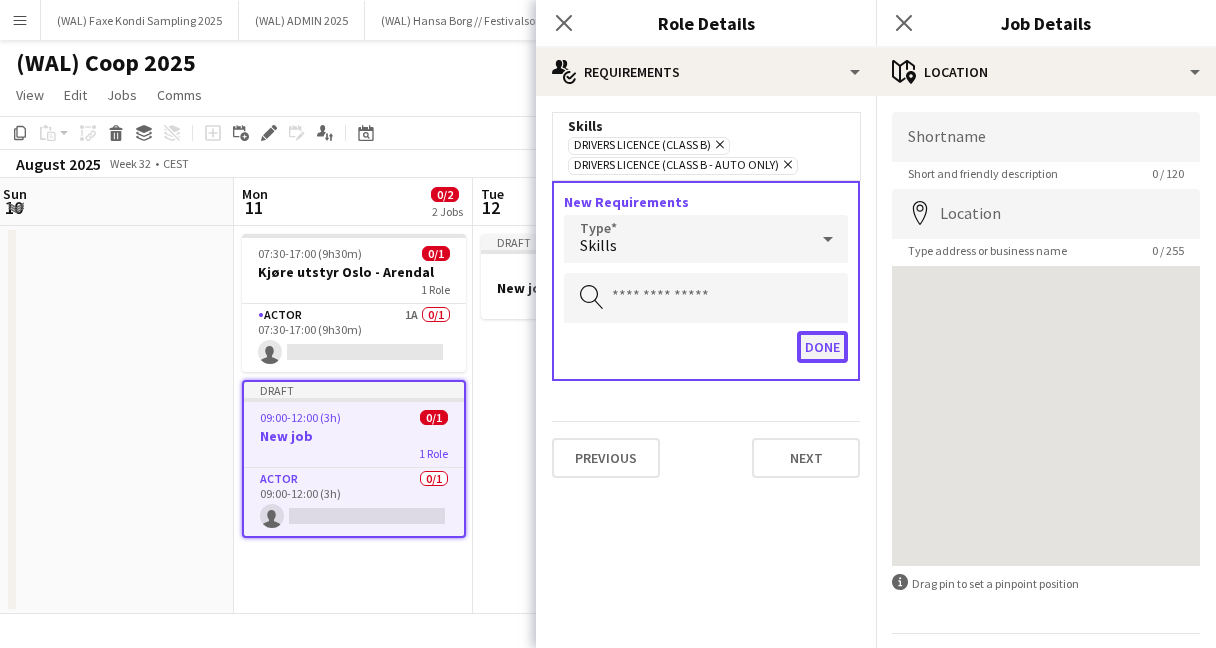 click on "Done" at bounding box center (822, 347) 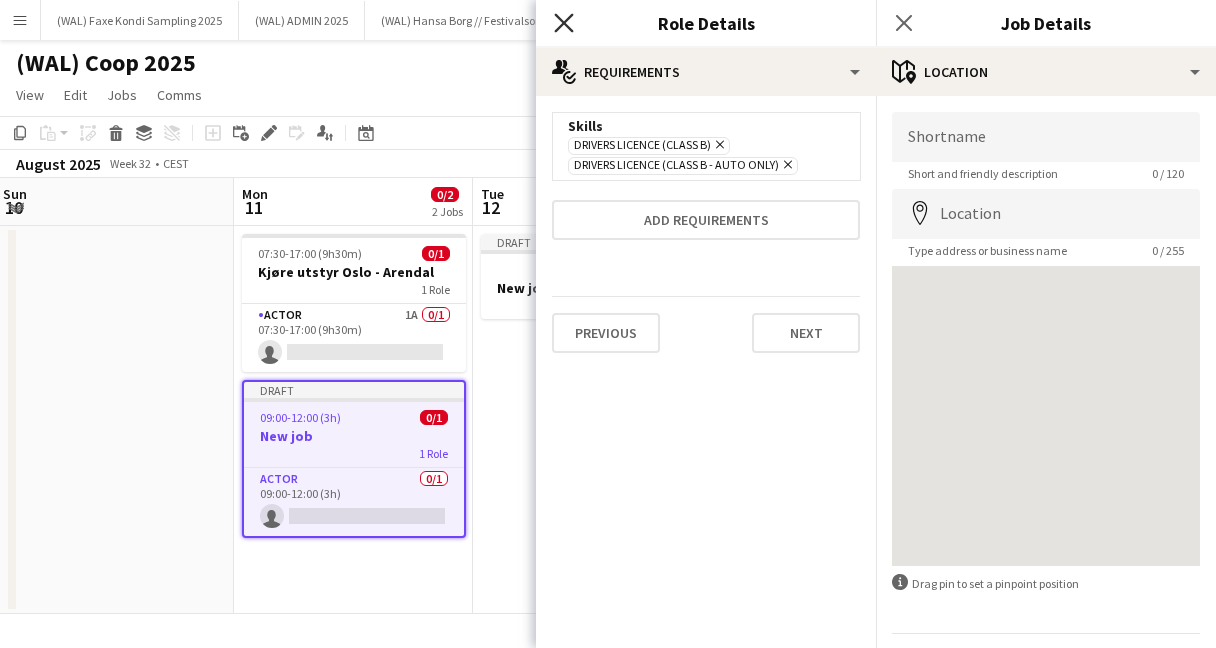 click on "Close pop-in" 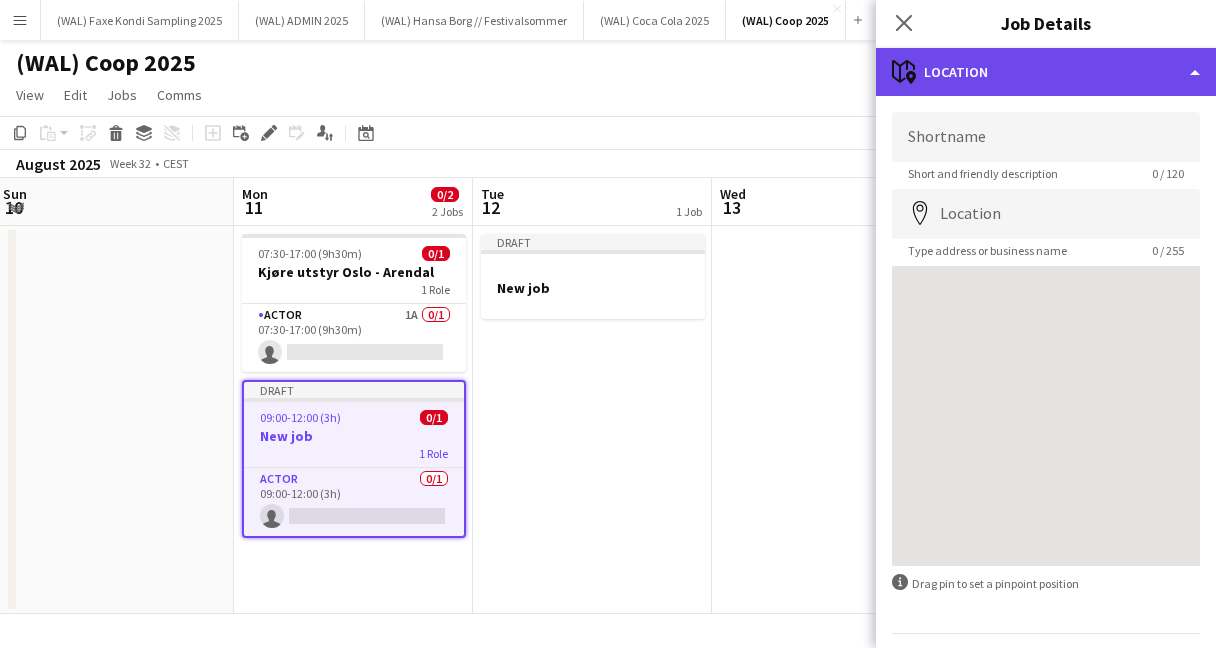 click on "maps-pin-1
Location" 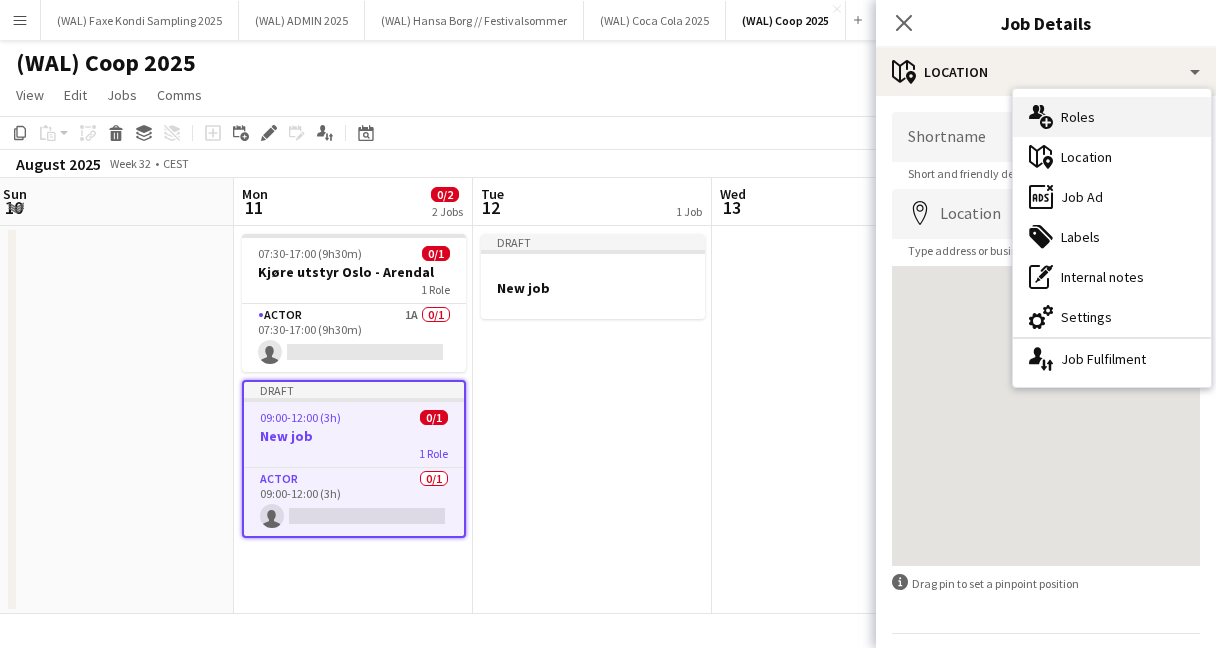 click on "multiple-users-add
Roles" at bounding box center (1112, 117) 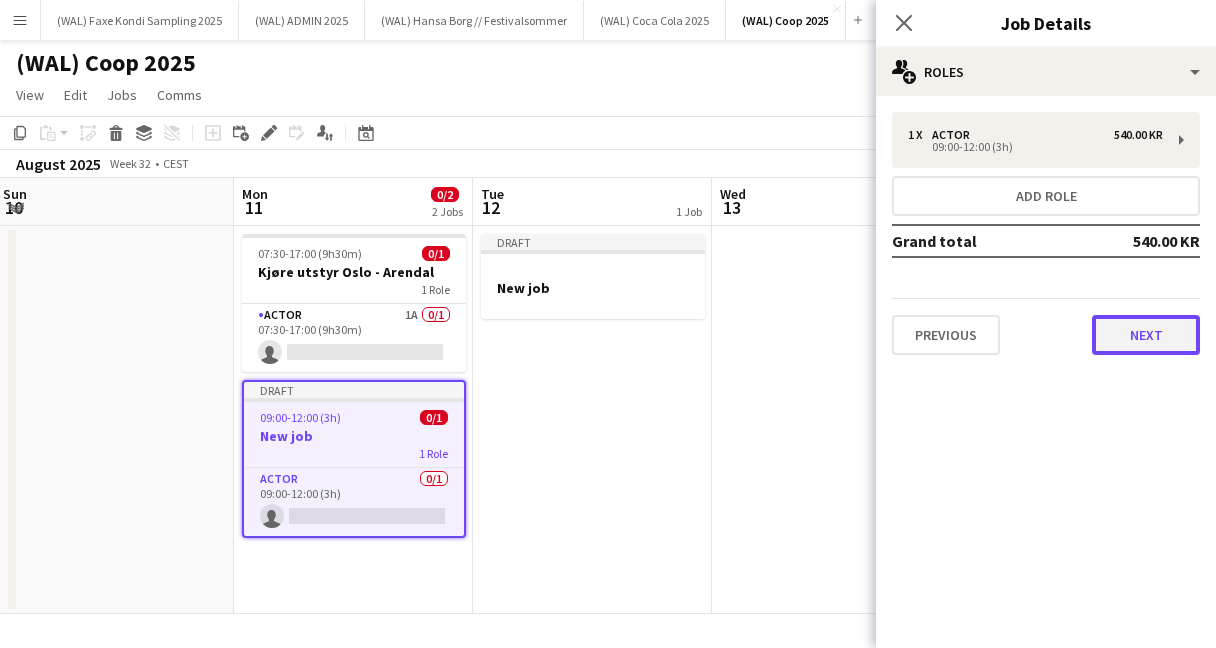 click on "Next" at bounding box center [1146, 335] 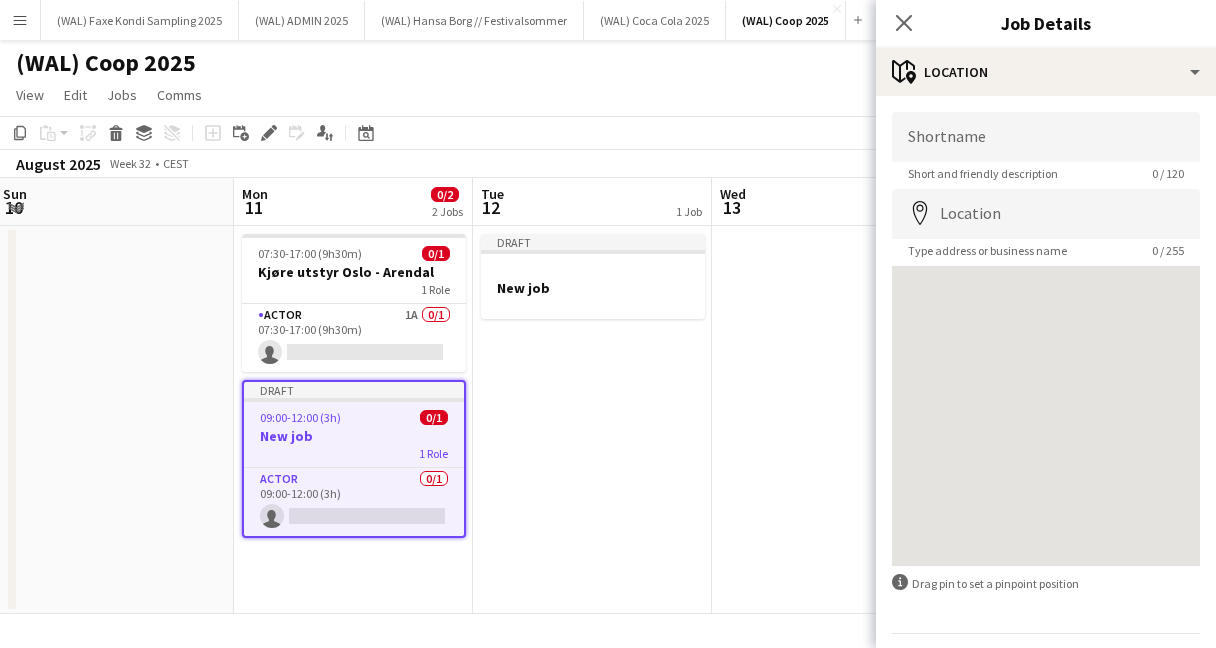 scroll, scrollTop: 58, scrollLeft: 0, axis: vertical 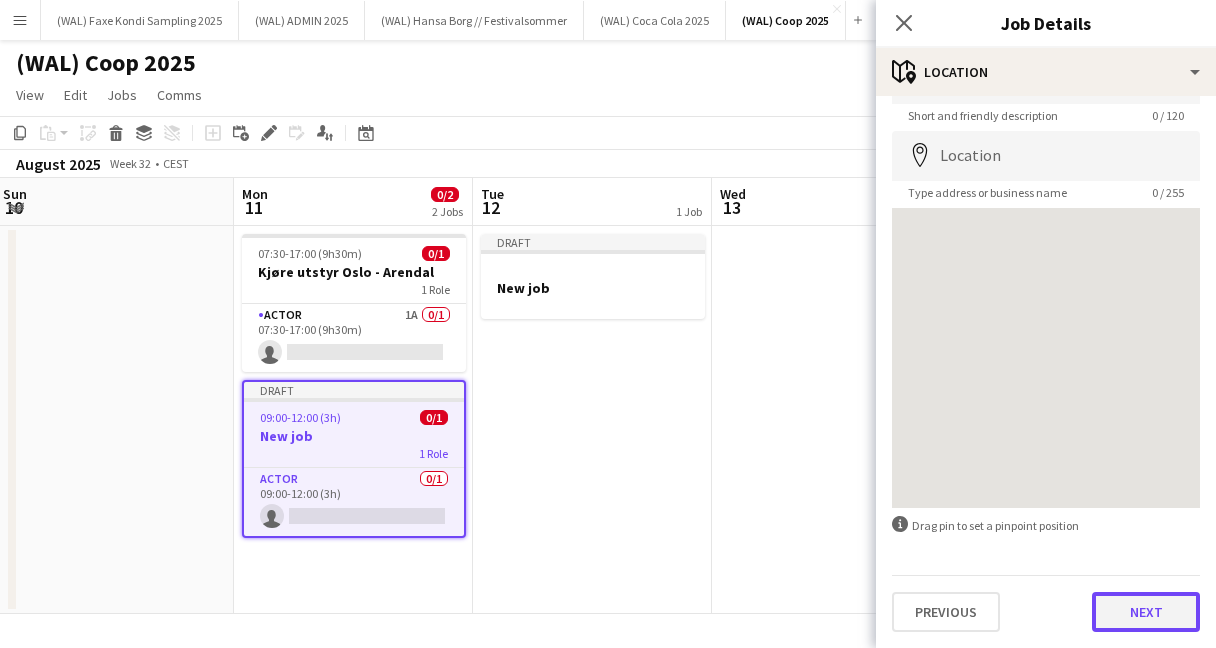 click on "Next" at bounding box center [1146, 612] 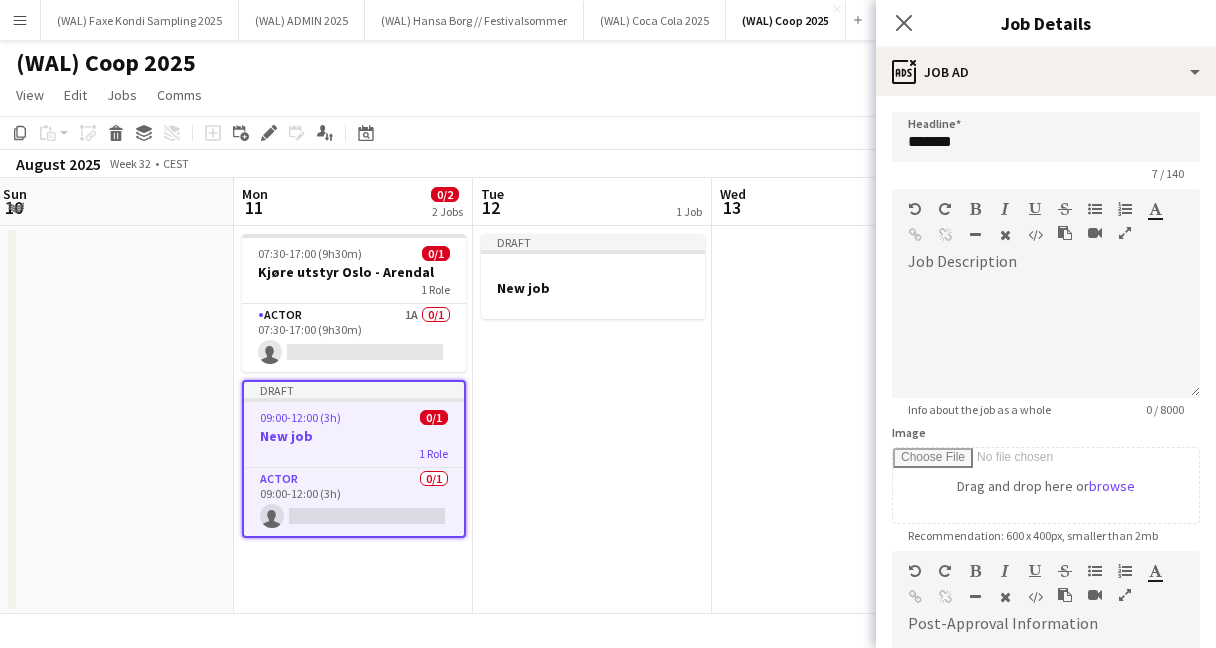 scroll, scrollTop: 0, scrollLeft: 0, axis: both 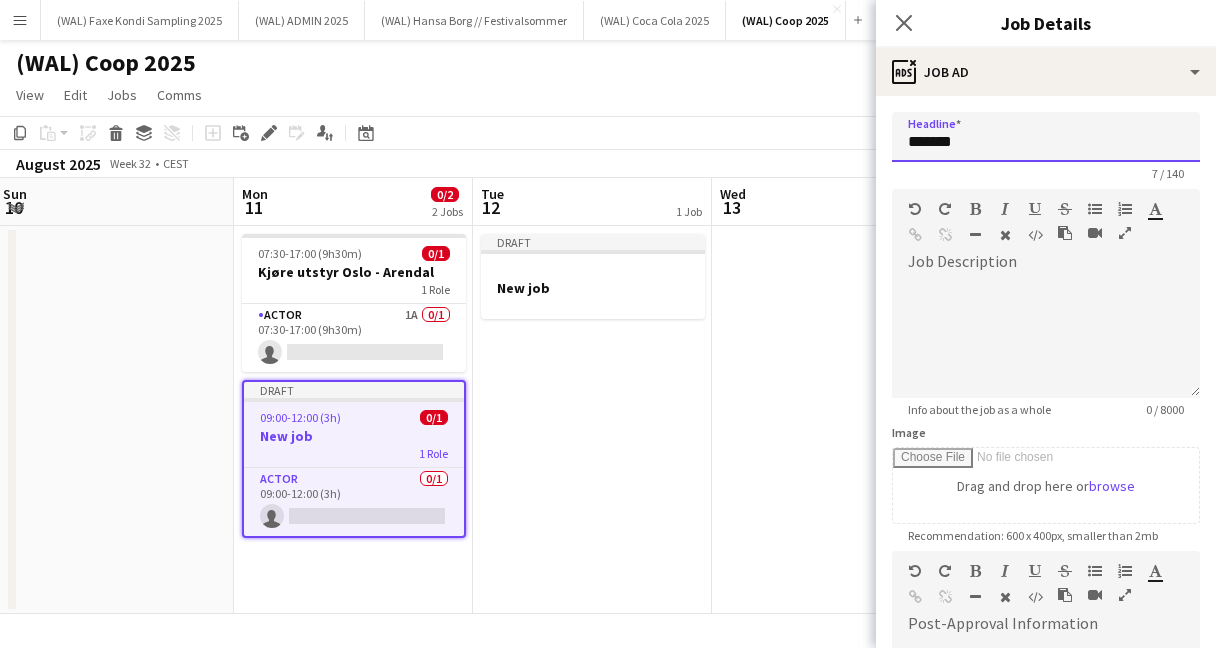 drag, startPoint x: 988, startPoint y: 144, endPoint x: 834, endPoint y: 143, distance: 154.00325 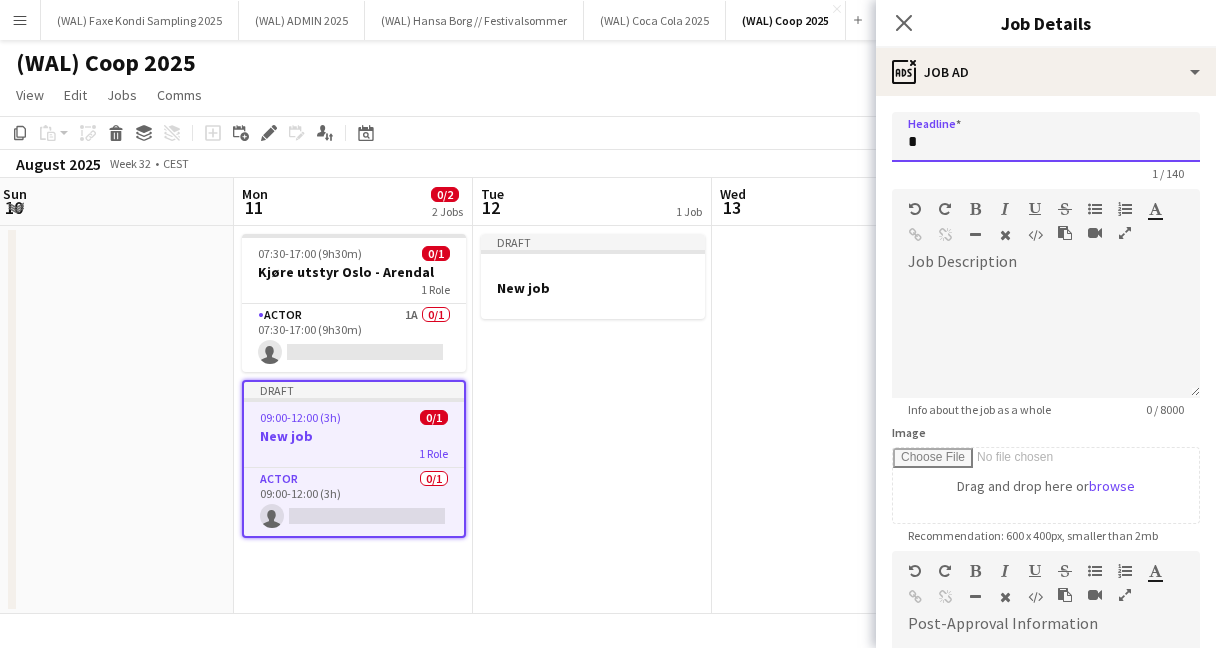 type on "**********" 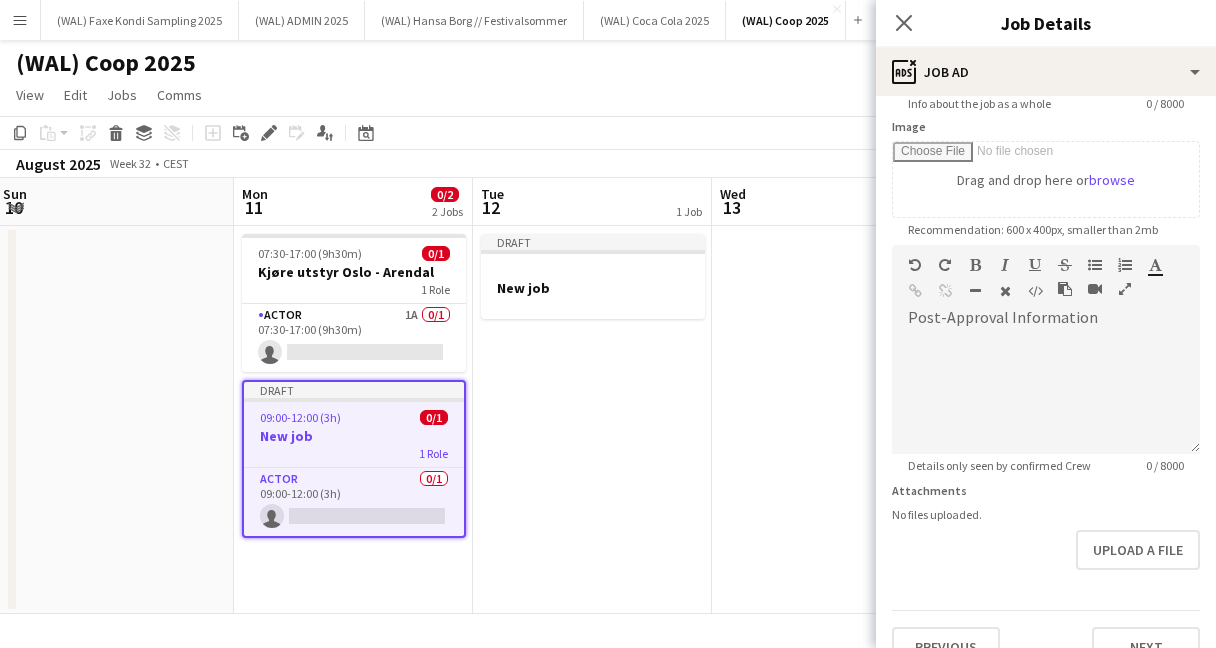scroll, scrollTop: 340, scrollLeft: 0, axis: vertical 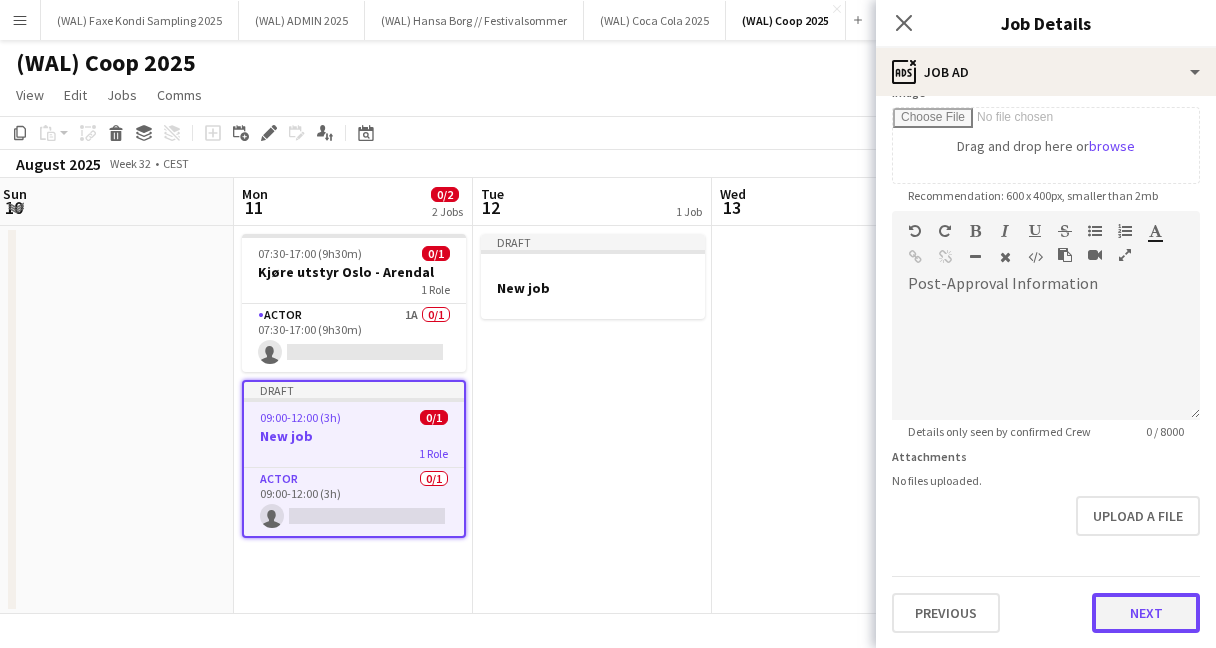 click on "Next" at bounding box center [1146, 613] 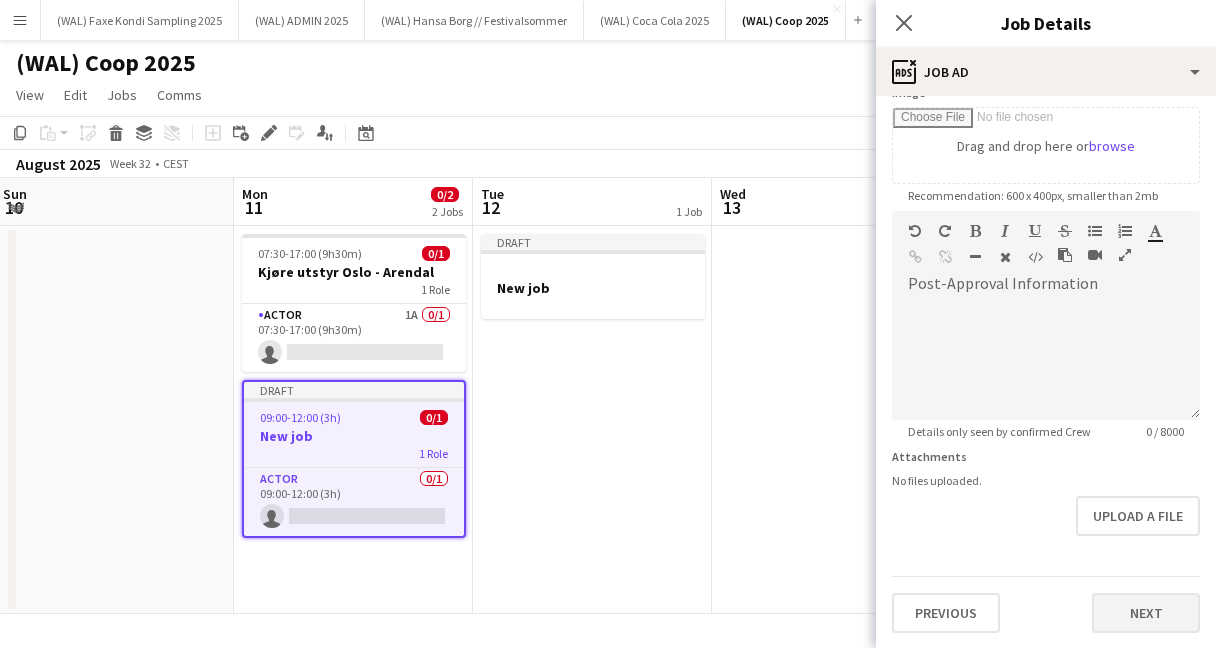 scroll, scrollTop: 0, scrollLeft: 0, axis: both 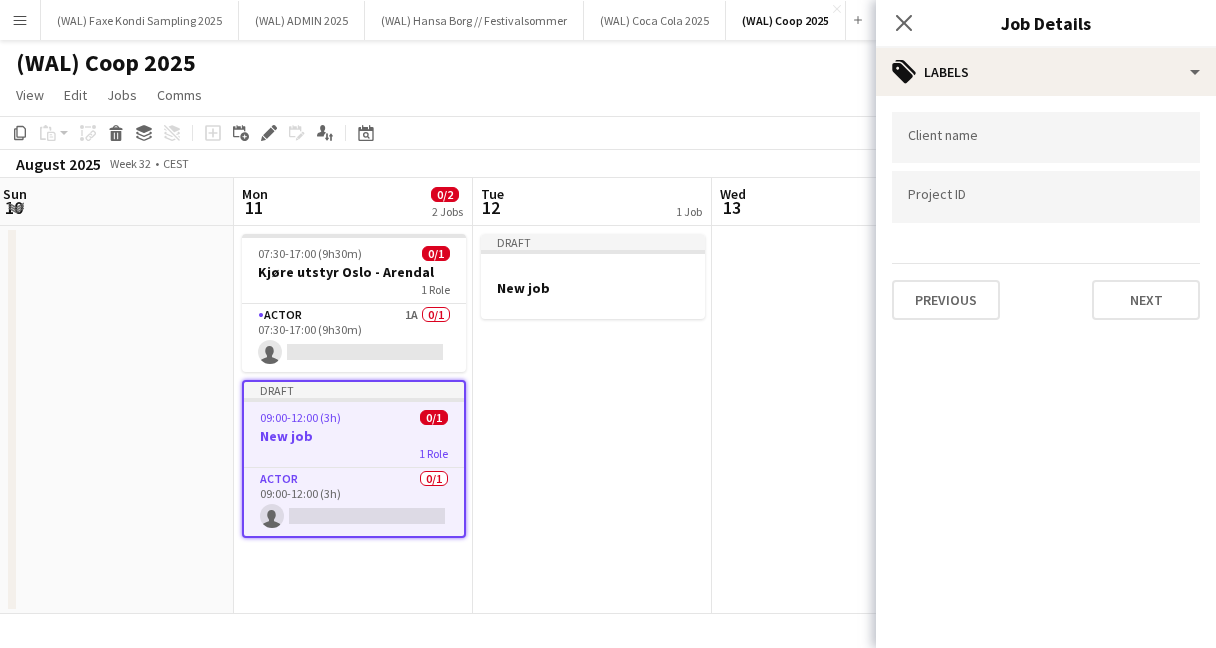 click at bounding box center [1046, 137] 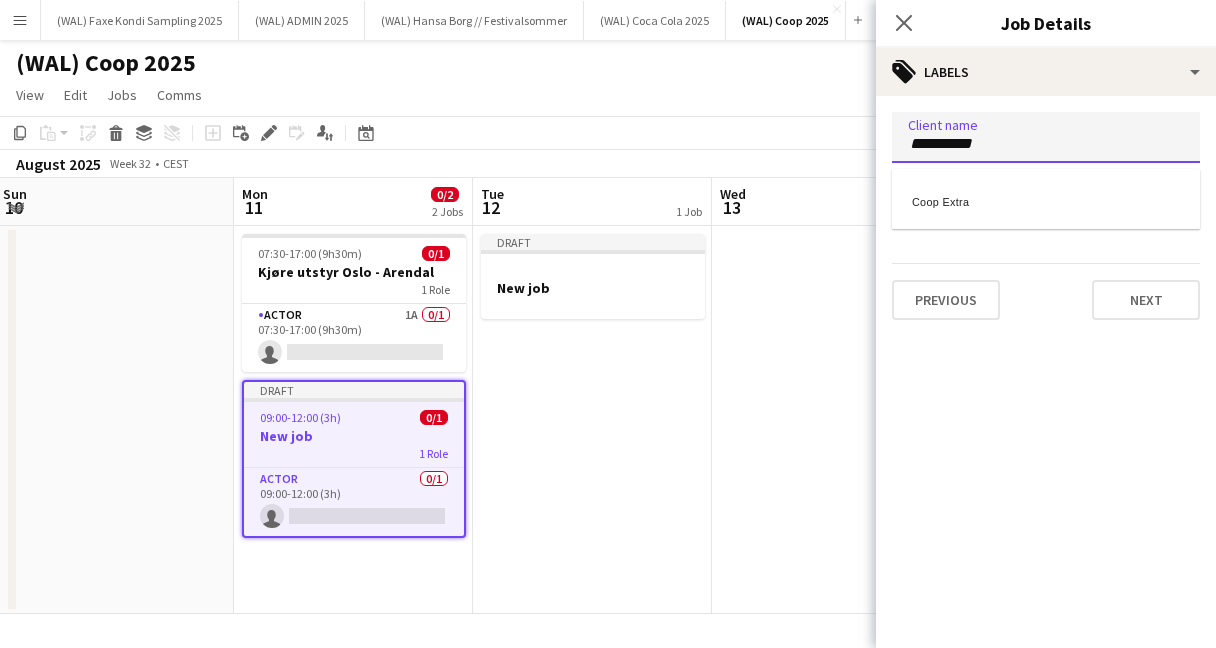 type on "**********" 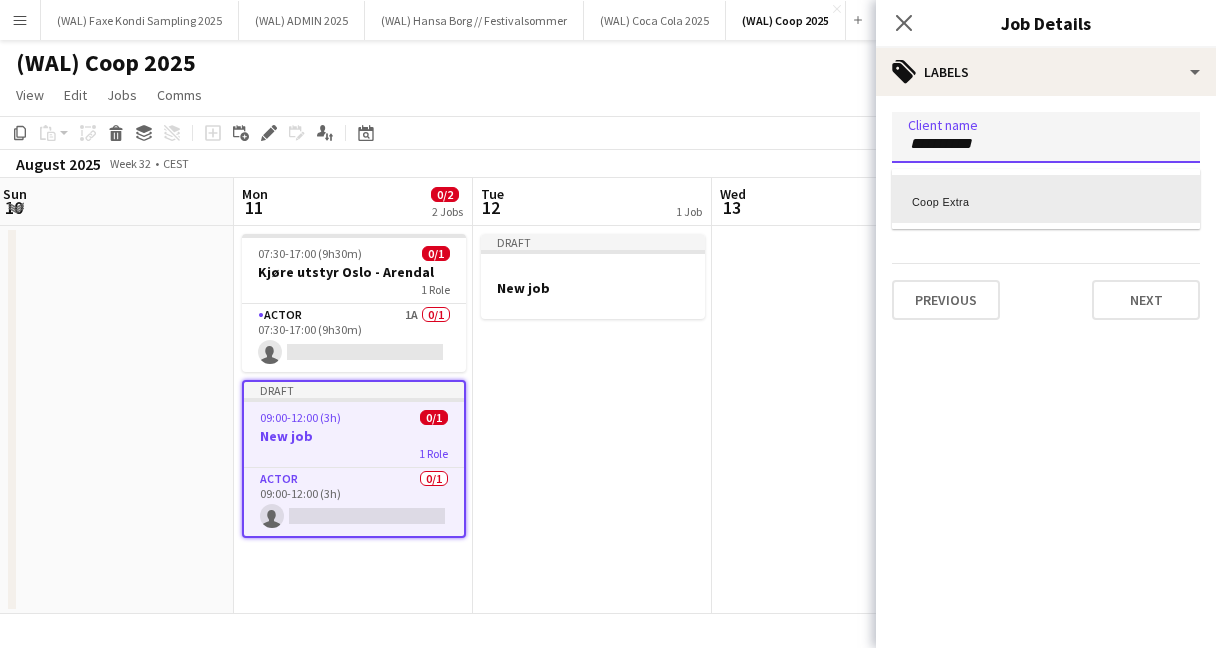 click on "Coop Extra" at bounding box center [1046, 199] 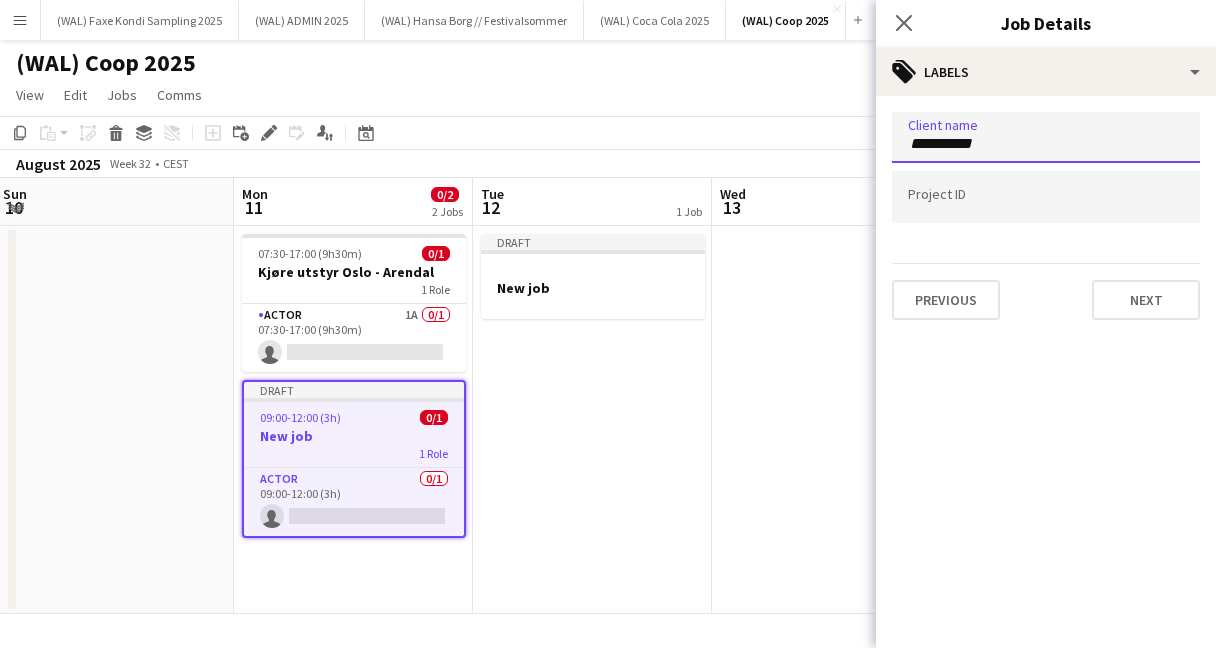 type 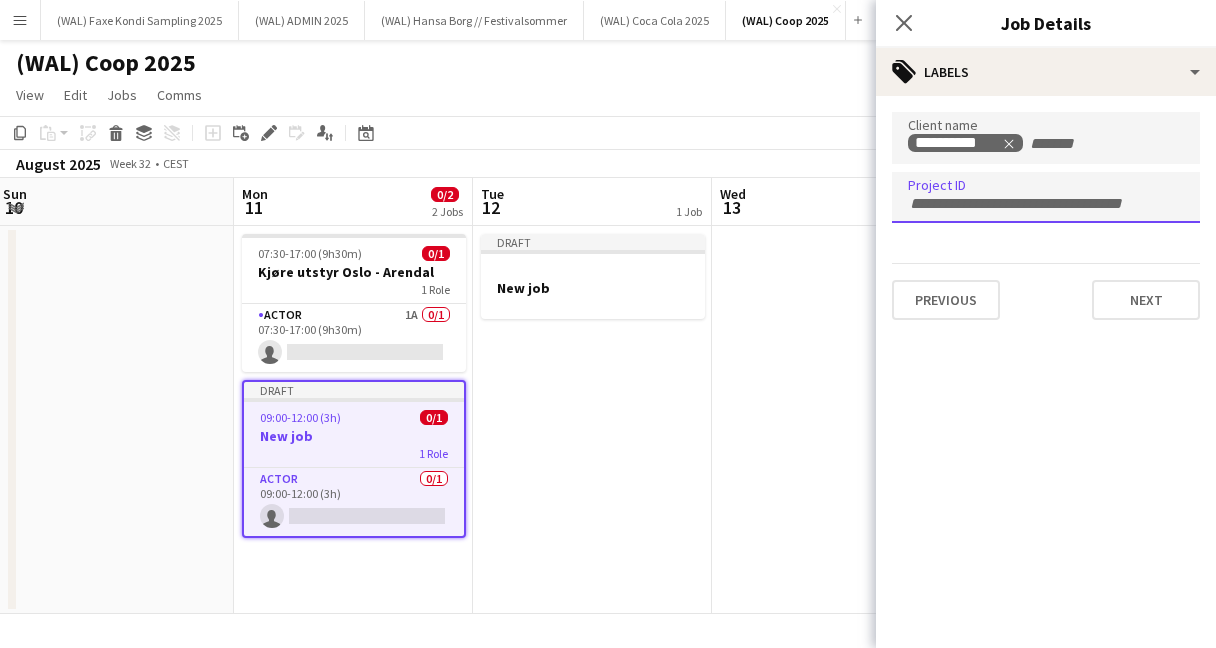 click at bounding box center [1046, 204] 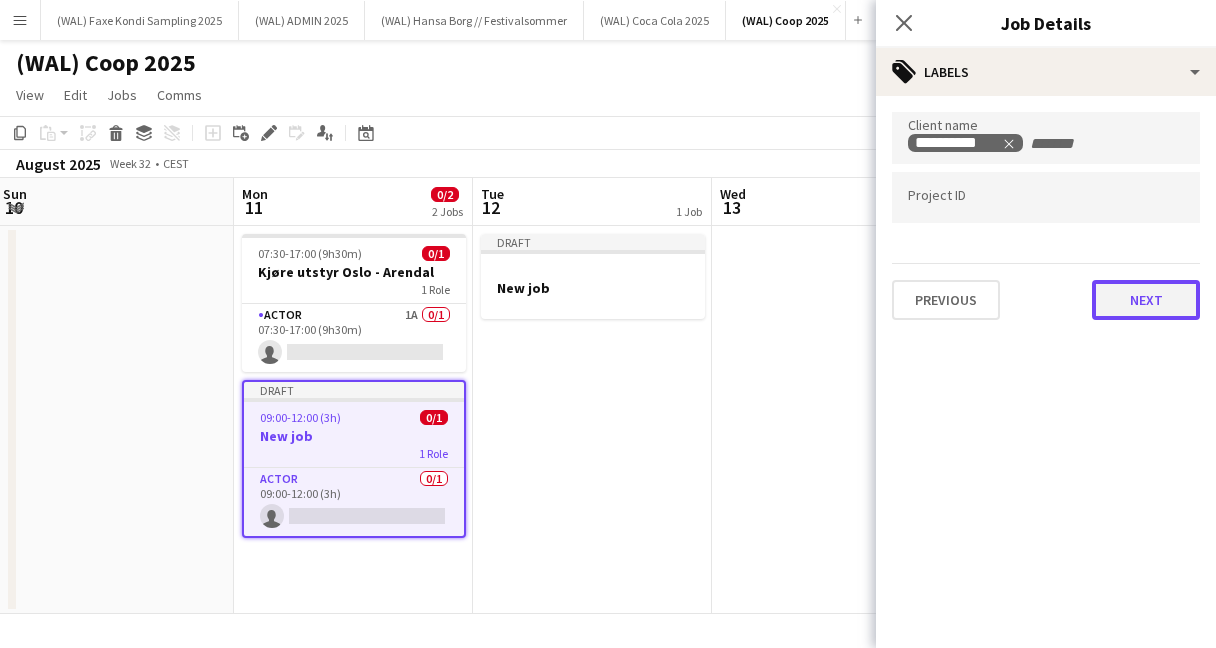 click on "Next" at bounding box center (1146, 300) 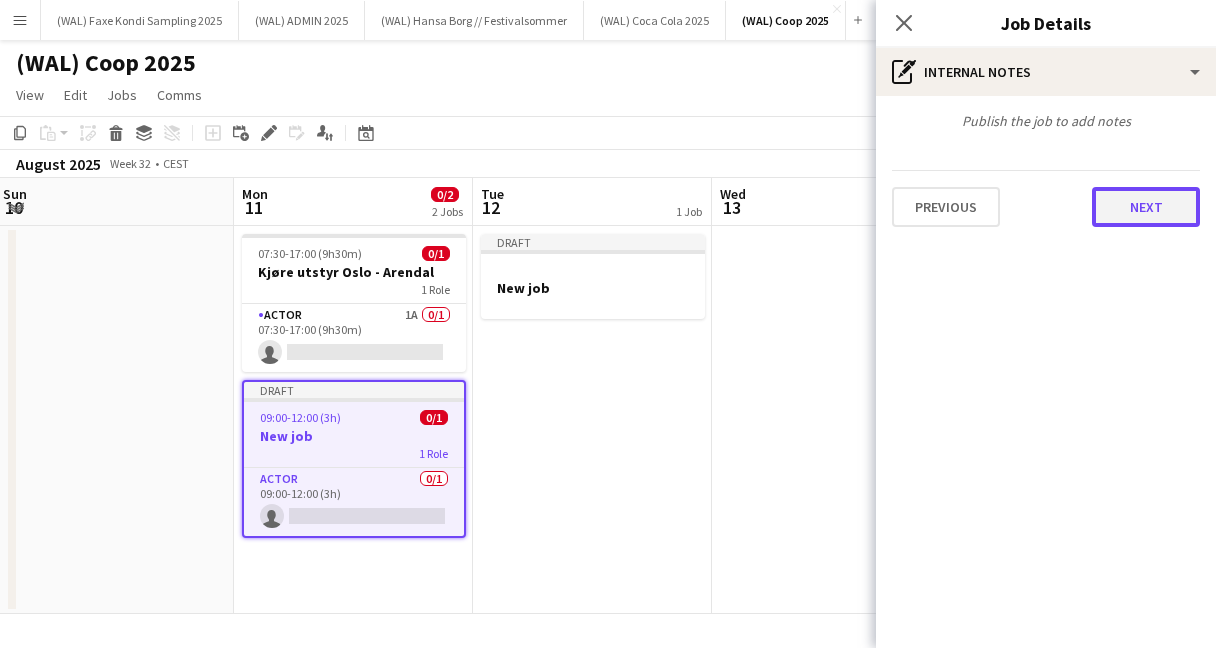 click on "Next" at bounding box center [1146, 207] 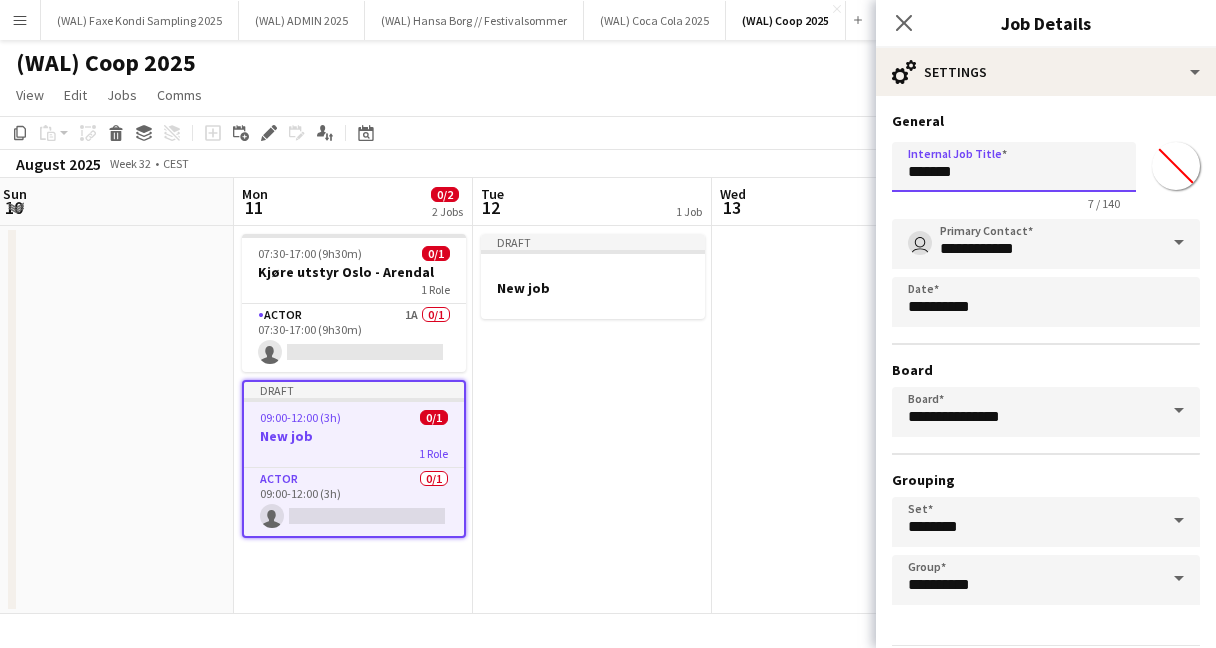 drag, startPoint x: 1007, startPoint y: 168, endPoint x: 866, endPoint y: 168, distance: 141 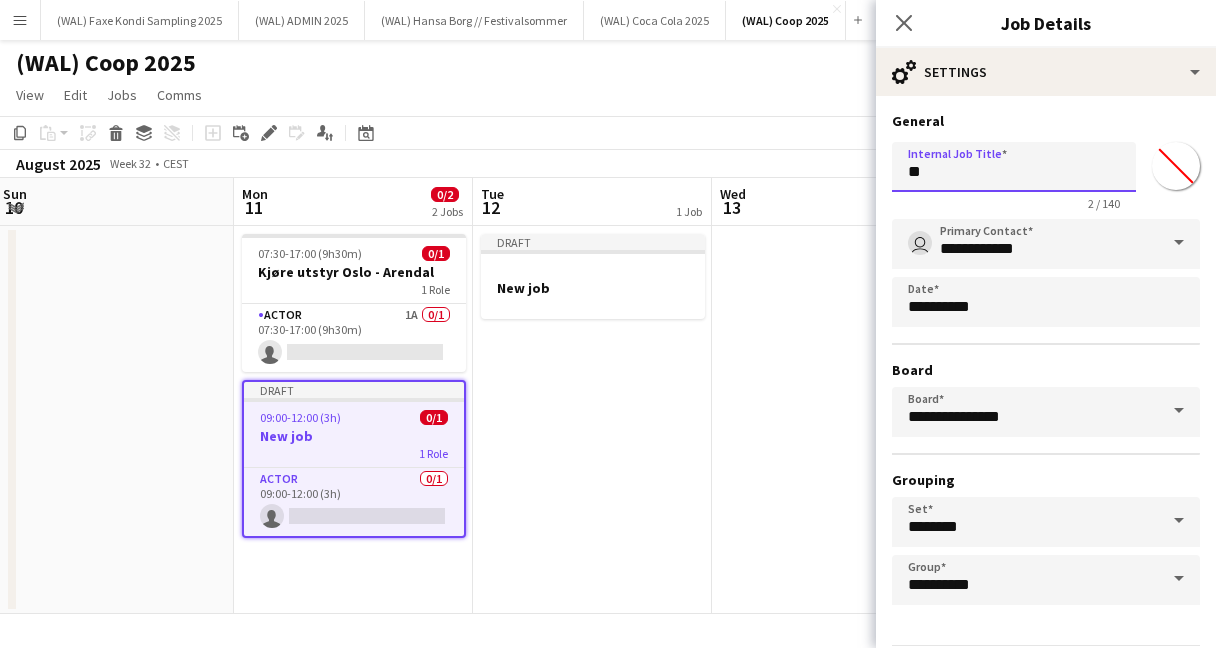 type on "*" 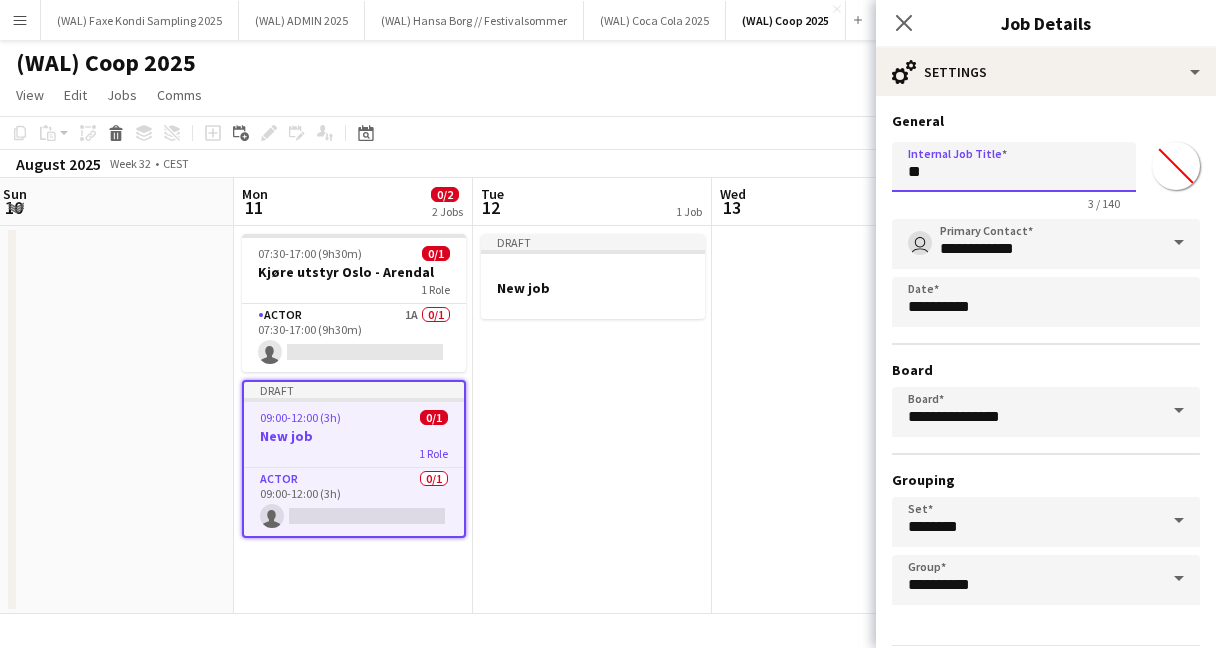 type on "*" 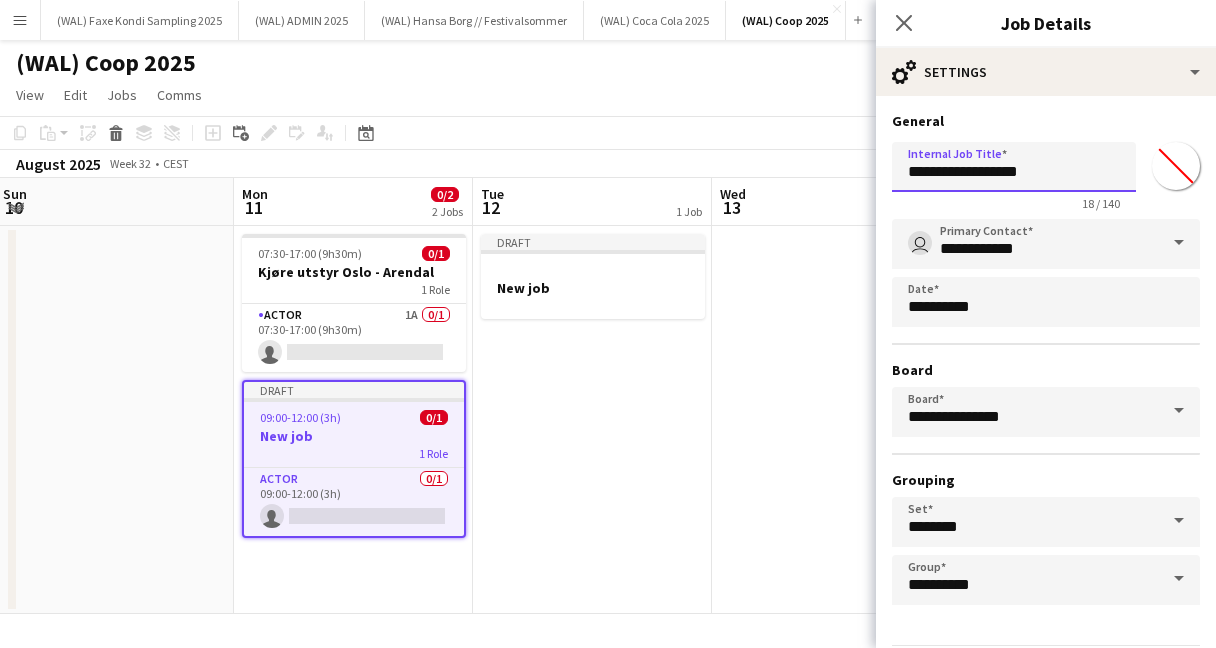 scroll, scrollTop: 70, scrollLeft: 0, axis: vertical 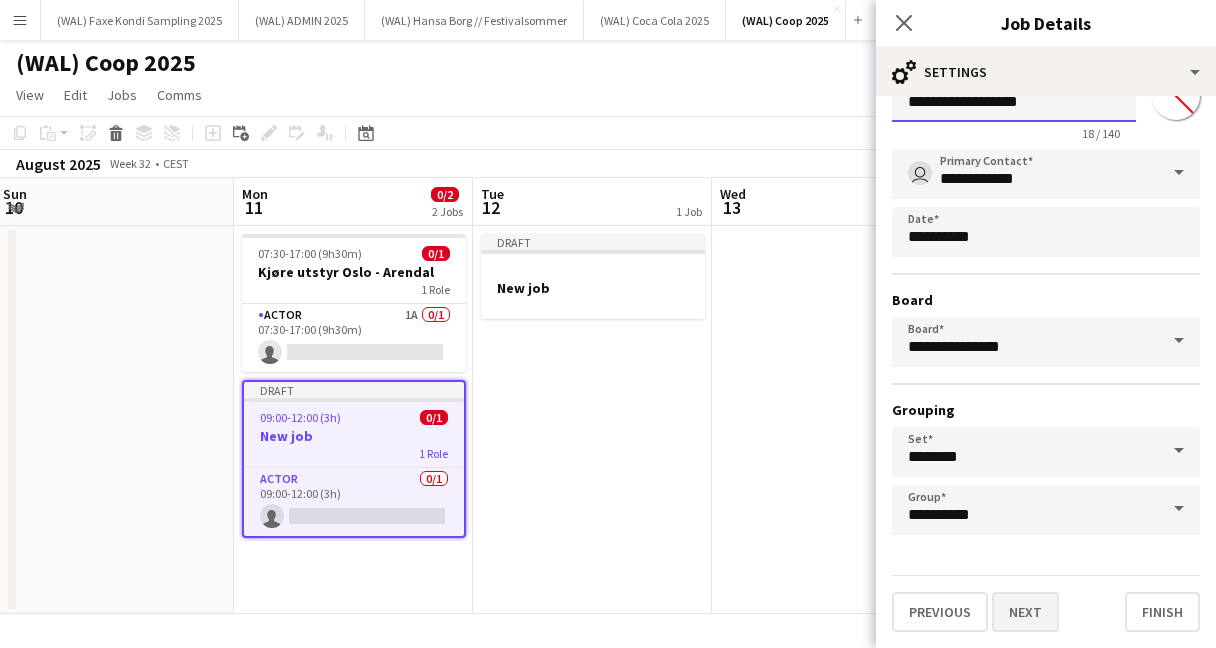 type on "**********" 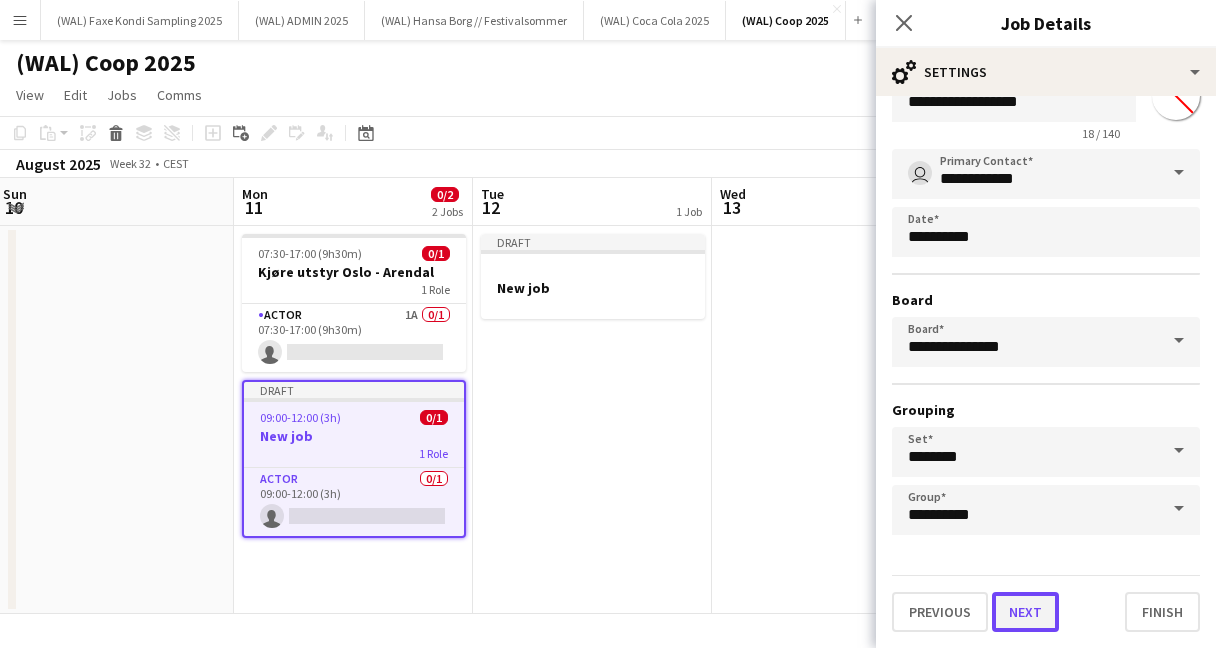 click on "Next" at bounding box center [1025, 612] 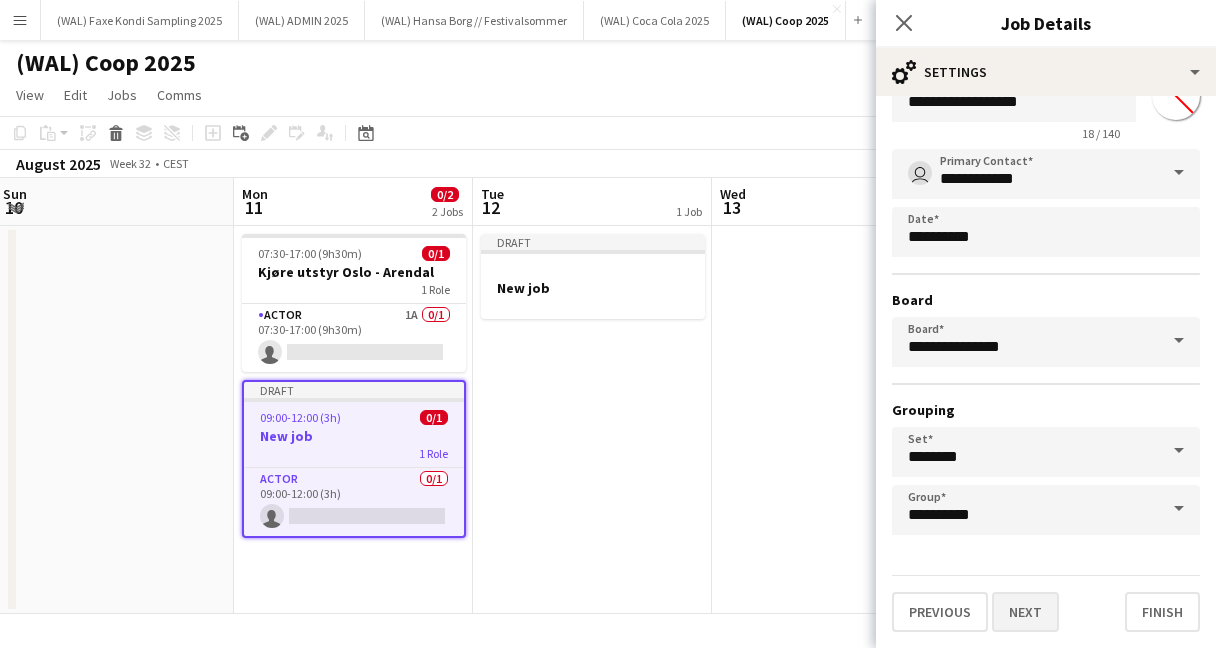 scroll, scrollTop: 0, scrollLeft: 0, axis: both 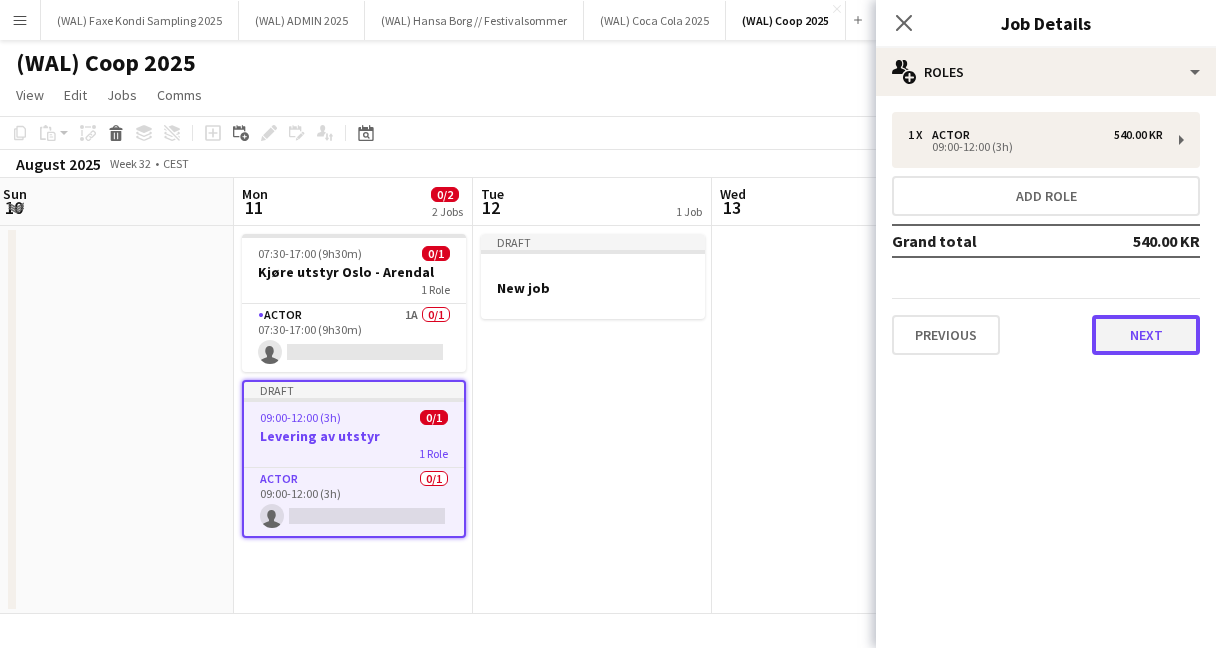 click on "Next" at bounding box center (1146, 335) 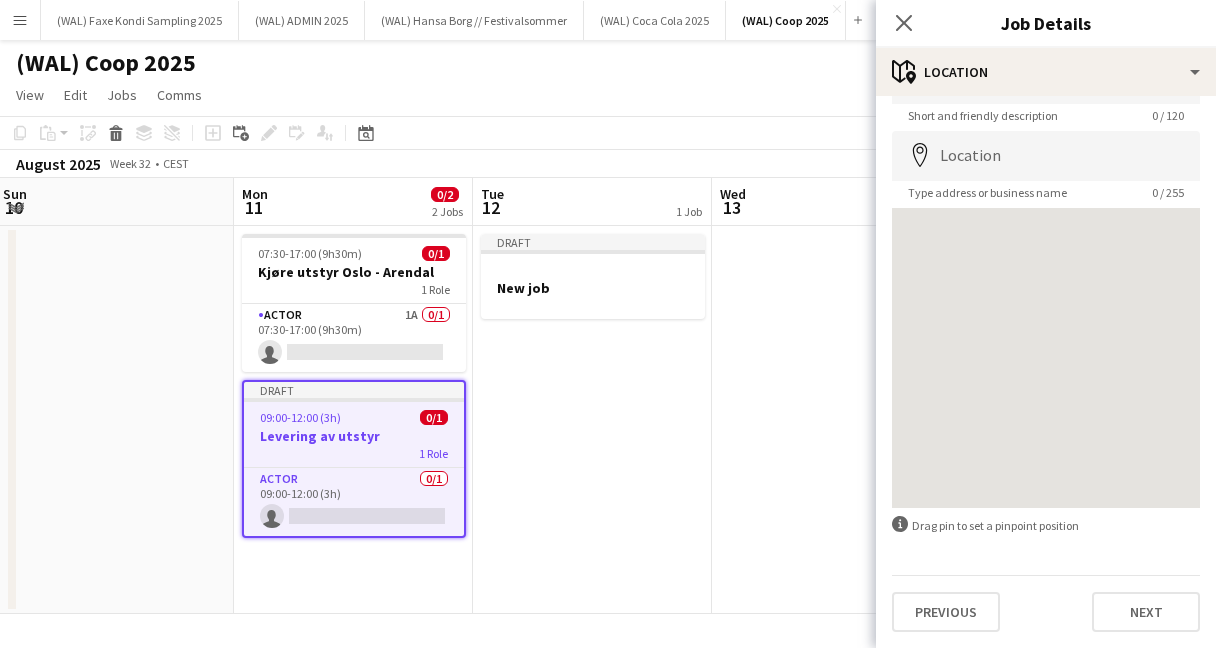 scroll, scrollTop: 0, scrollLeft: 0, axis: both 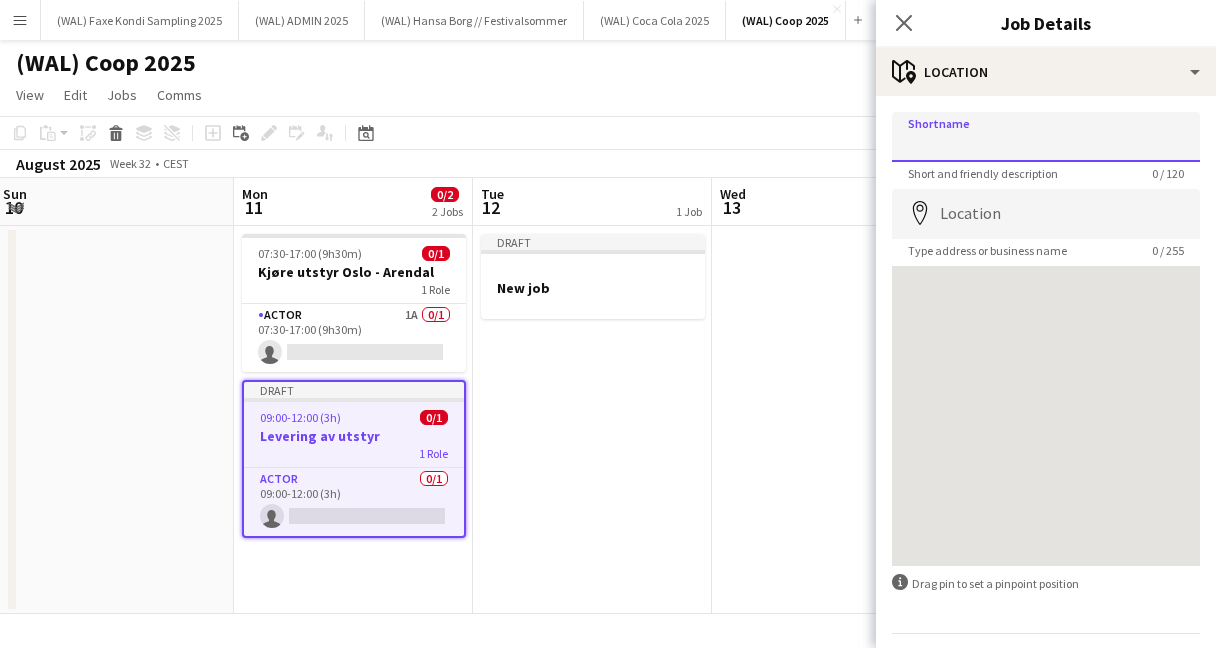 click on "Shortname" at bounding box center [1046, 137] 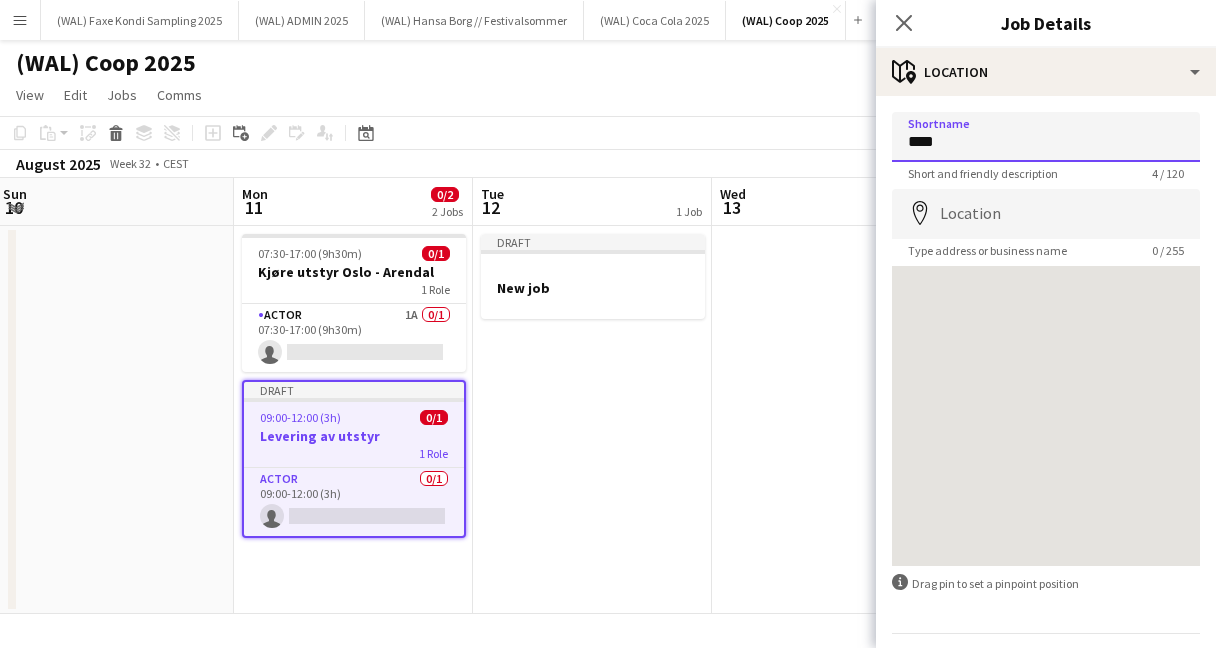 type on "****" 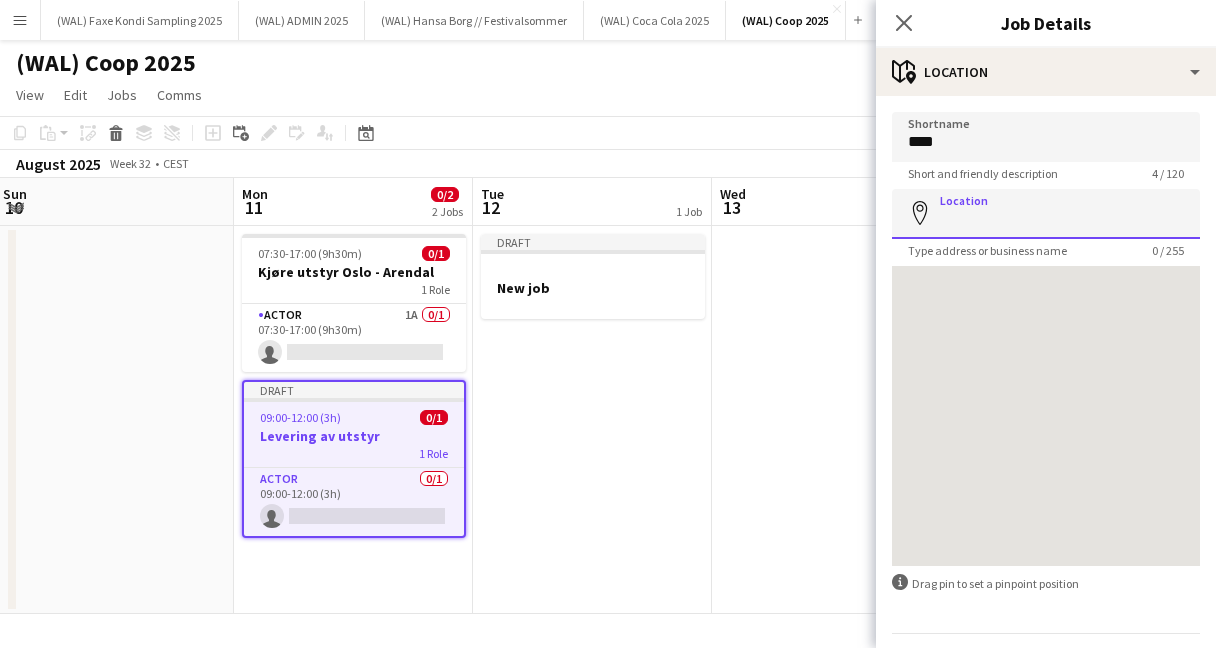 click on "Location" at bounding box center [1046, 214] 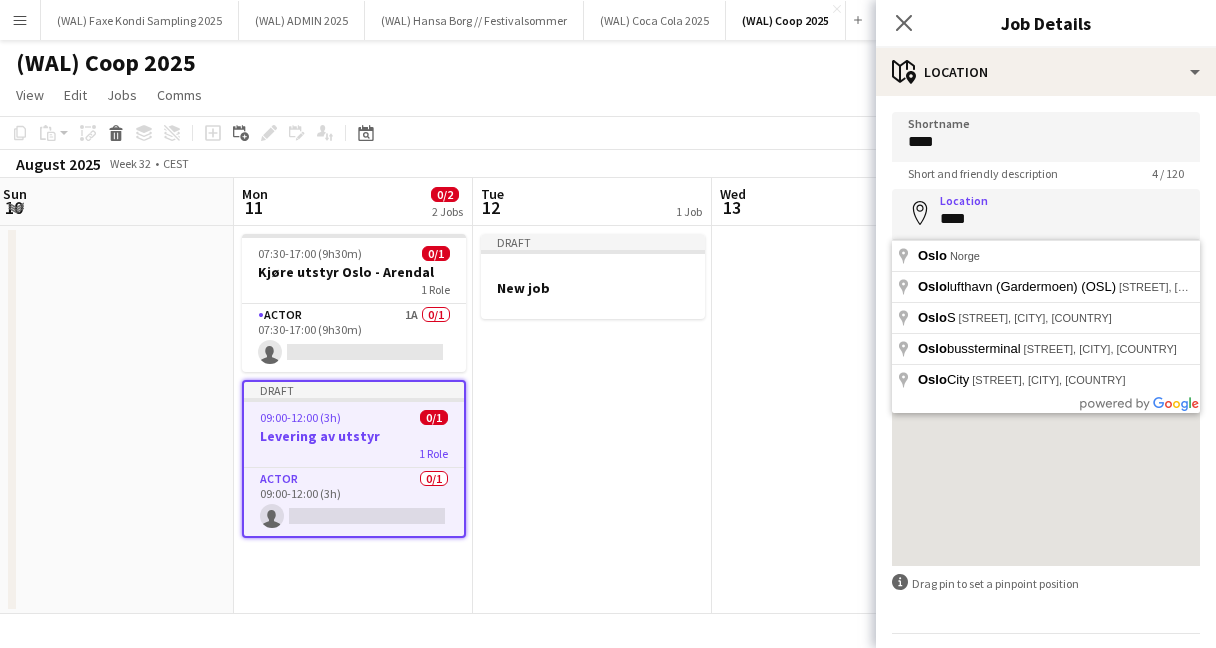 type on "**********" 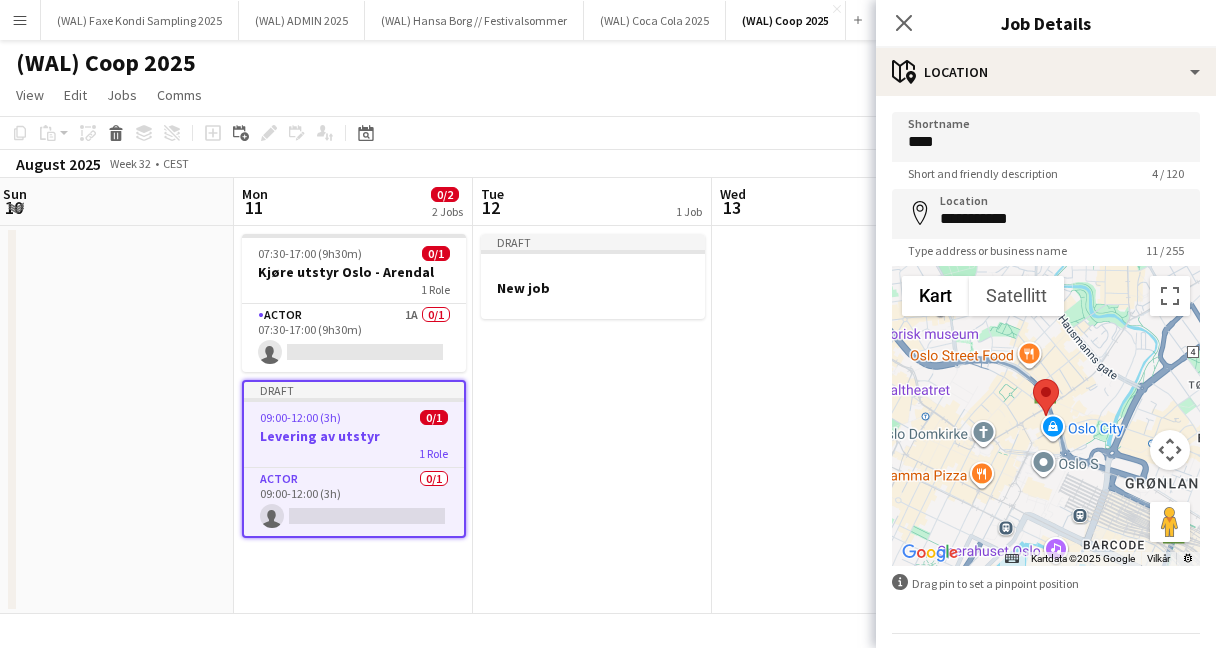 scroll, scrollTop: 58, scrollLeft: 0, axis: vertical 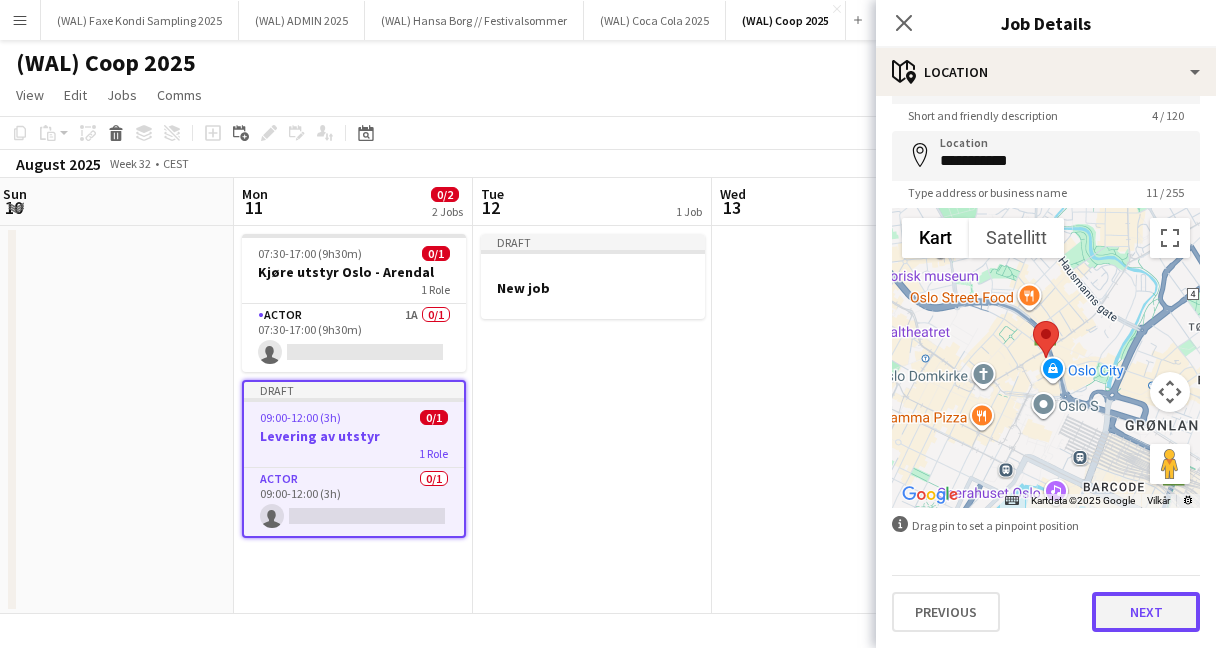 click on "Next" at bounding box center [1146, 612] 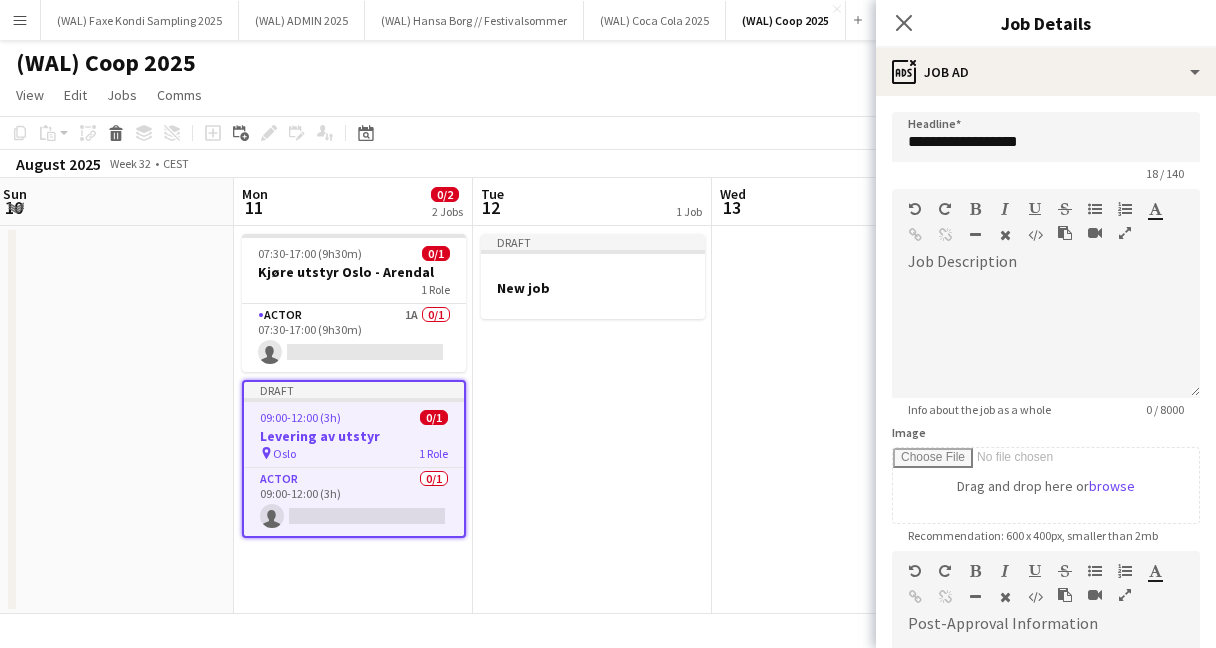 scroll, scrollTop: 0, scrollLeft: 0, axis: both 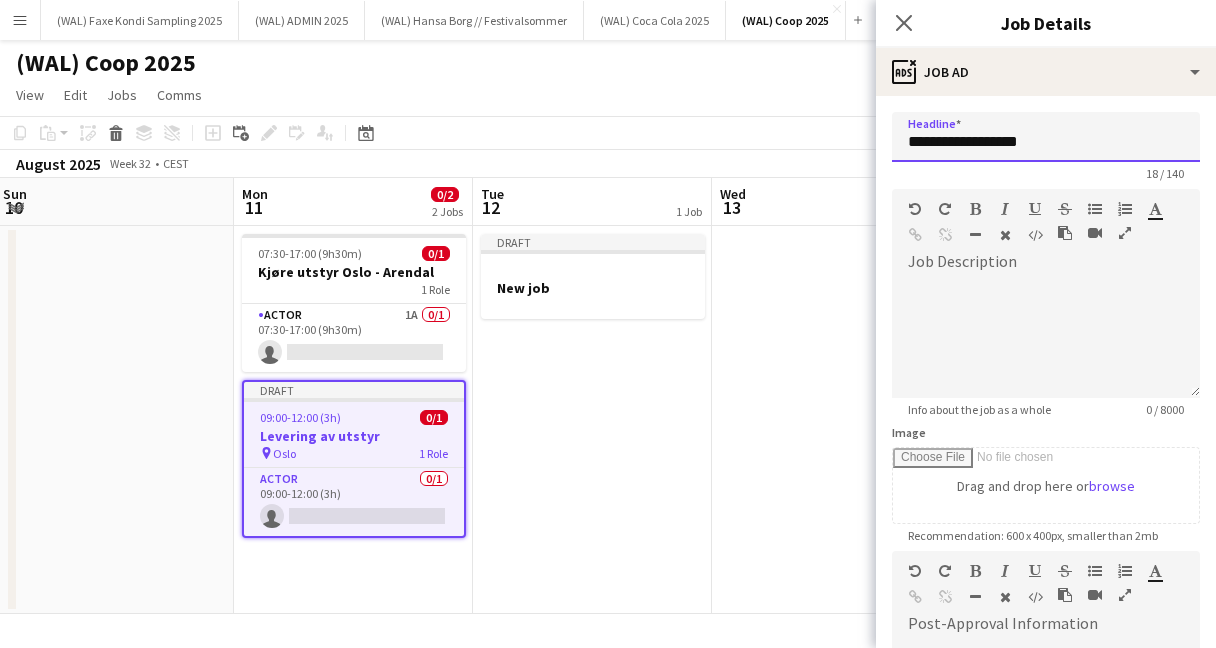 drag, startPoint x: 954, startPoint y: 144, endPoint x: 813, endPoint y: 140, distance: 141.05673 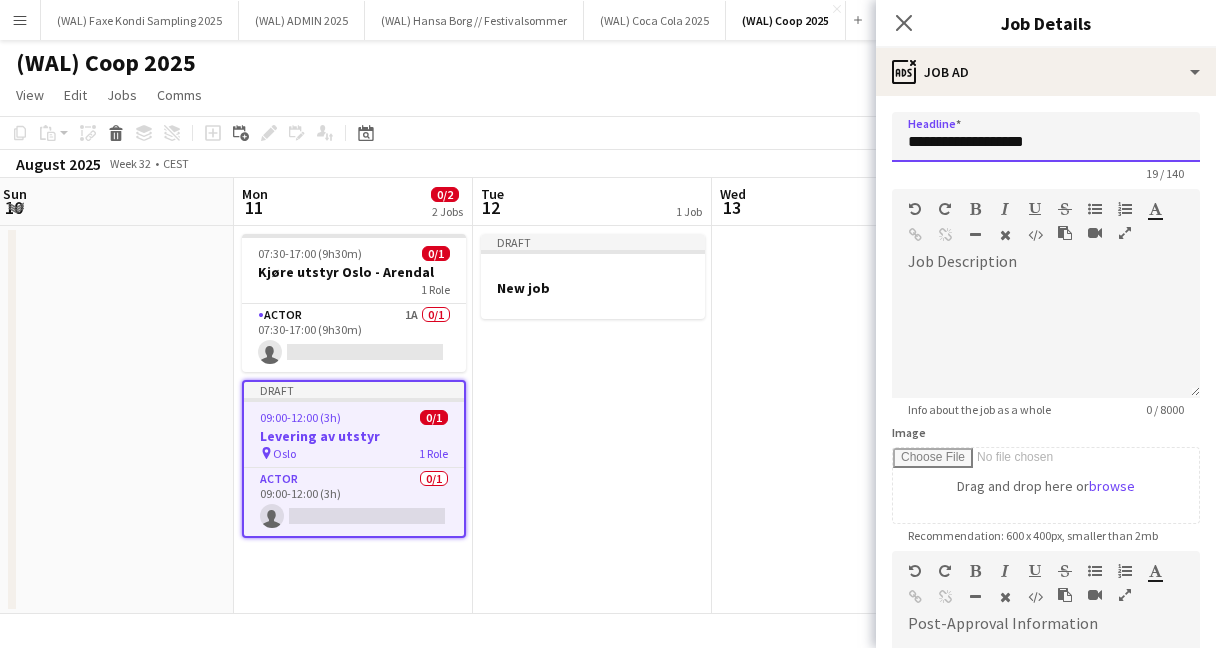 scroll, scrollTop: 340, scrollLeft: 0, axis: vertical 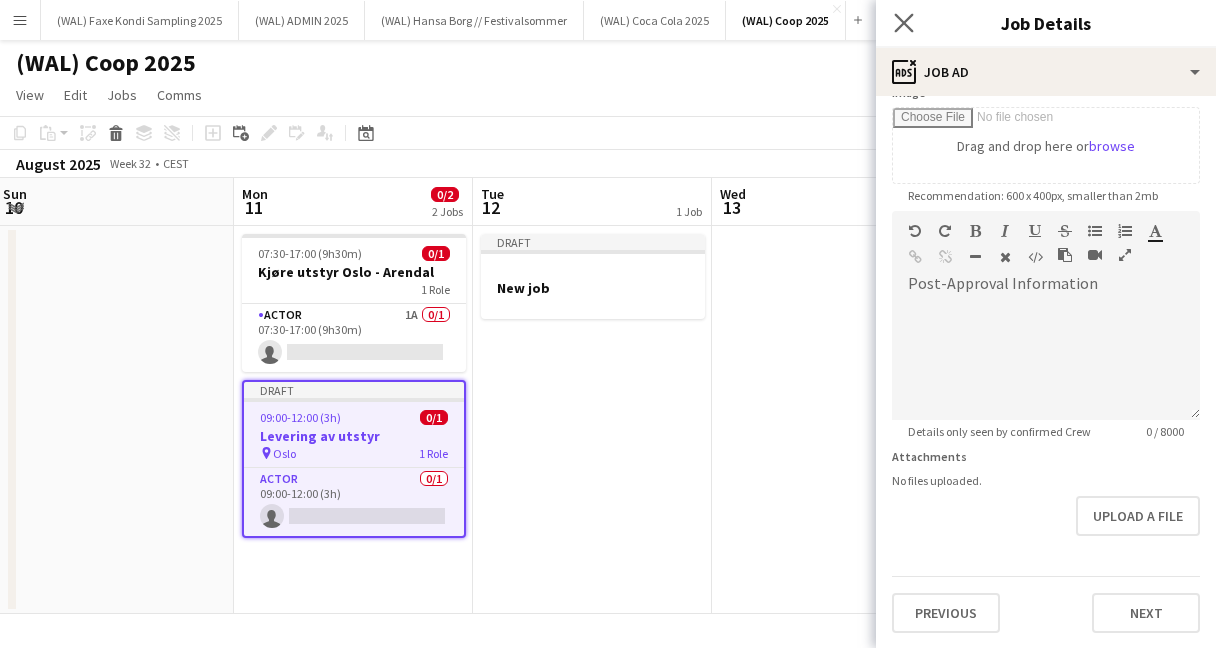 type on "**********" 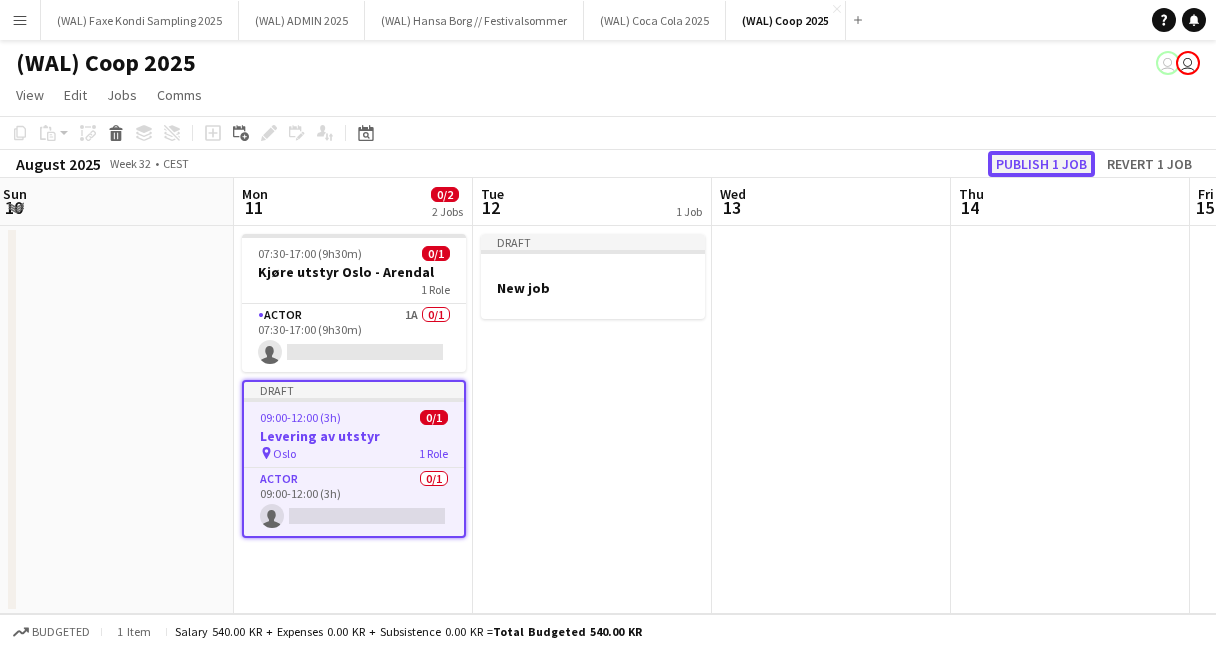 click on "Publish 1 job" 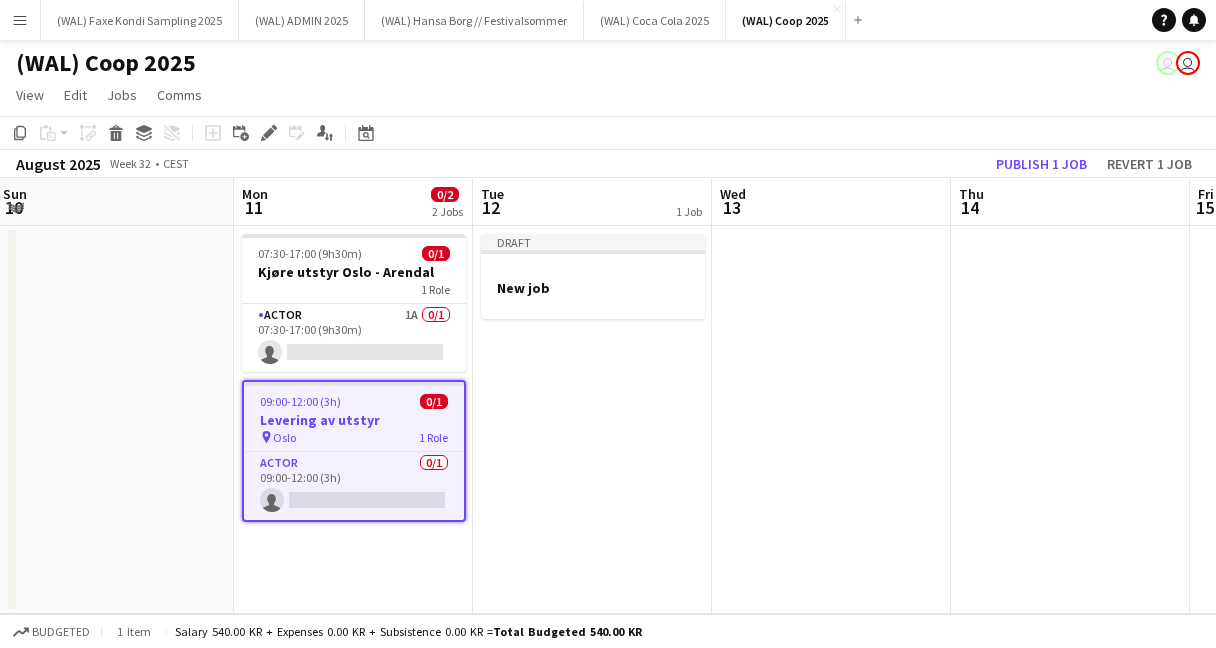 click on "Draft   New job" at bounding box center [592, 420] 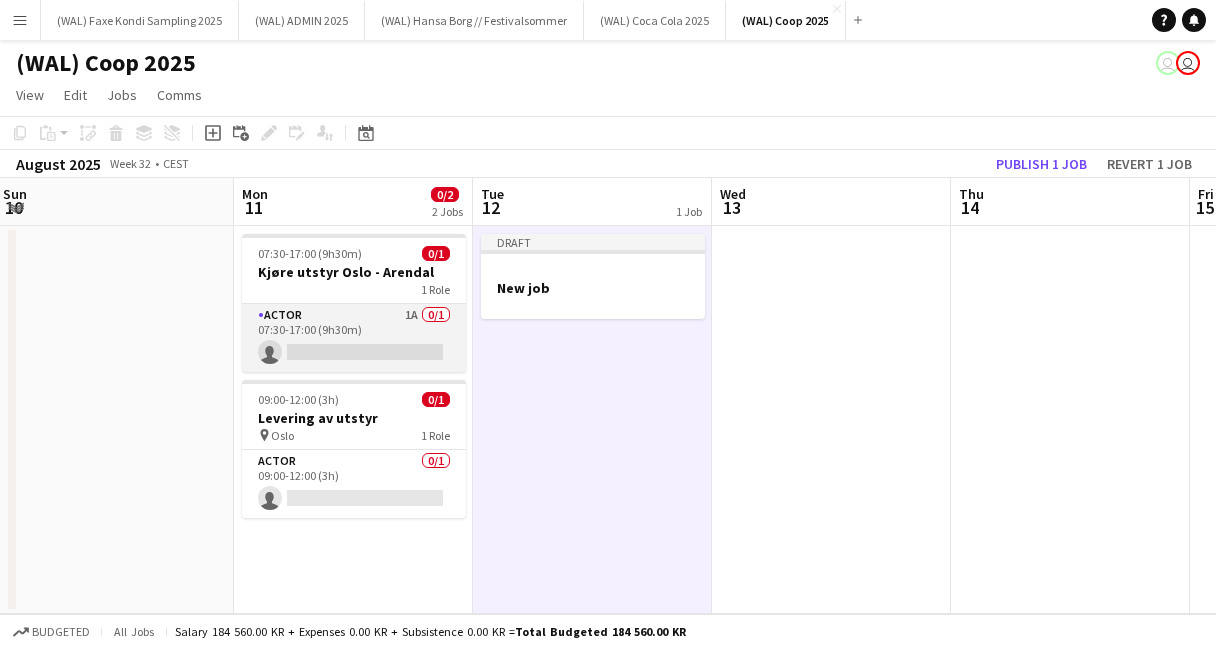 click on "Actor   1A   0/1   07:30-17:00 (9h30m)
single-neutral-actions" at bounding box center [354, 338] 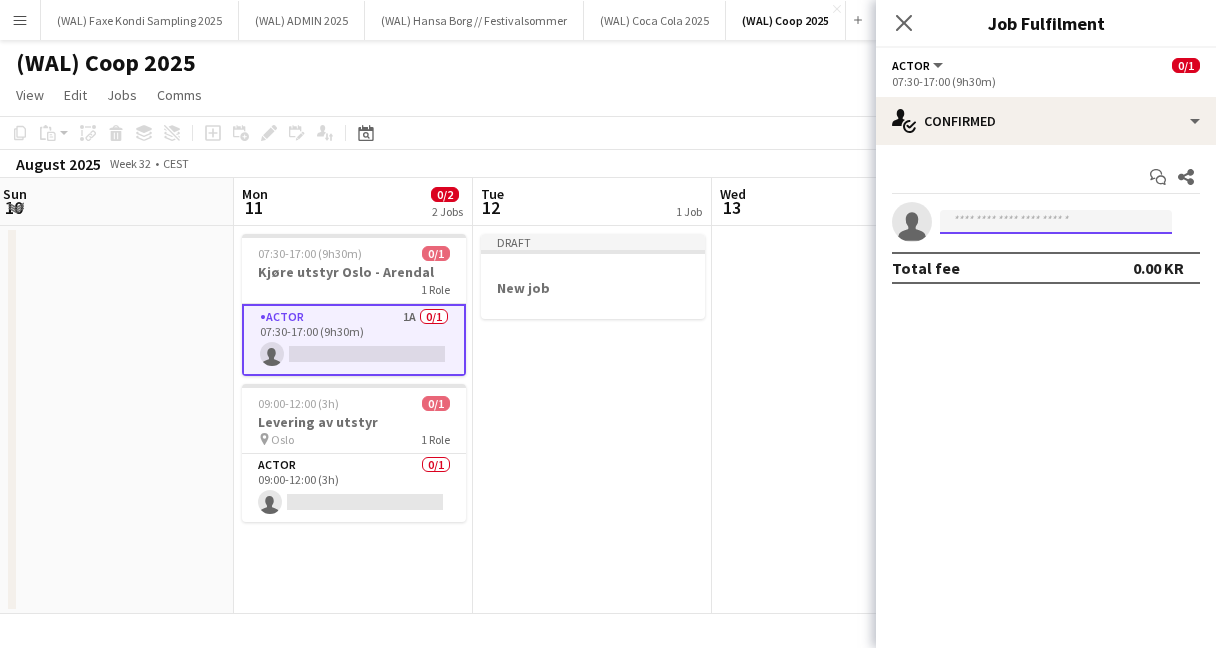click at bounding box center [1056, 222] 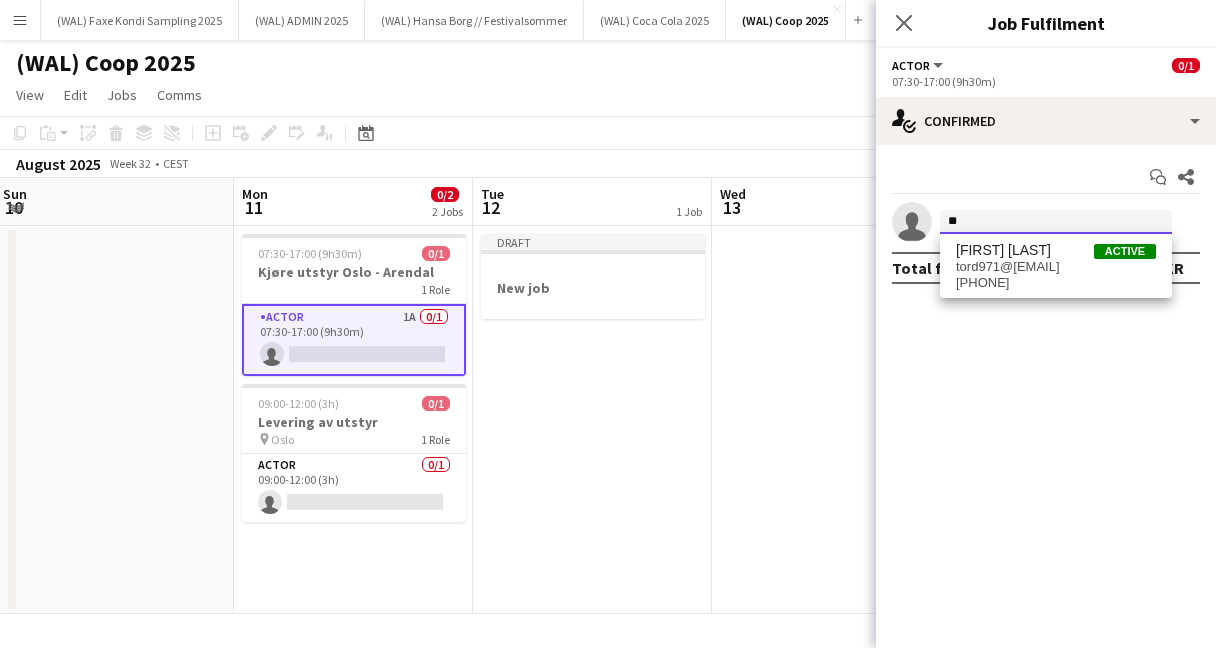 type on "*" 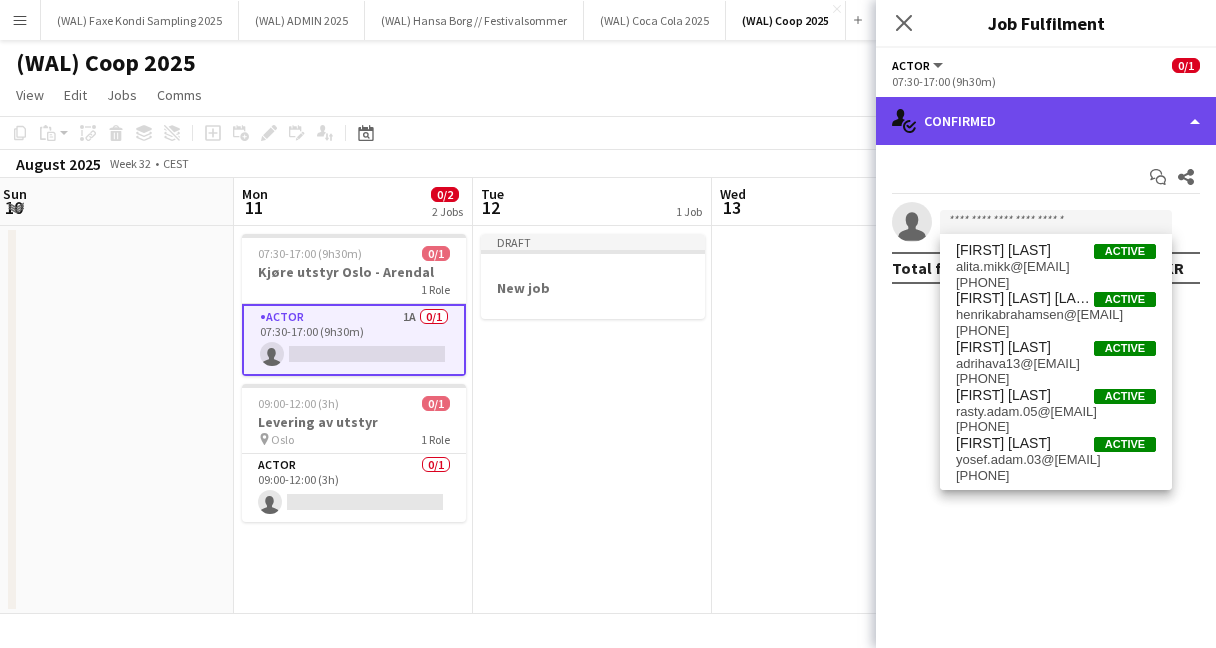 click on "single-neutral-actions-check-2
Confirmed" 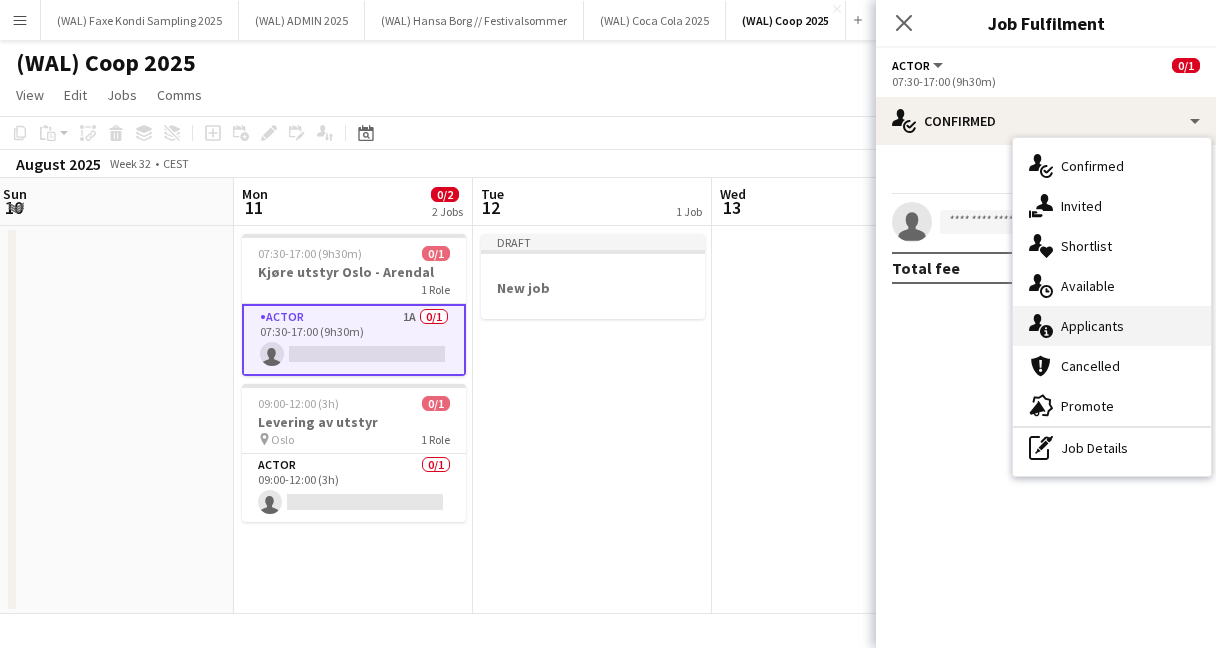 click on "single-neutral-actions-information
Applicants" at bounding box center [1112, 326] 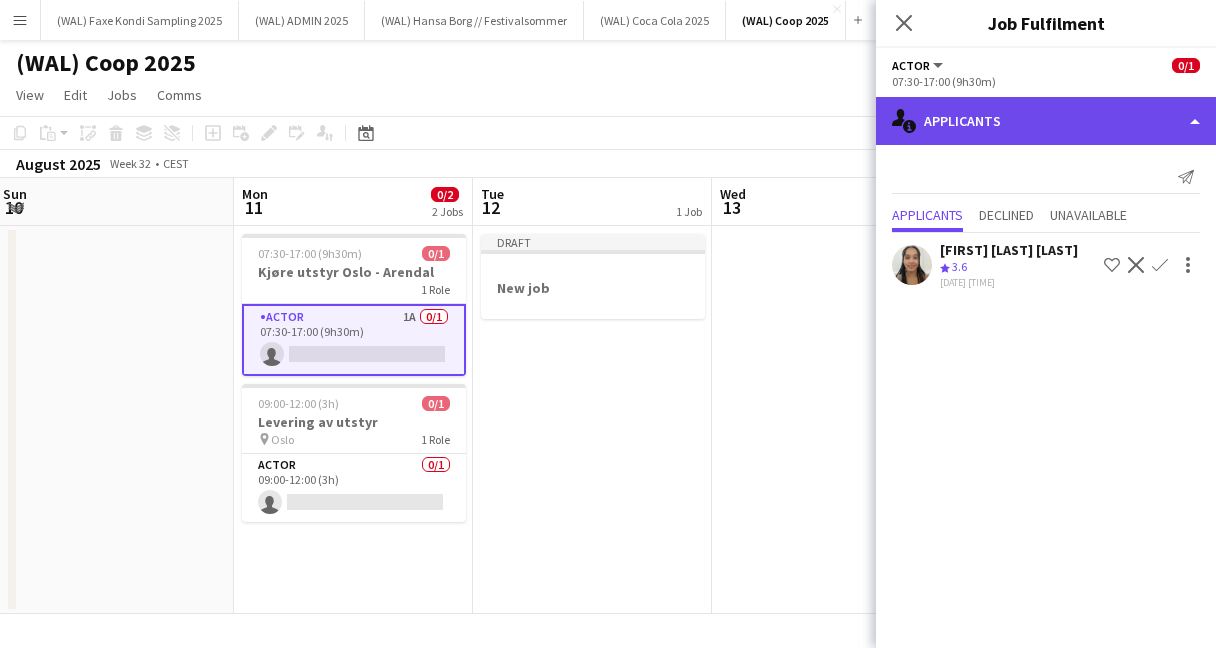 click on "single-neutral-actions-information
Applicants" 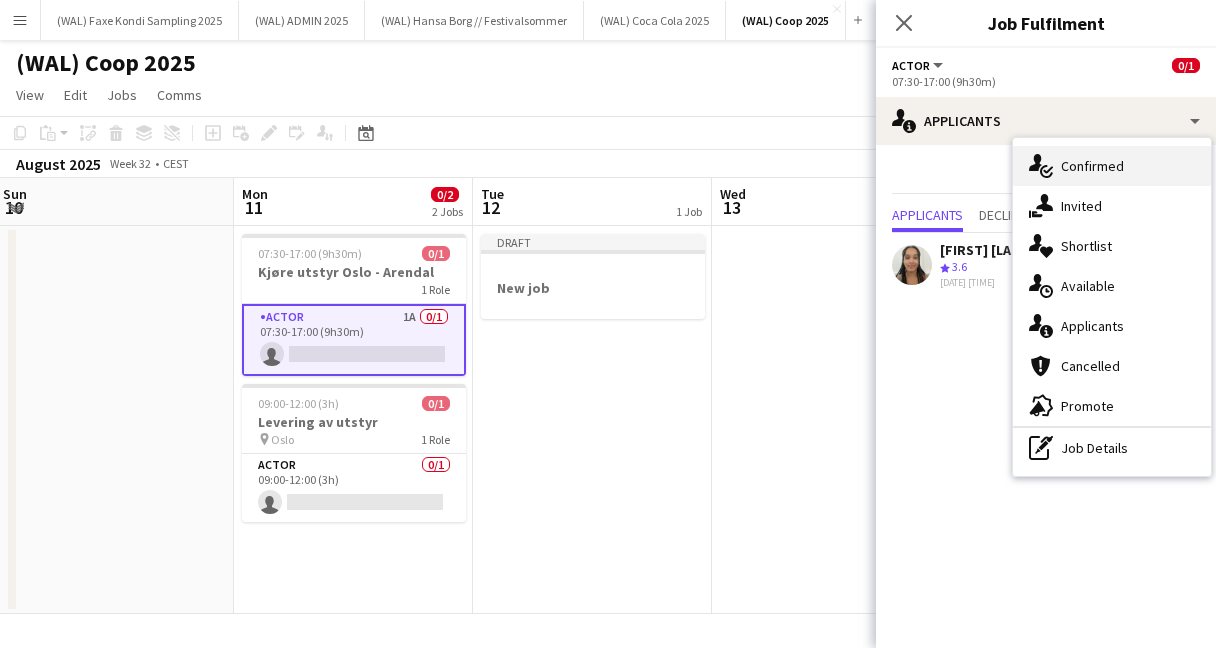 click on "single-neutral-actions-check-2" 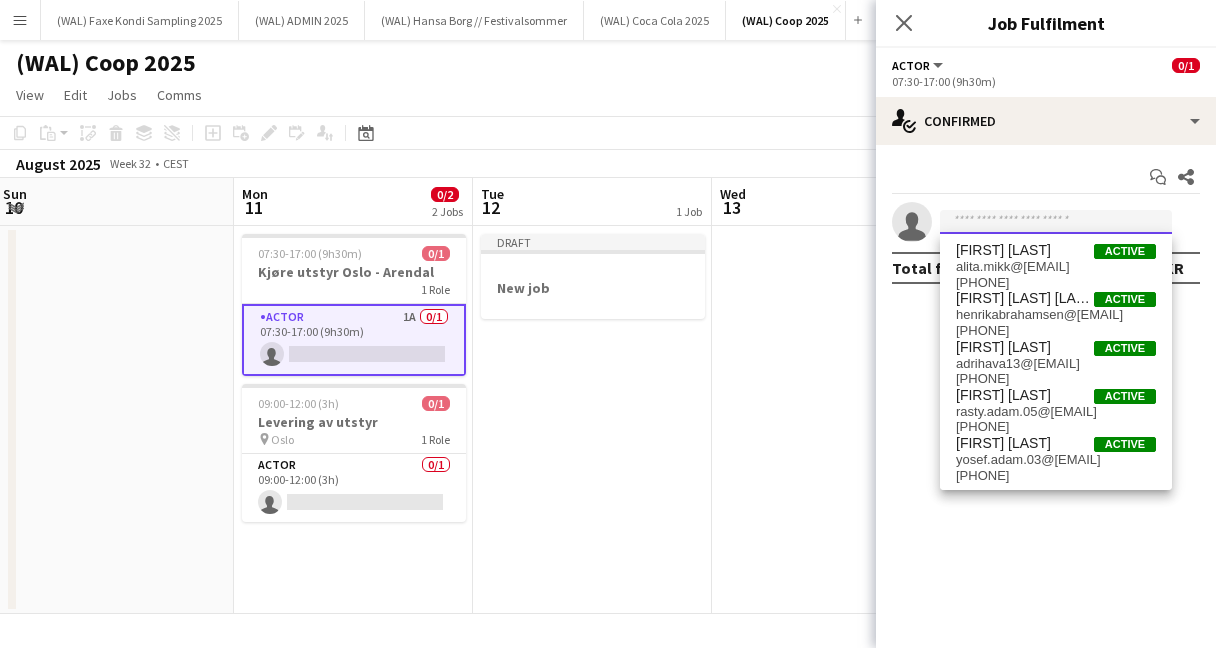 click at bounding box center (1056, 222) 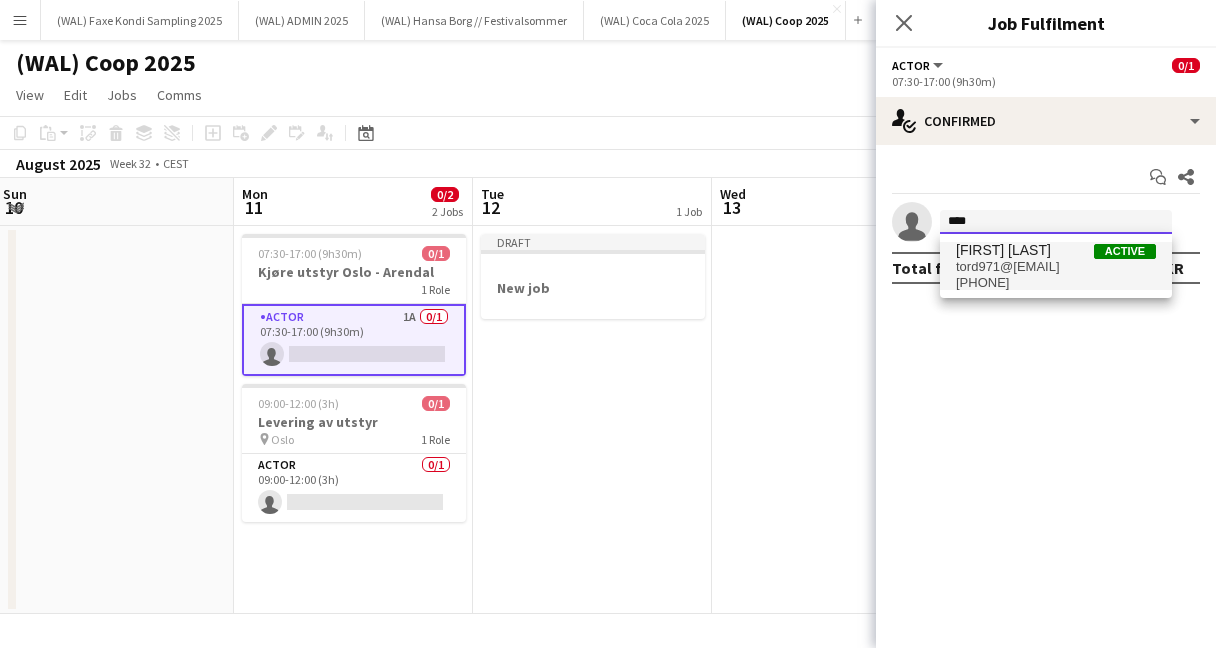 type on "****" 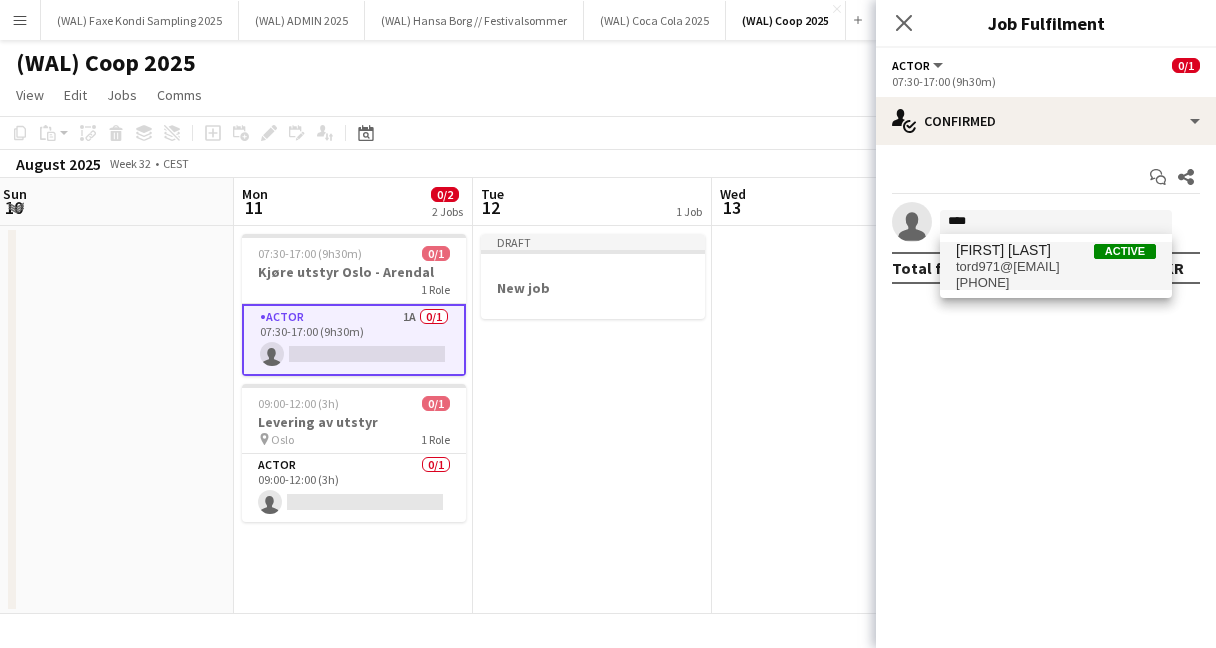 click on "[PHONE]" at bounding box center [1056, 283] 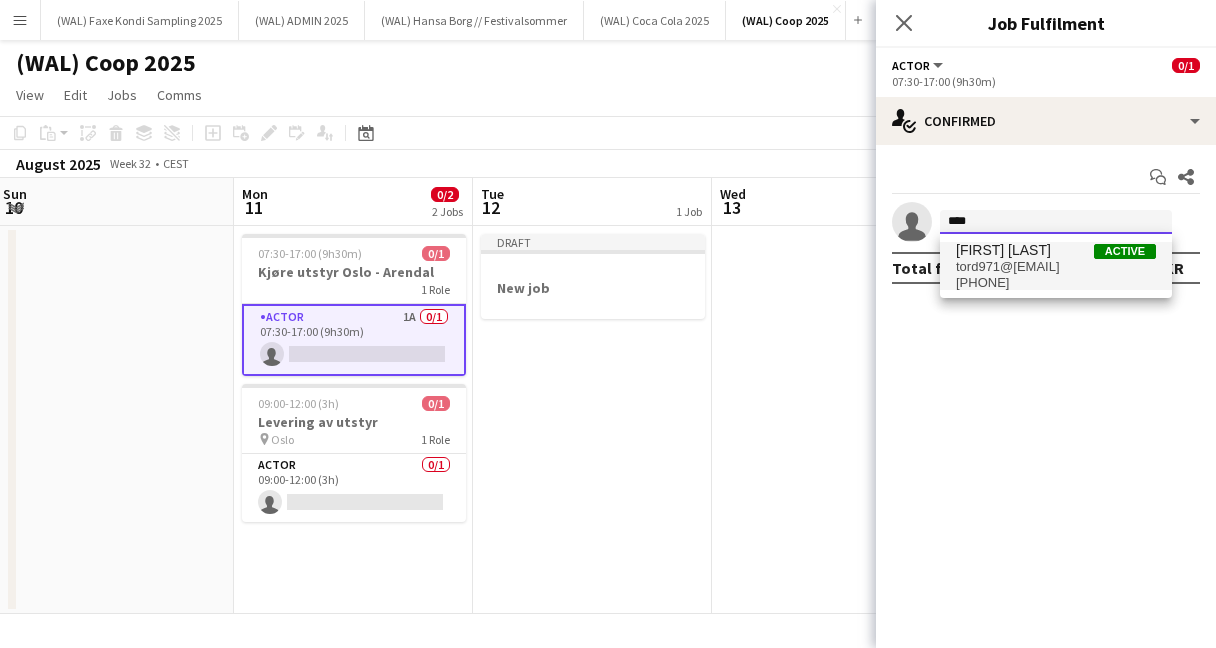 type 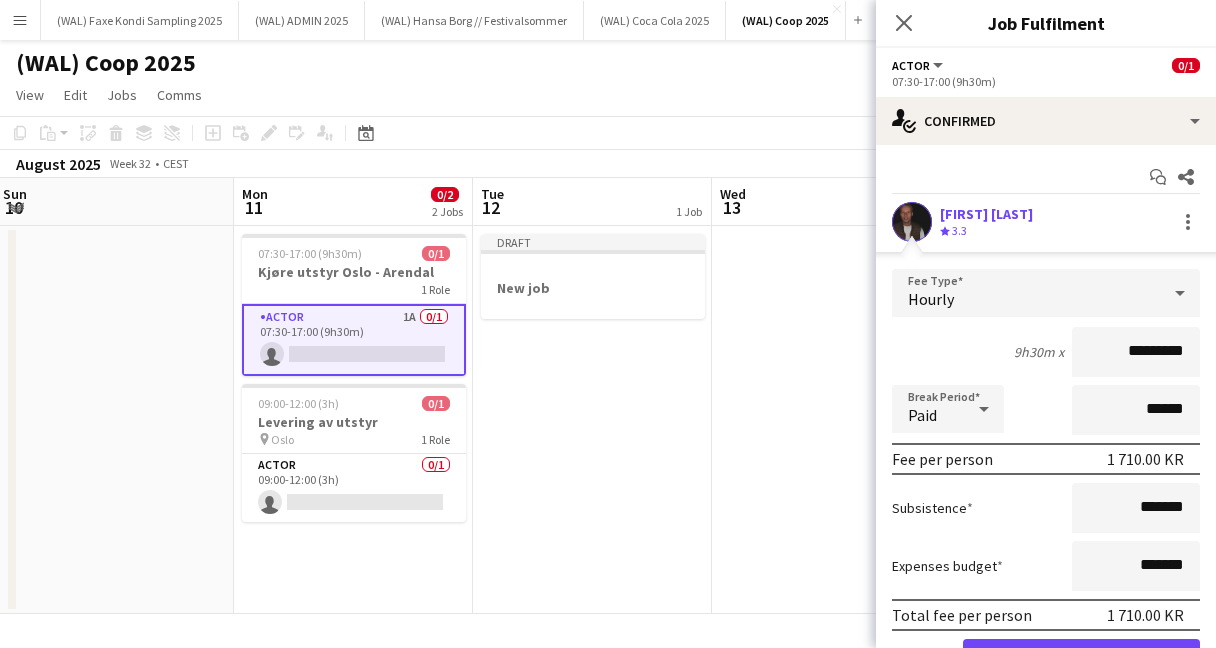 scroll, scrollTop: 106, scrollLeft: 0, axis: vertical 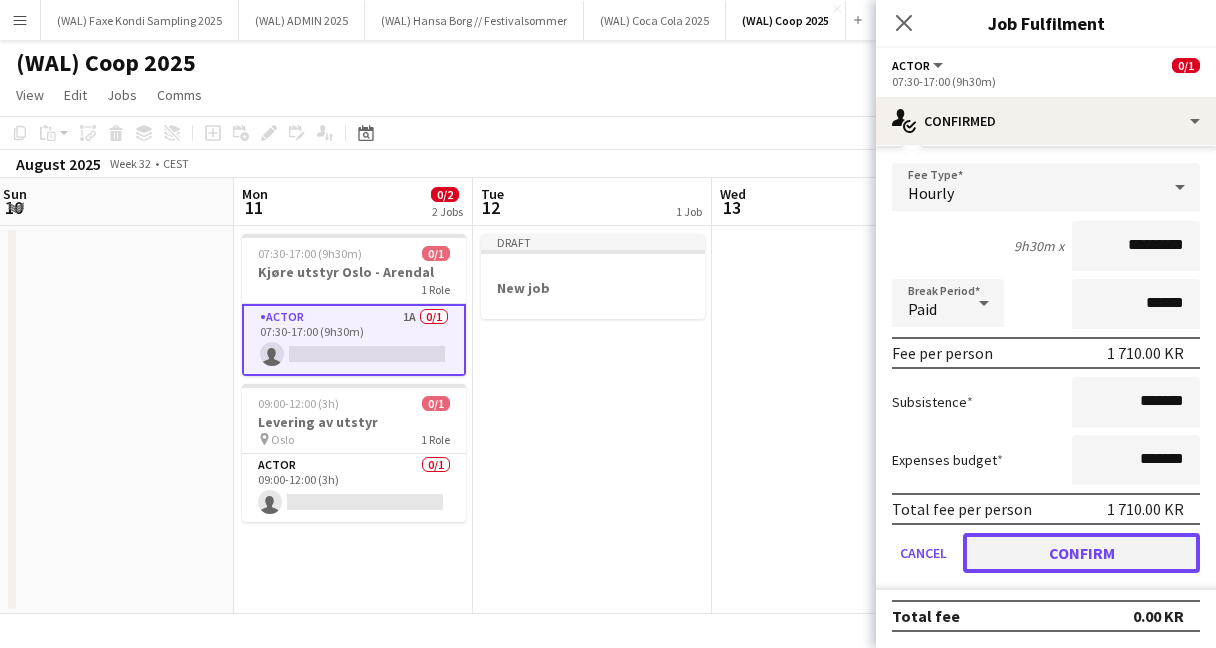 click on "Confirm" at bounding box center [1081, 553] 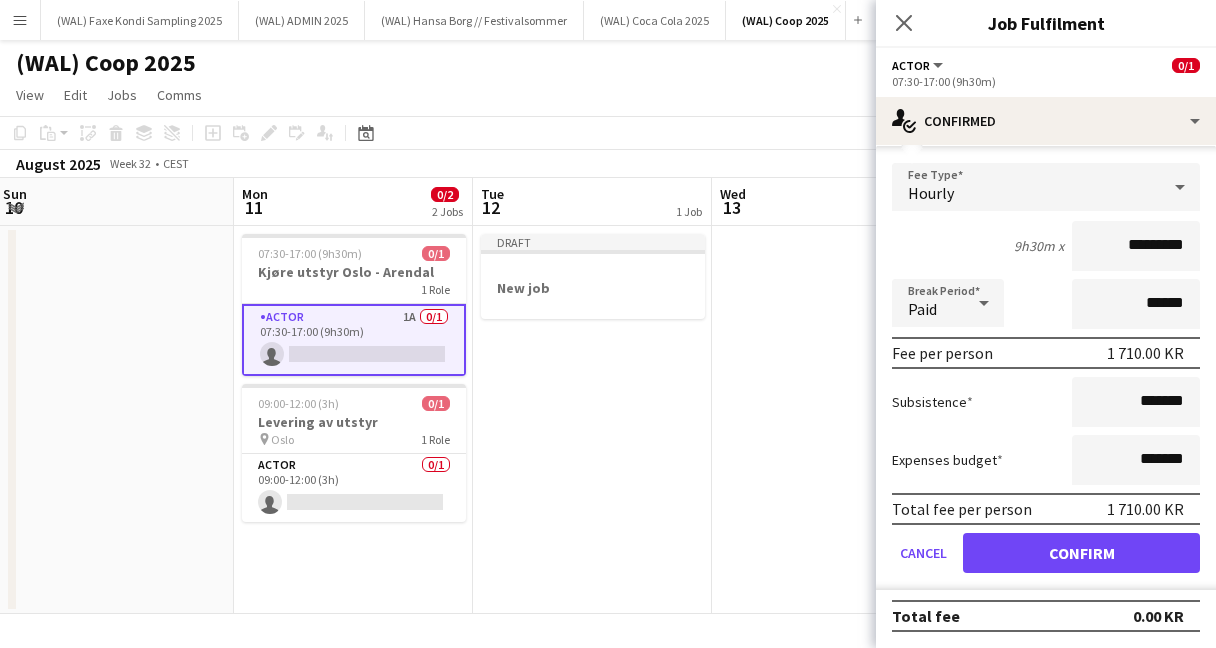 scroll, scrollTop: 0, scrollLeft: 0, axis: both 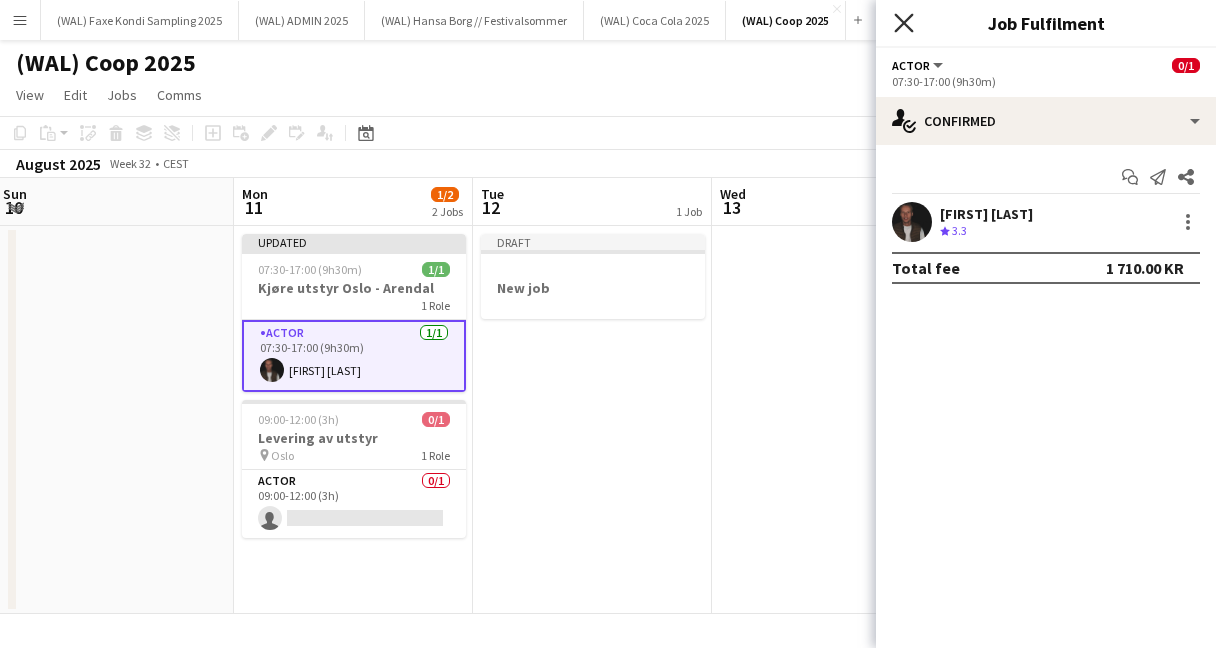 click on "Close pop-in" 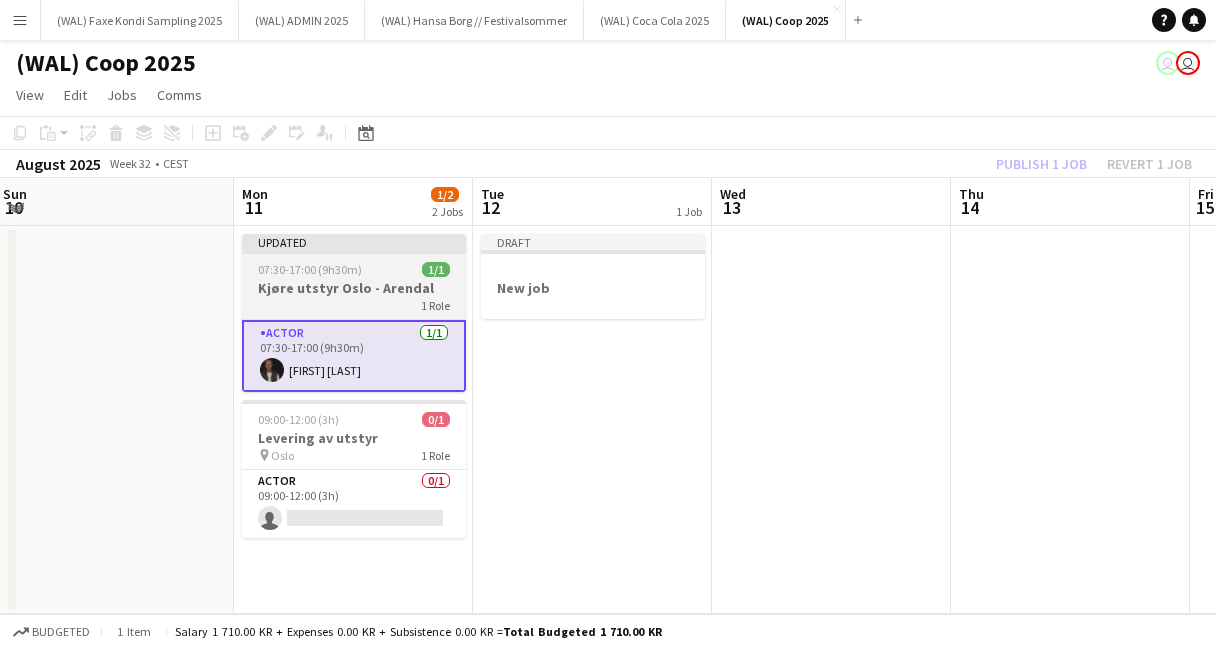 click on "Kjøre utstyr Oslo - Arendal" at bounding box center (354, 288) 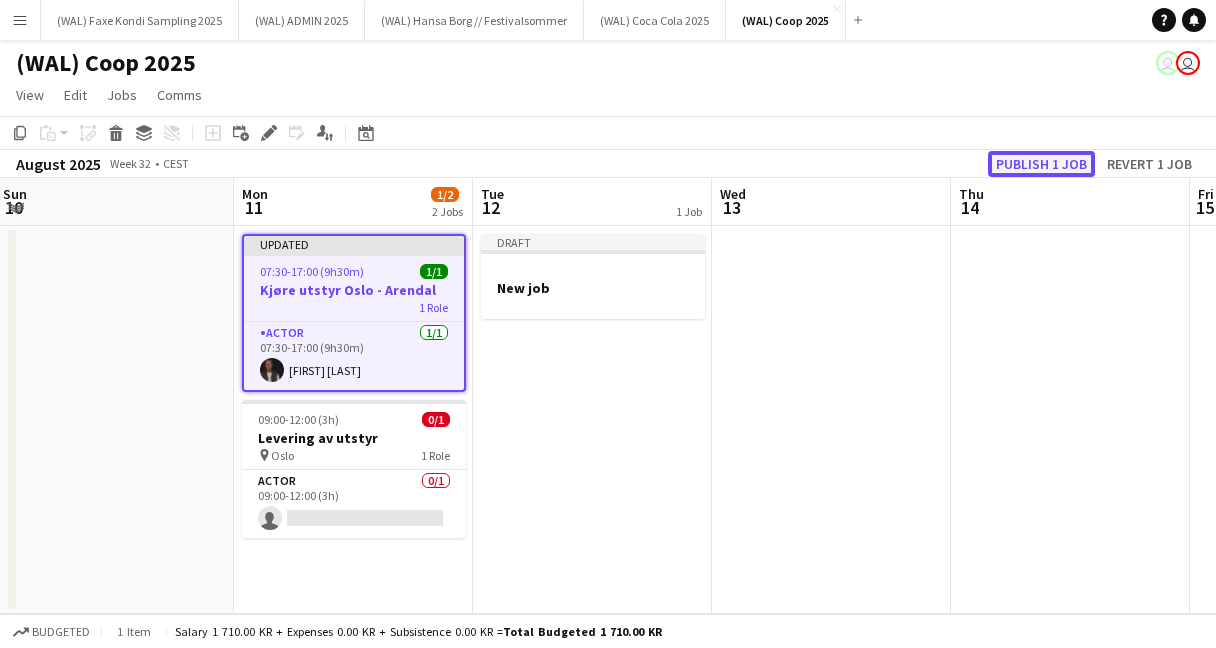 click on "Publish 1 job" 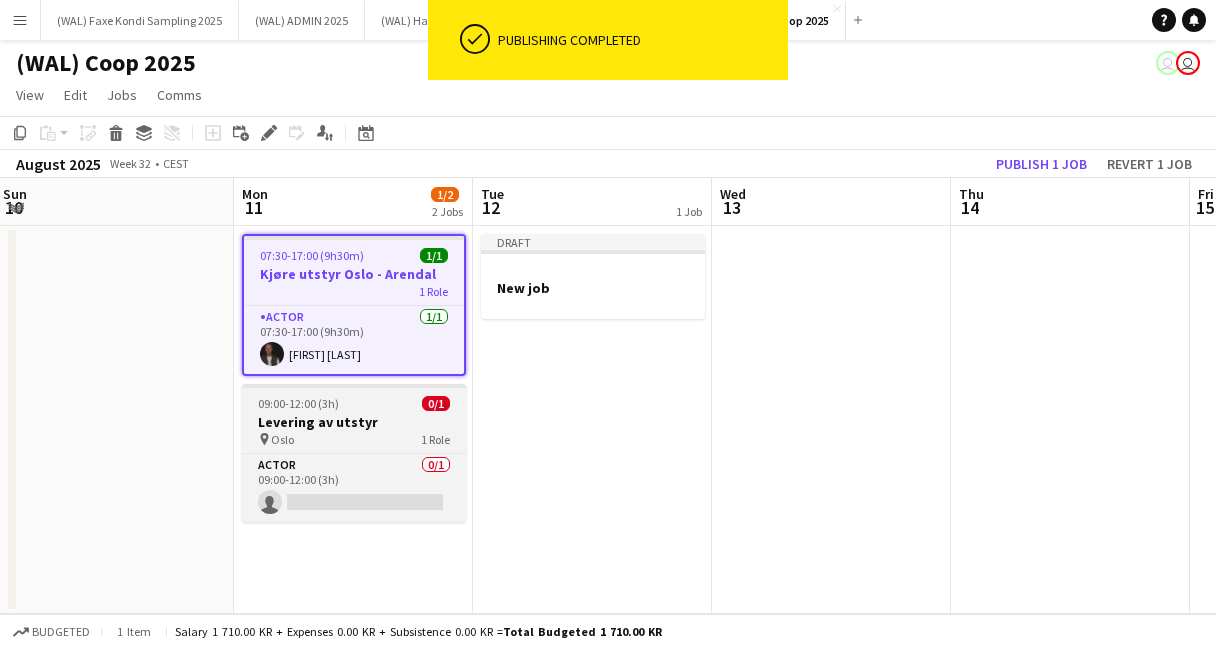 click on "09:00-12:00 (3h)    0/1" at bounding box center [354, 403] 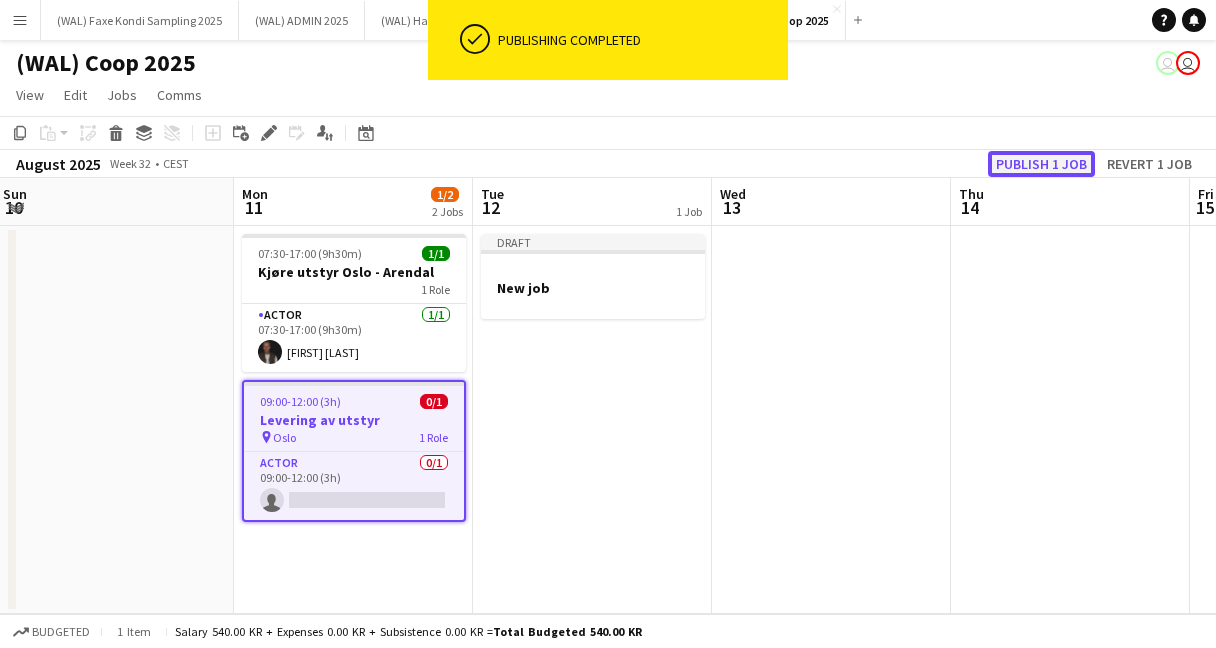 click on "Publish 1 job" 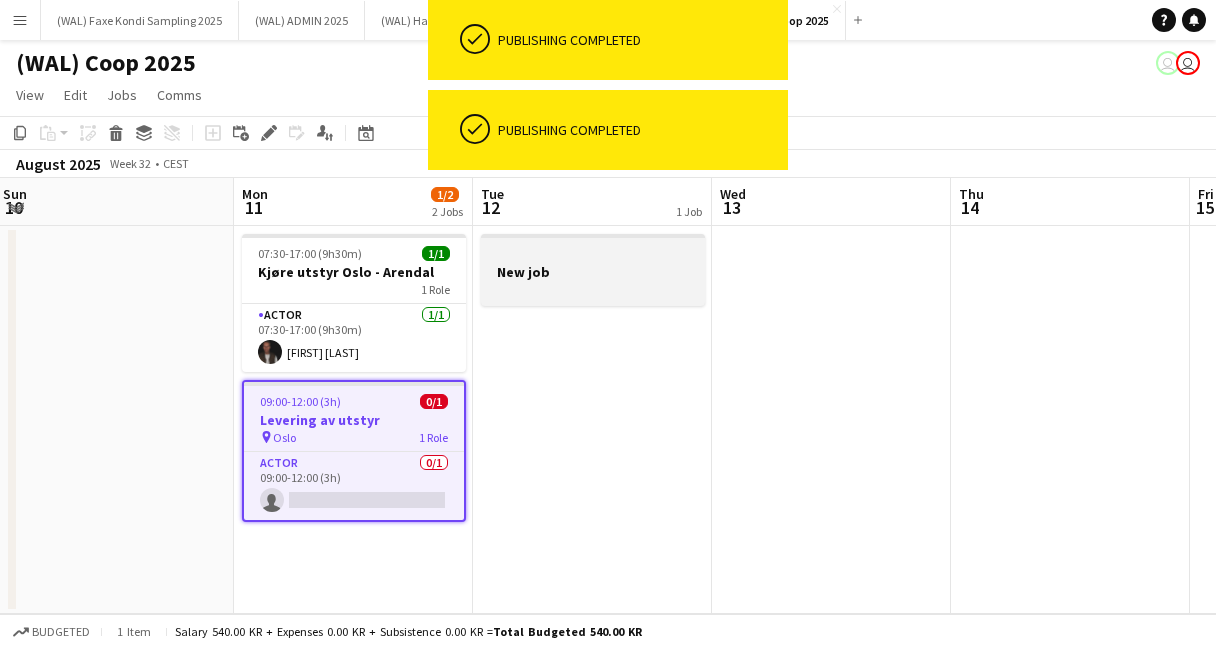 click at bounding box center [593, 289] 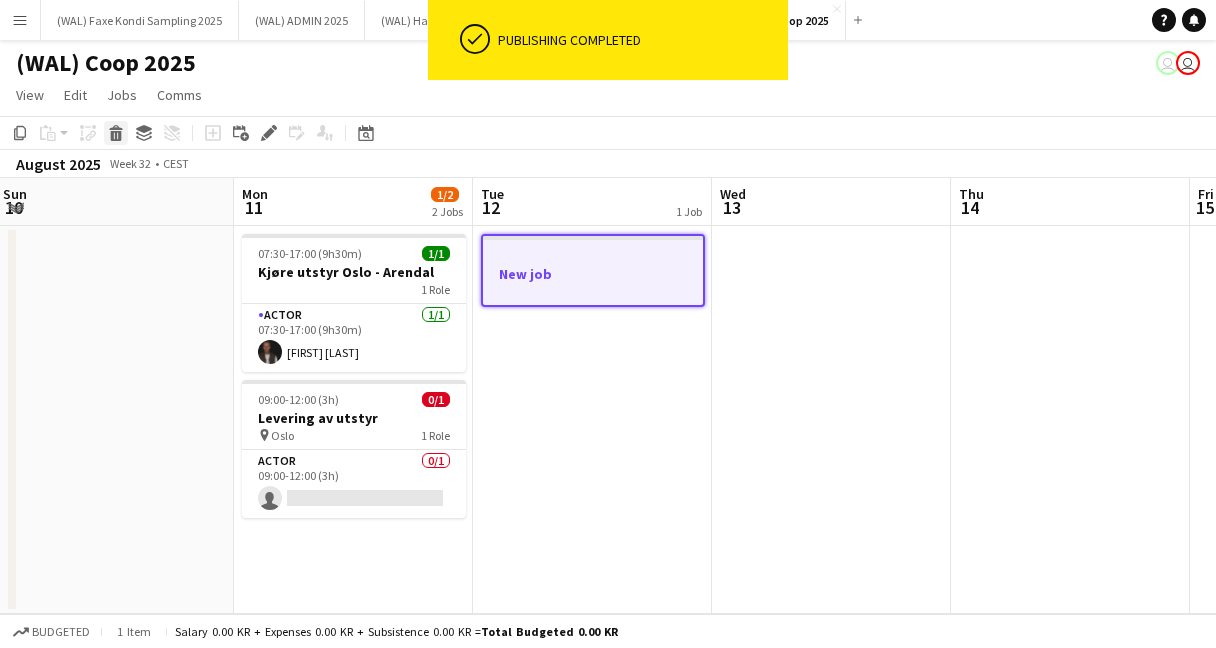 click on "Delete" at bounding box center [116, 133] 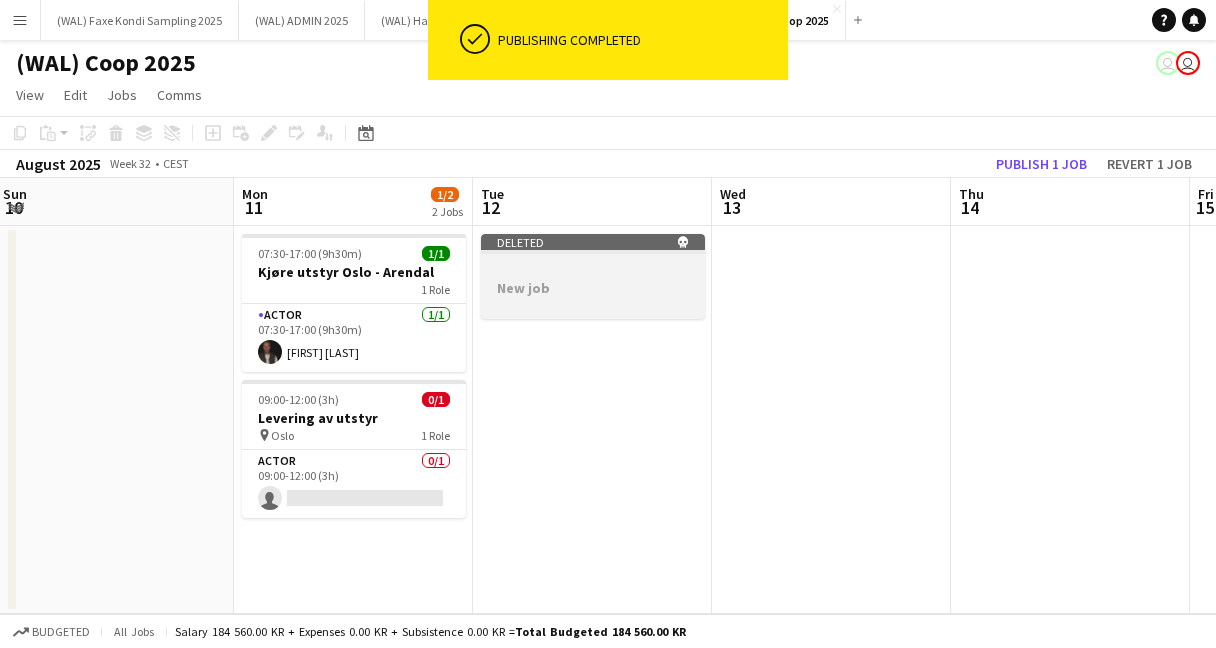 click at bounding box center (593, 305) 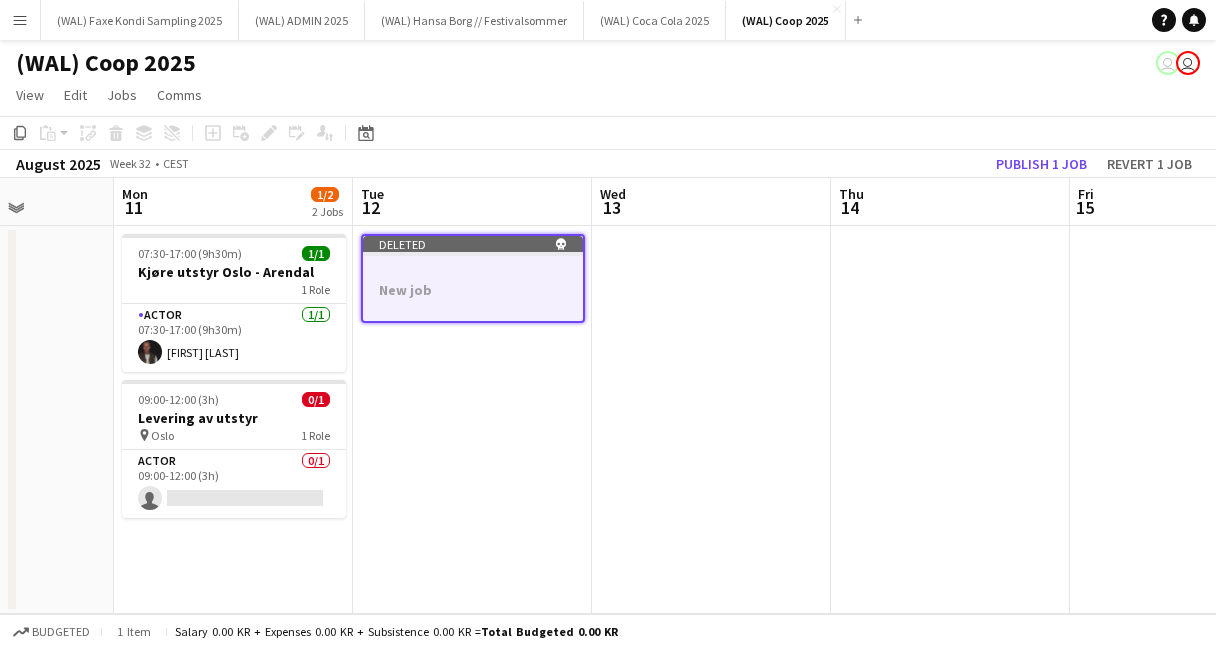 scroll, scrollTop: 0, scrollLeft: 863, axis: horizontal 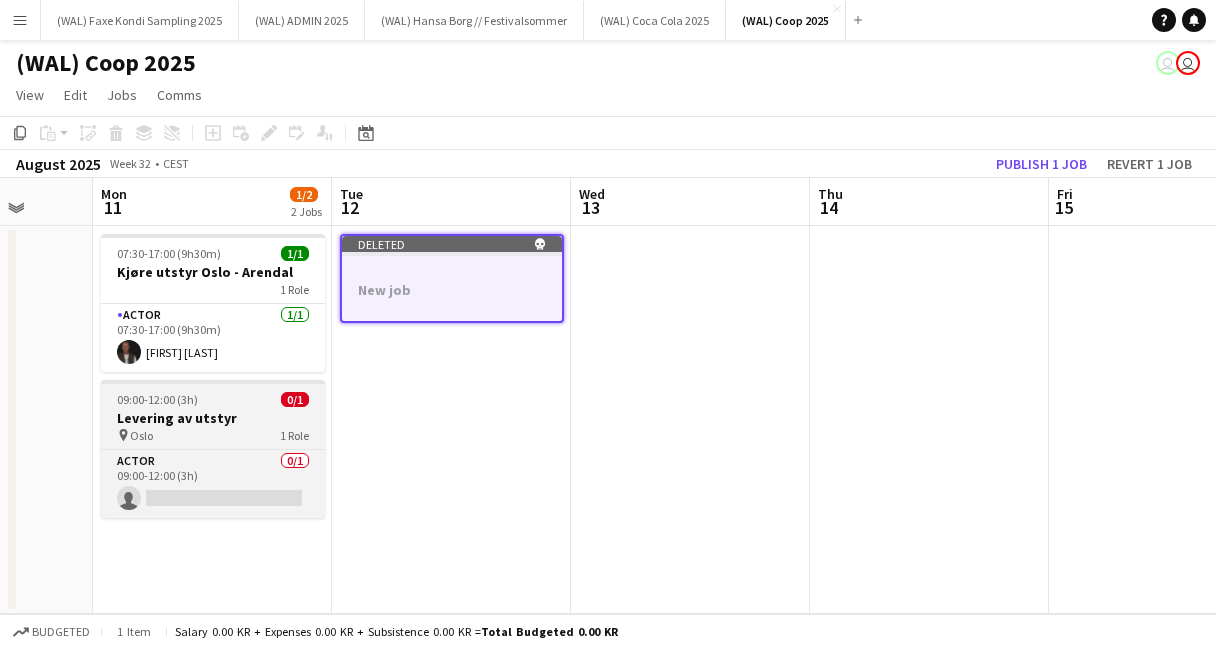 click on "Levering av utstyr" at bounding box center [213, 418] 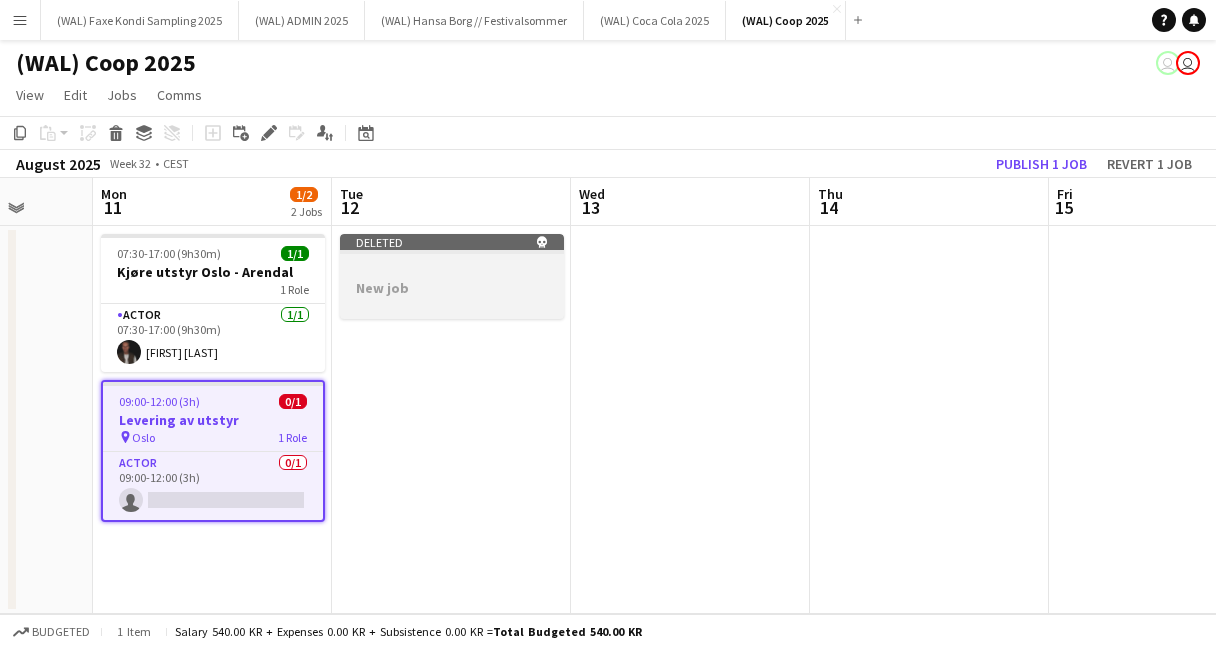 click on "Deleted
skull
New job" at bounding box center (452, 276) 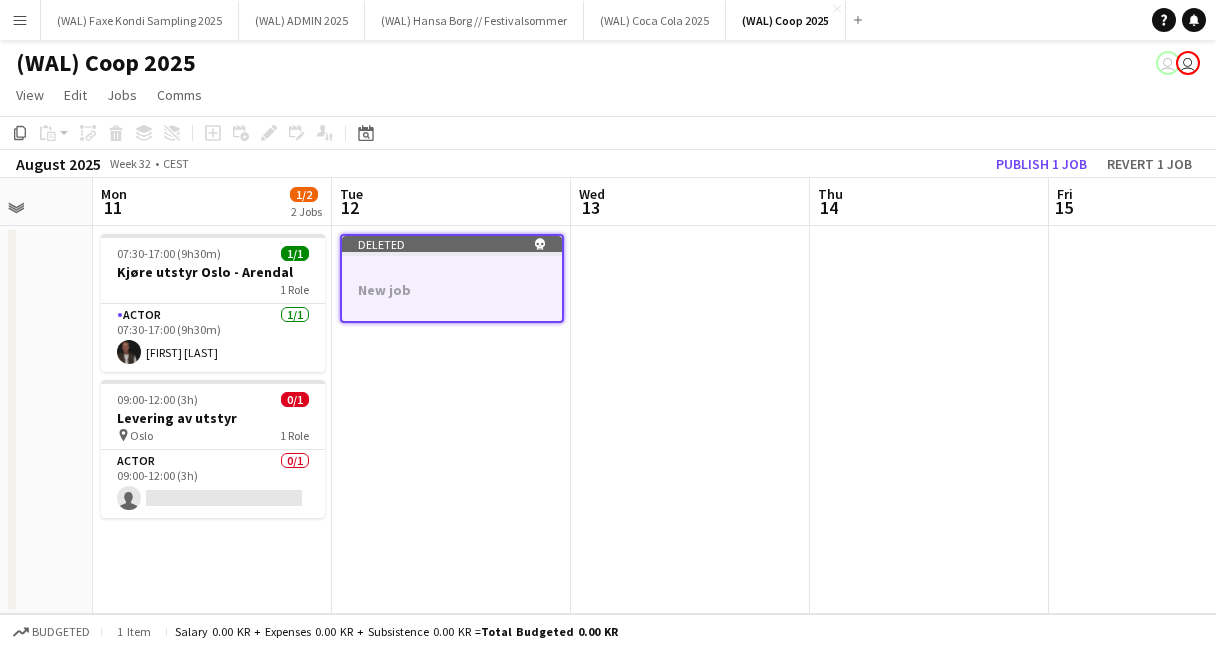 click on "Deleted
skull
New job" at bounding box center (451, 420) 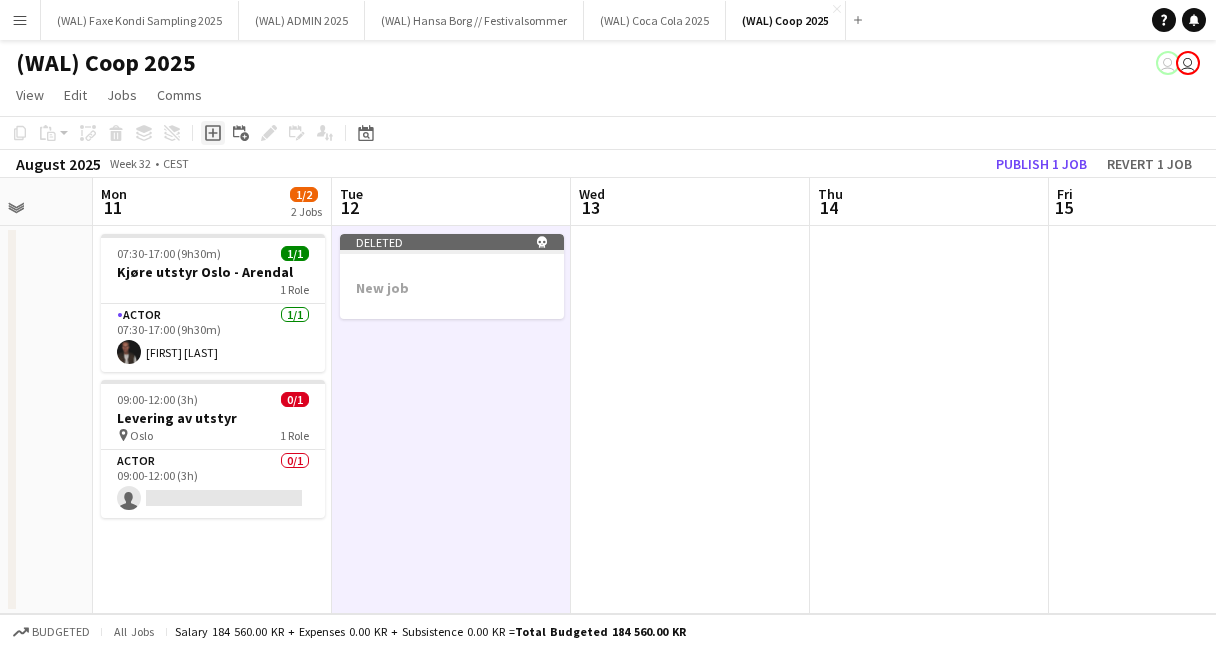 click on "Add job" 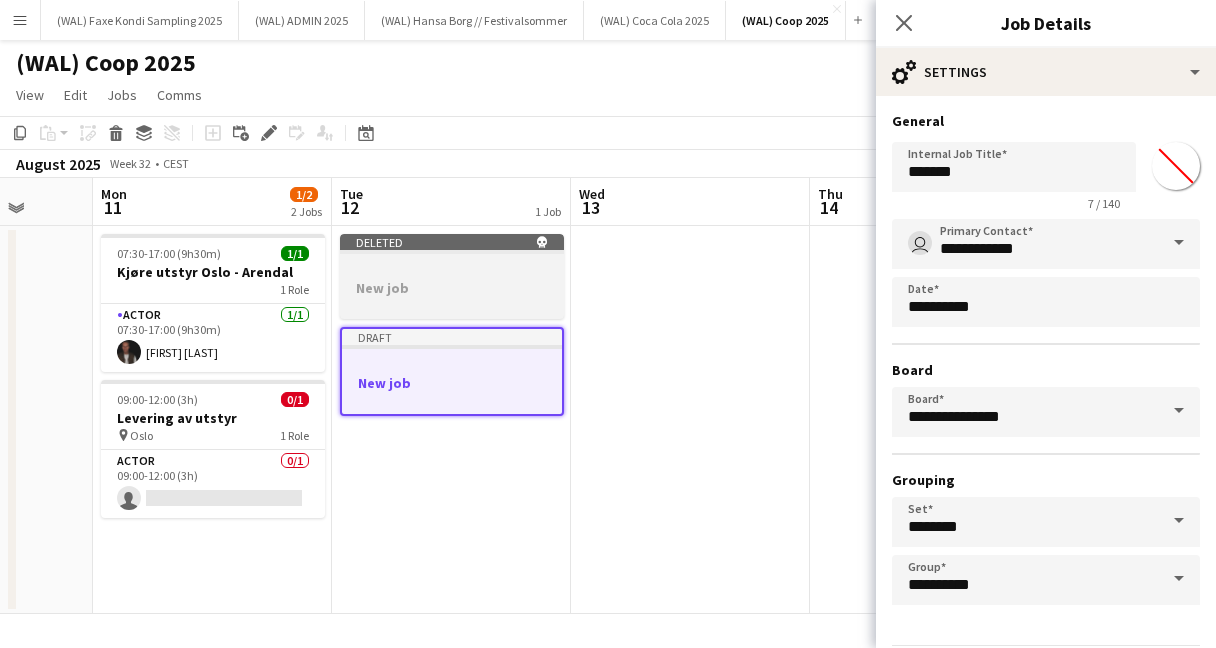 click 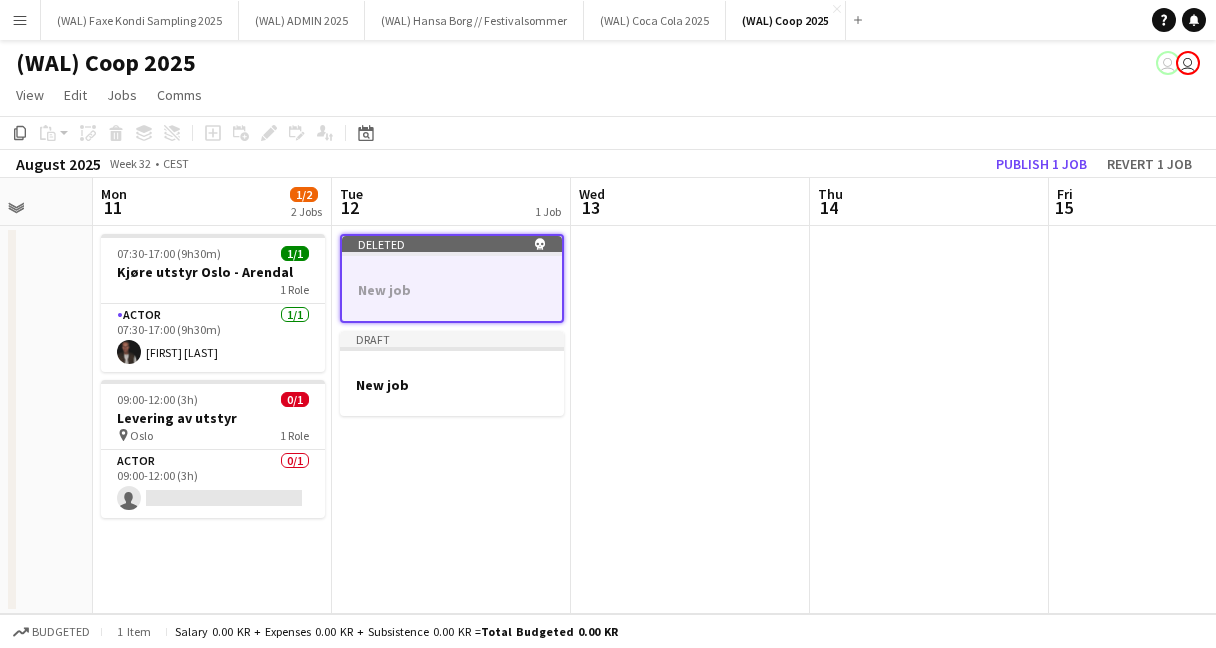 scroll, scrollTop: 0, scrollLeft: 874, axis: horizontal 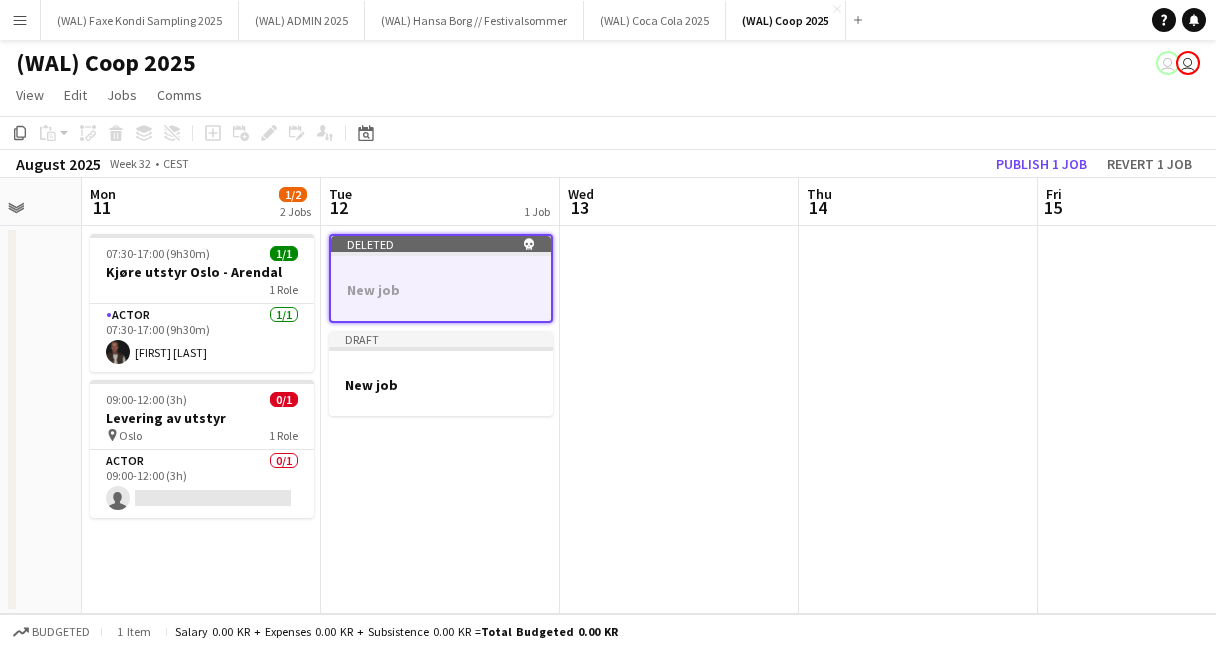 drag, startPoint x: 545, startPoint y: 242, endPoint x: 534, endPoint y: 299, distance: 58.0517 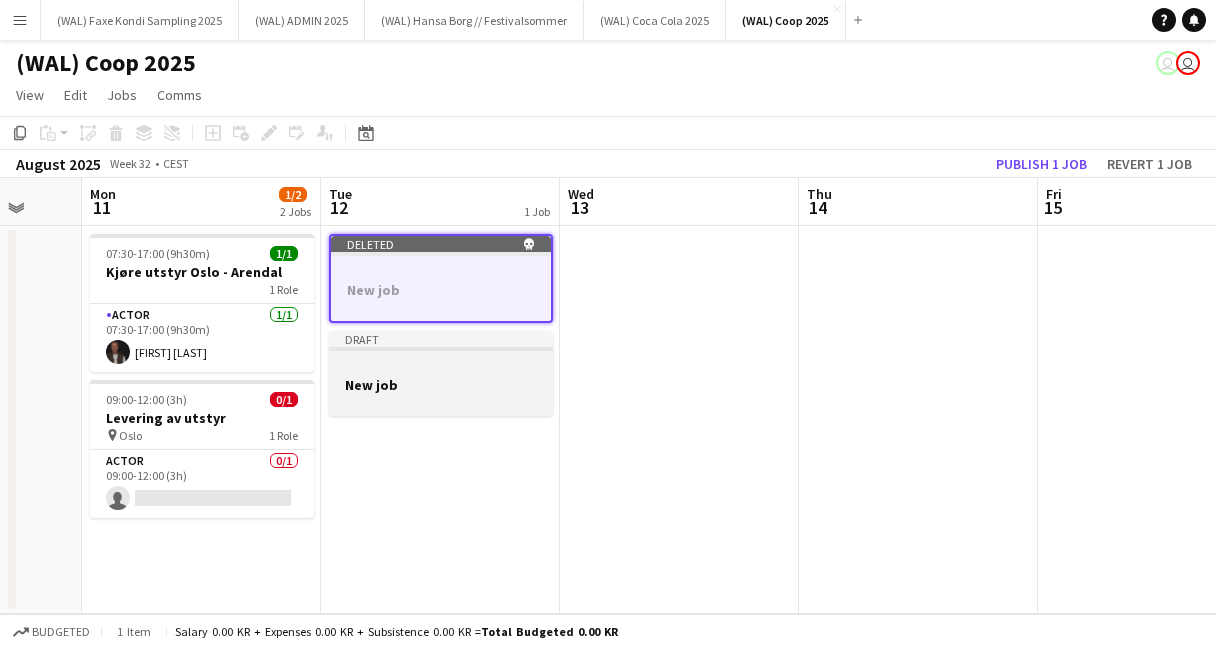 click at bounding box center [441, 366] 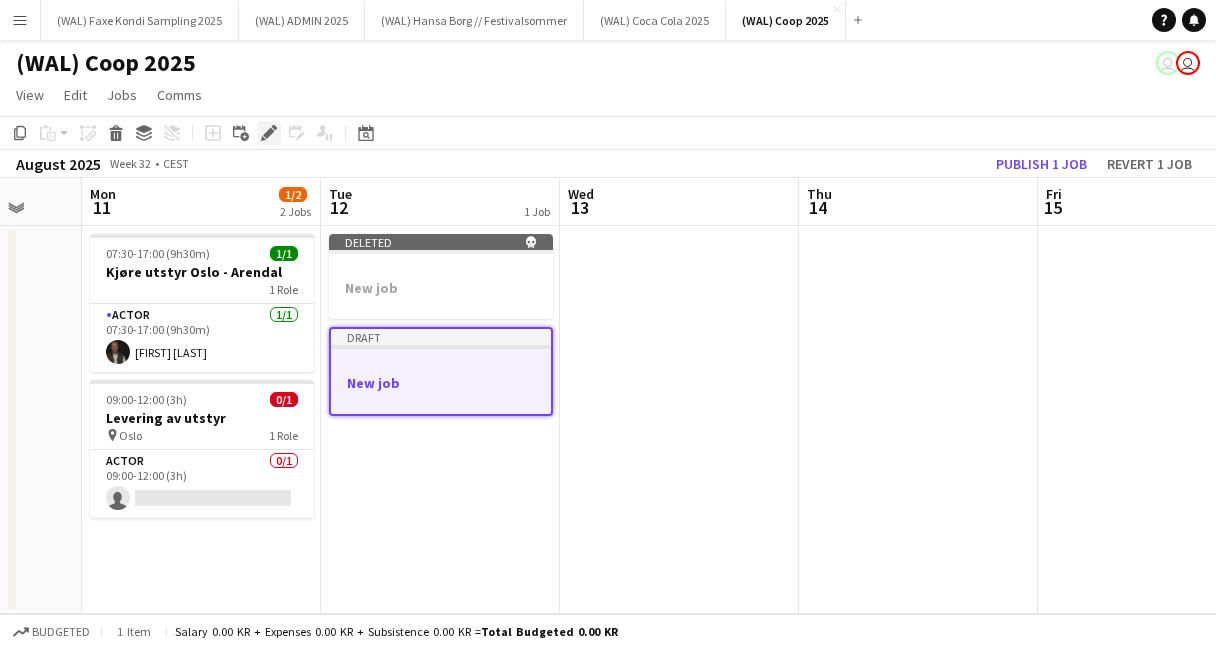 click 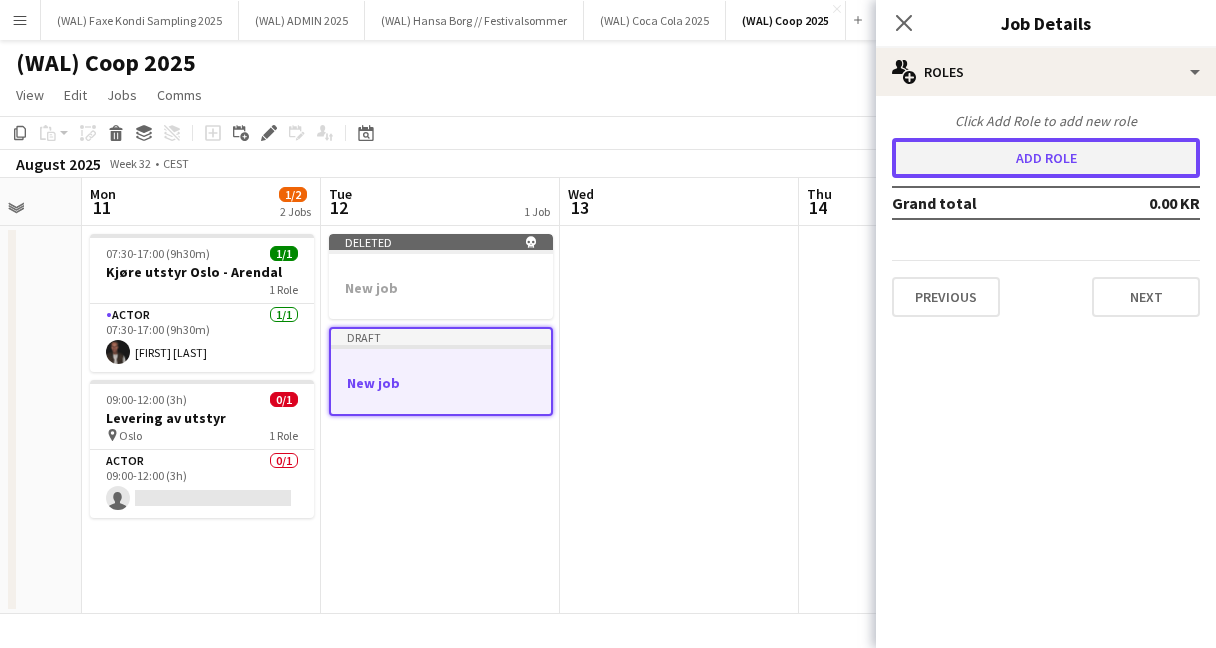 click on "Add role" at bounding box center (1046, 158) 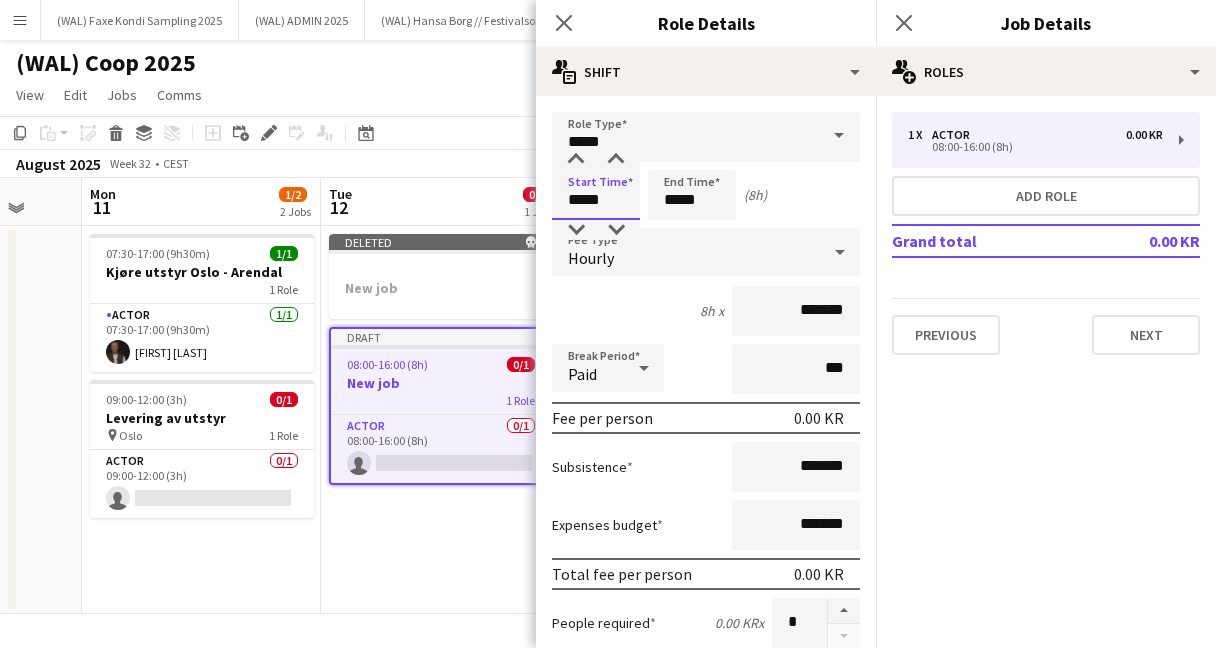click on "*****" at bounding box center (596, 195) 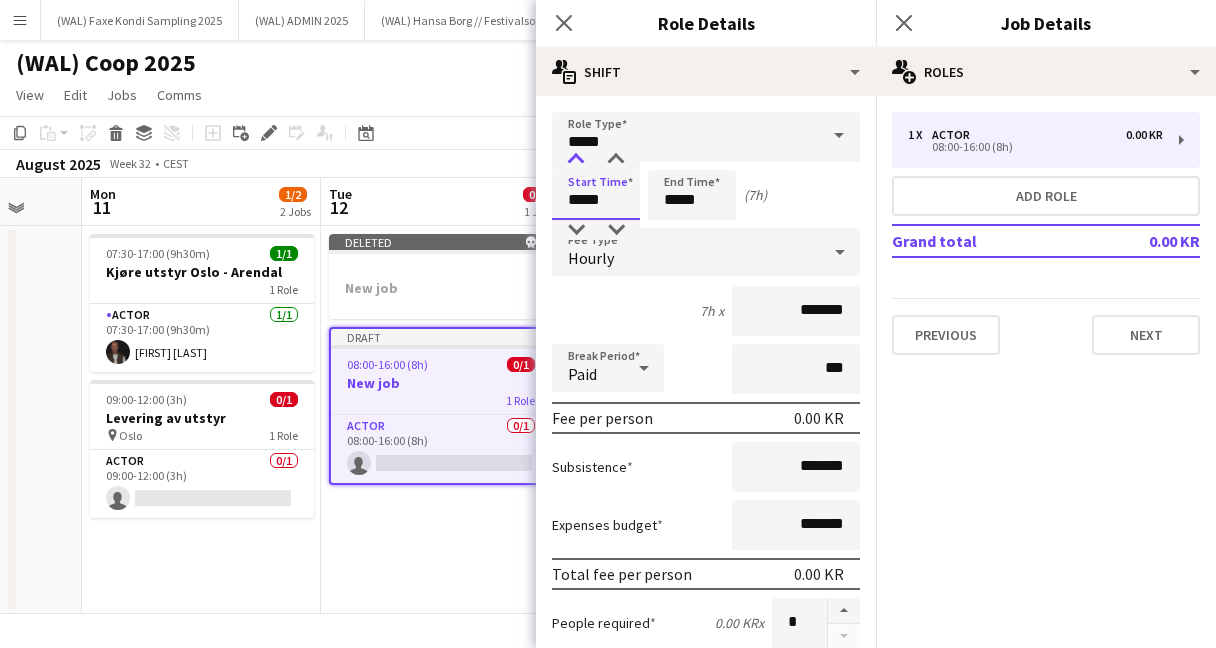 click at bounding box center (576, 160) 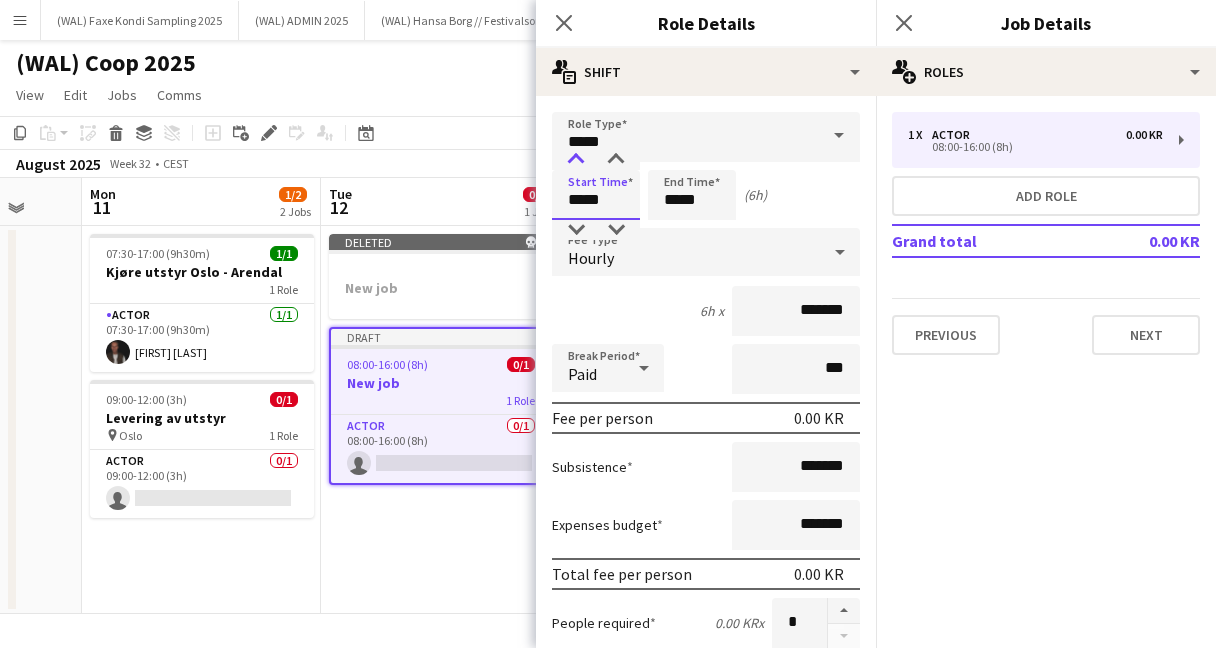 click at bounding box center (576, 160) 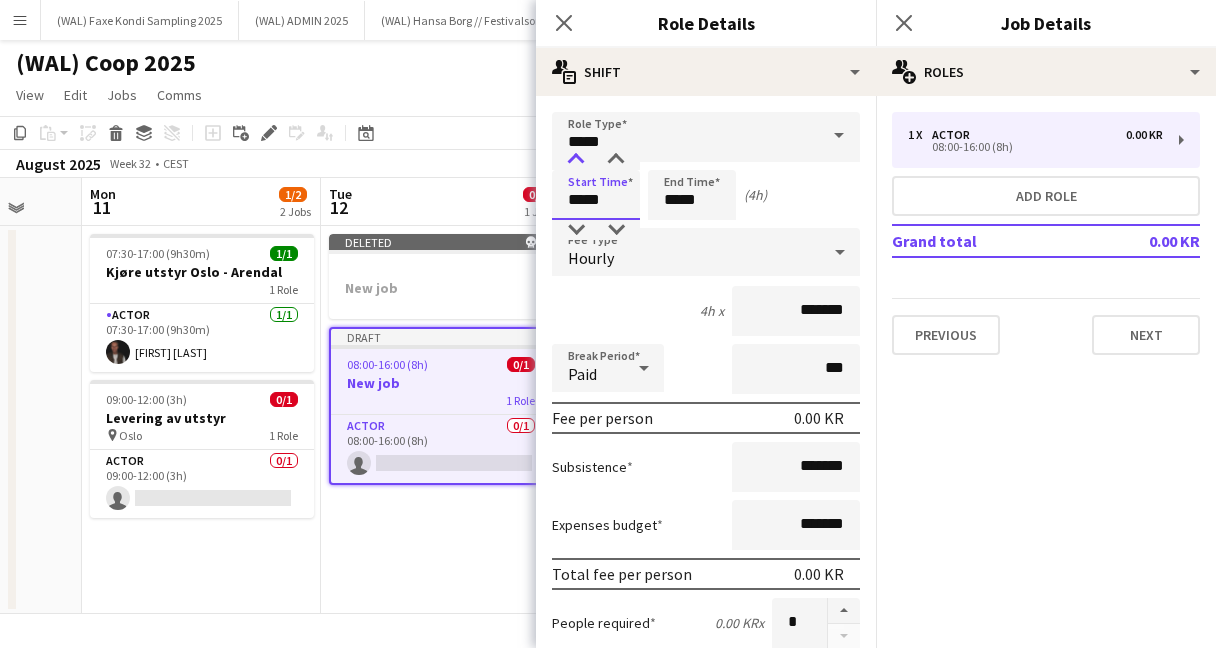 click at bounding box center [576, 160] 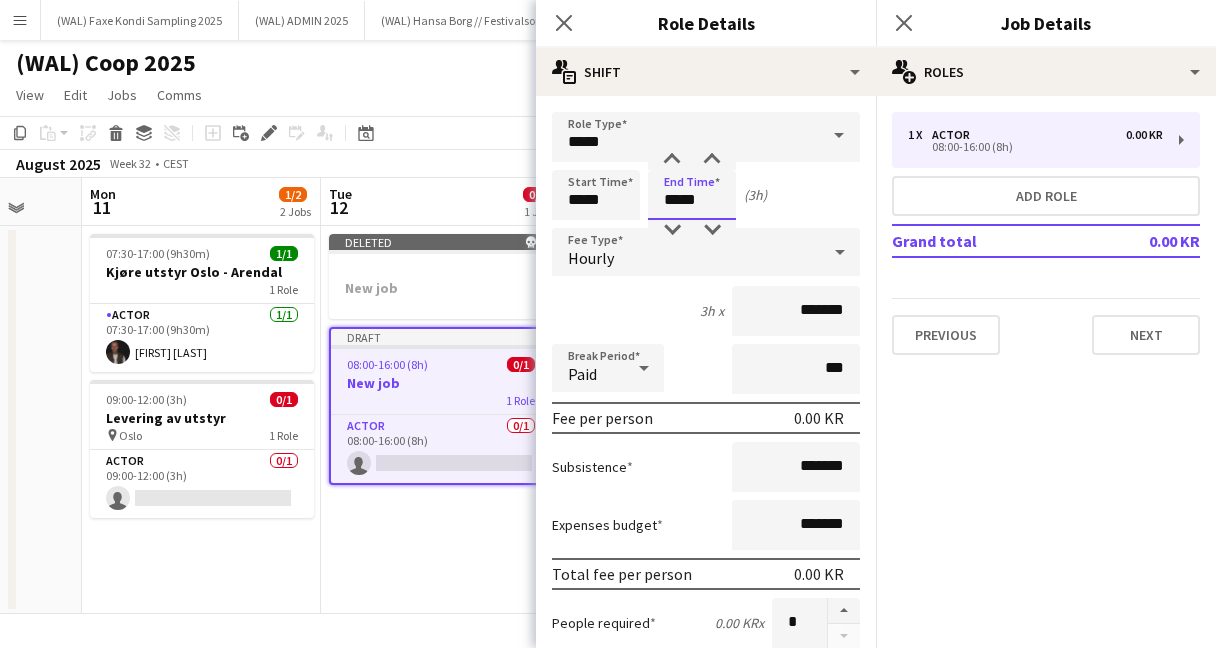 click on "*****" at bounding box center [692, 195] 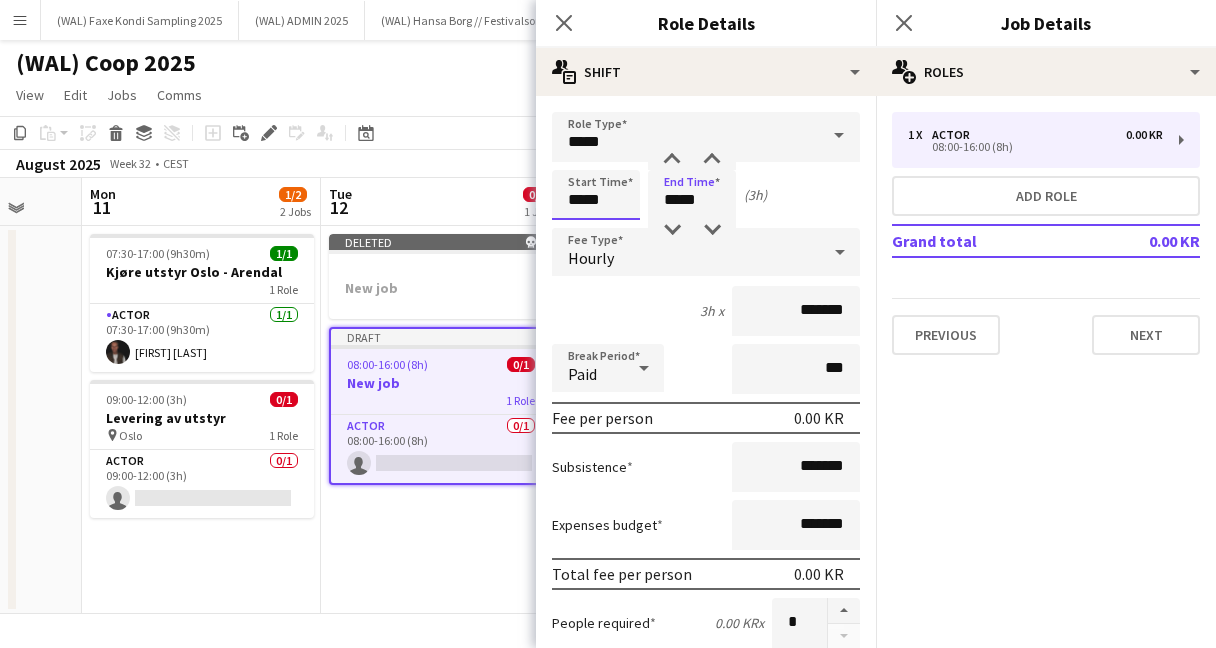 click on "*****" at bounding box center [596, 195] 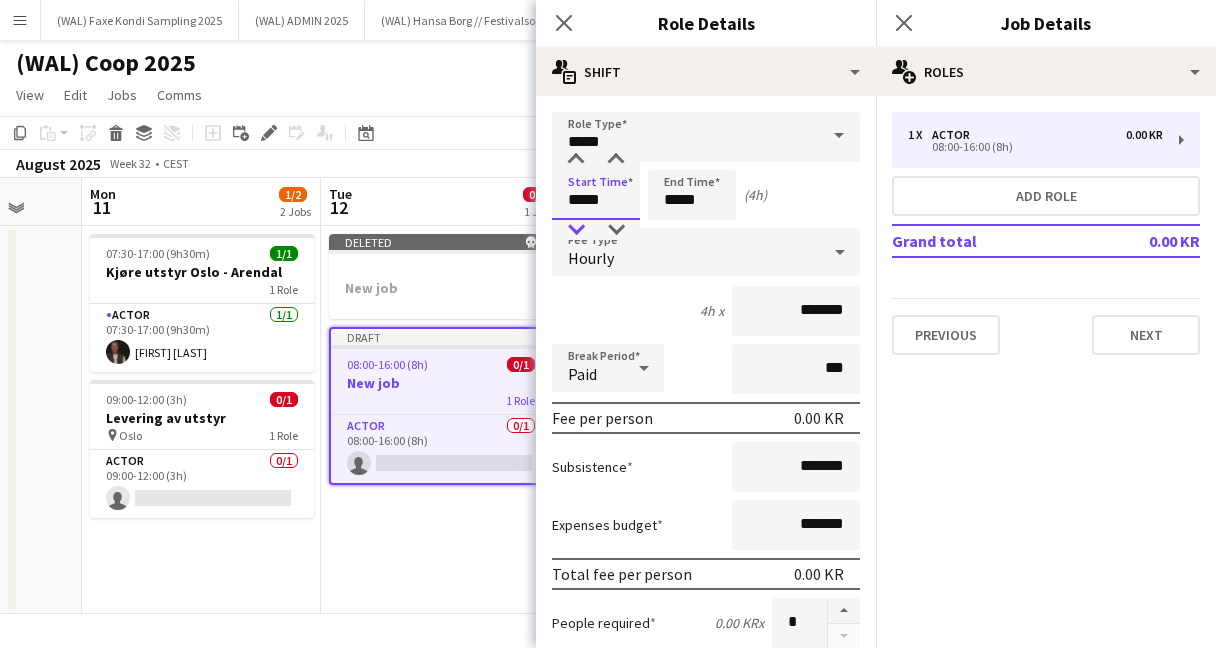 click at bounding box center [576, 230] 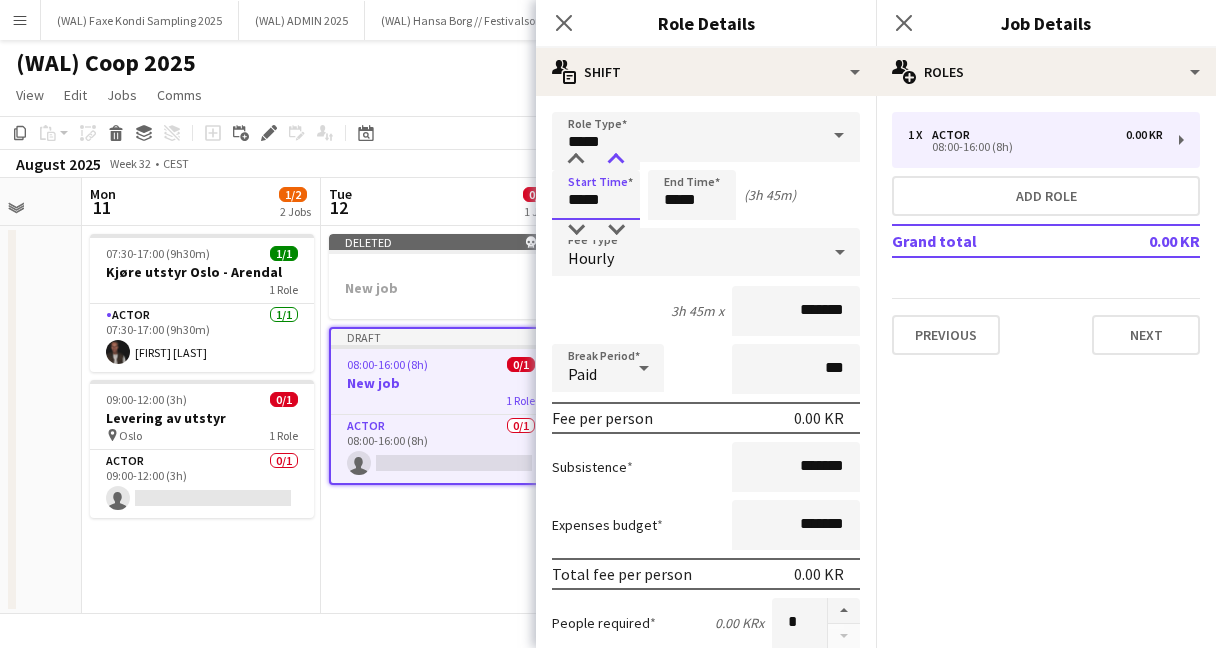 click at bounding box center (616, 160) 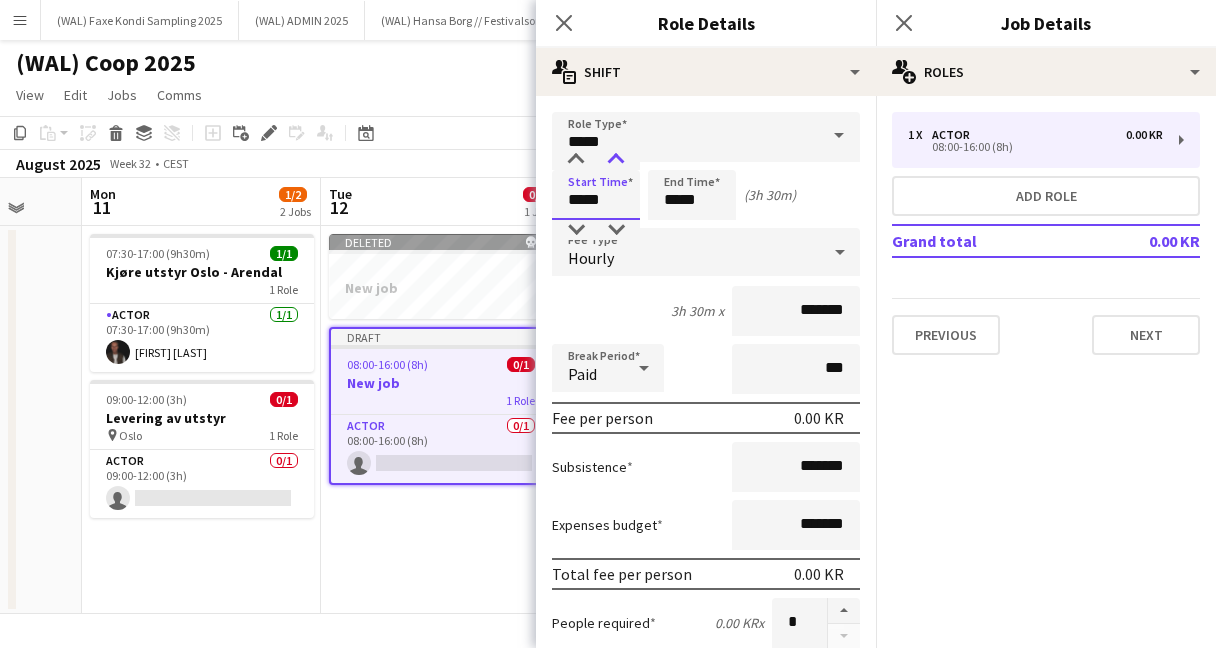 type on "*****" 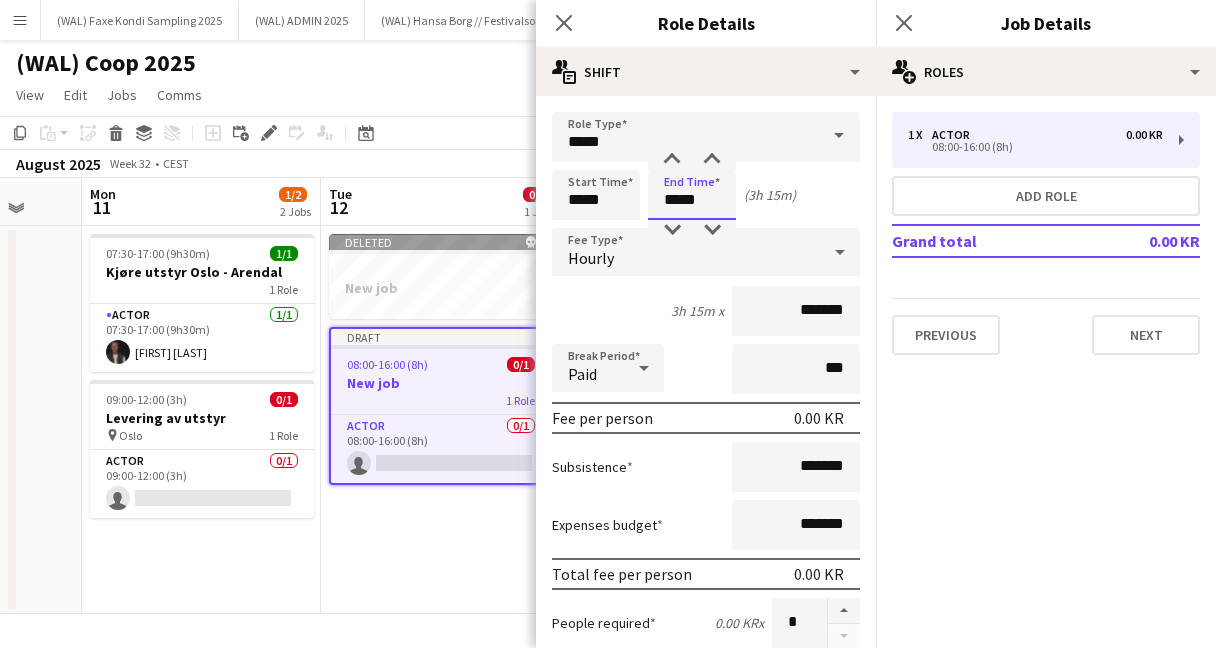 click on "*****" at bounding box center (692, 195) 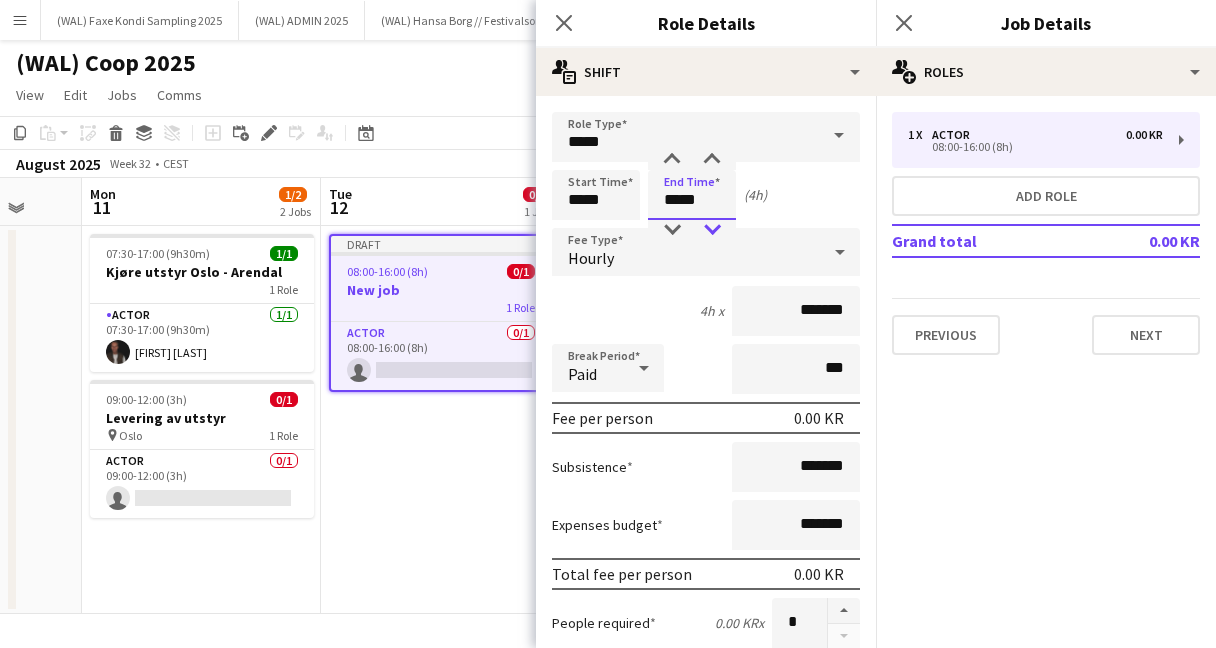 click at bounding box center [712, 230] 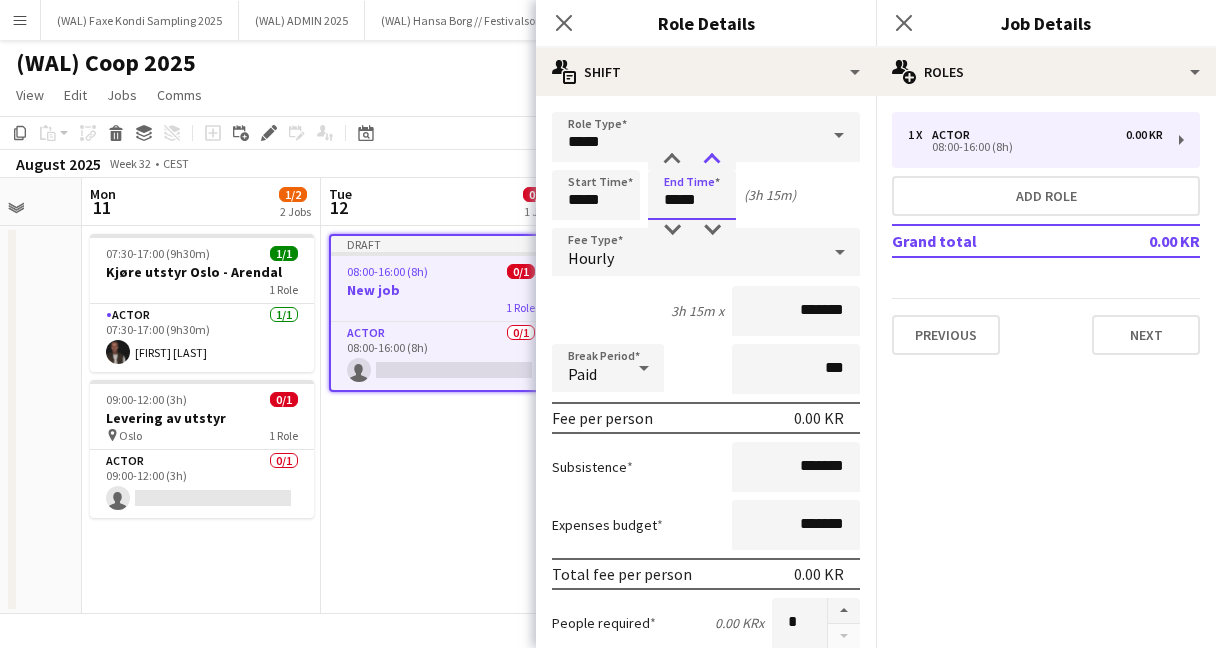 click at bounding box center (712, 160) 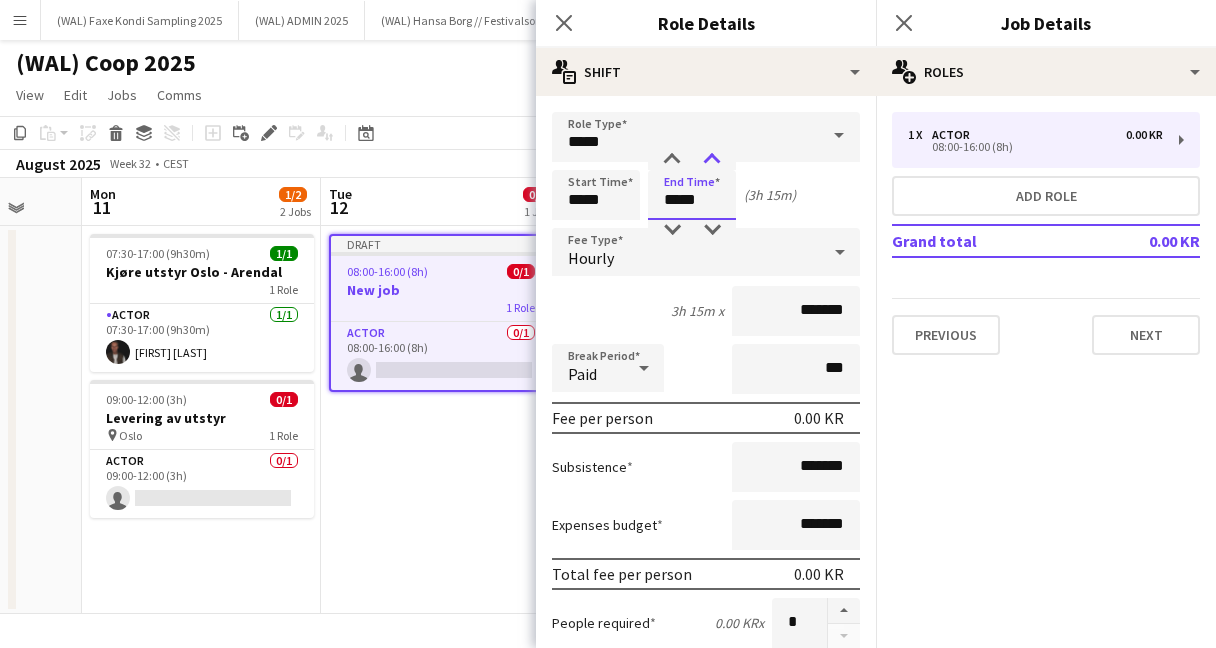 click at bounding box center (712, 160) 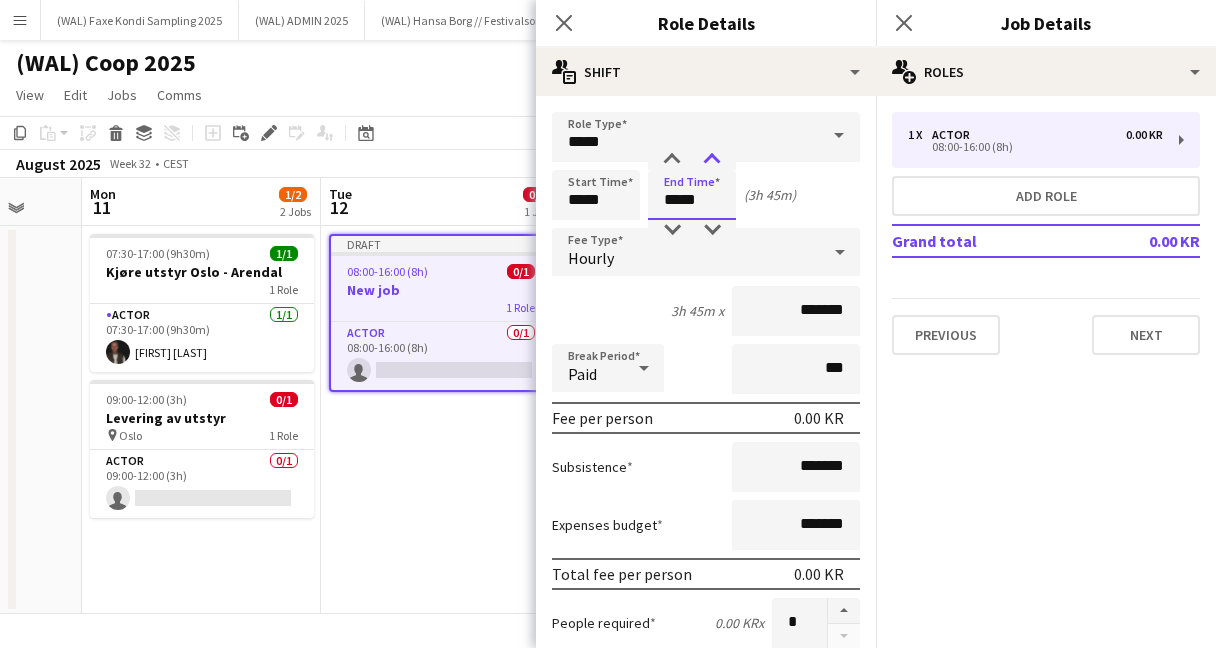 click at bounding box center (712, 160) 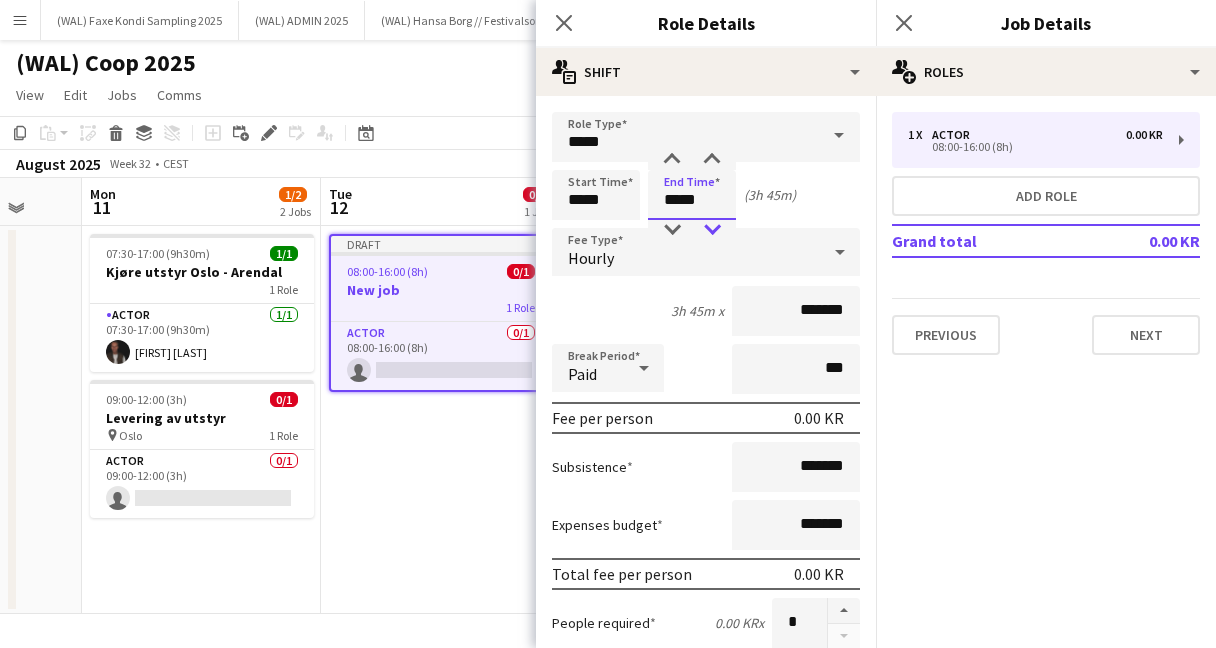click at bounding box center (712, 230) 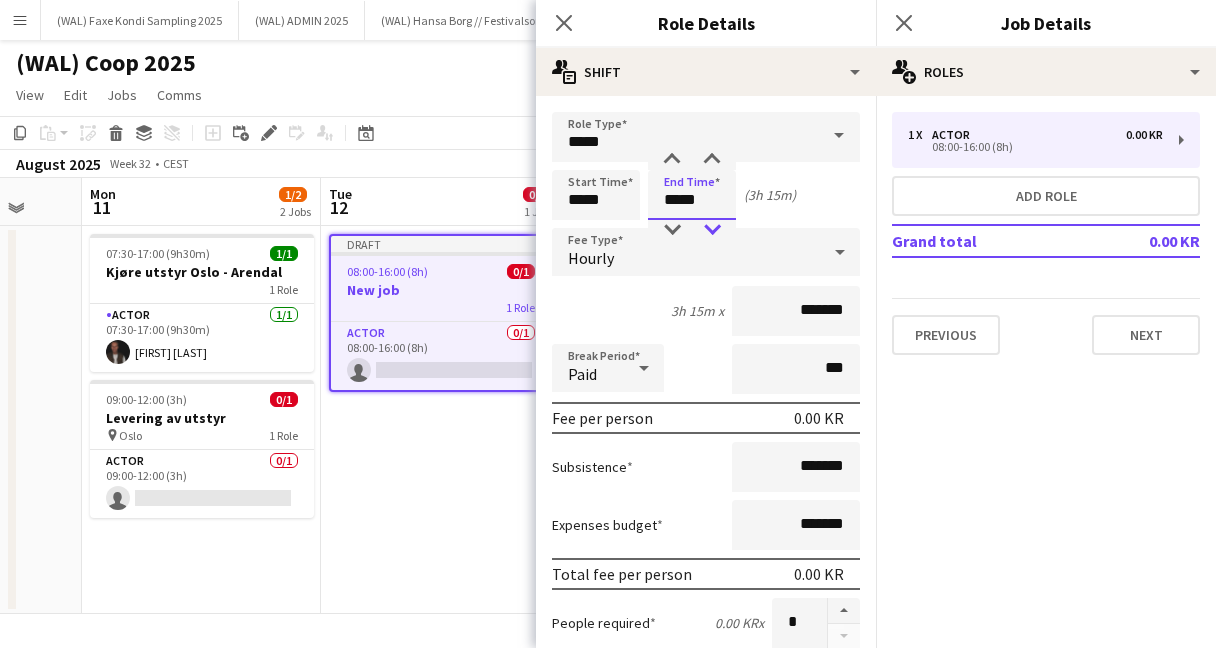 click at bounding box center [712, 230] 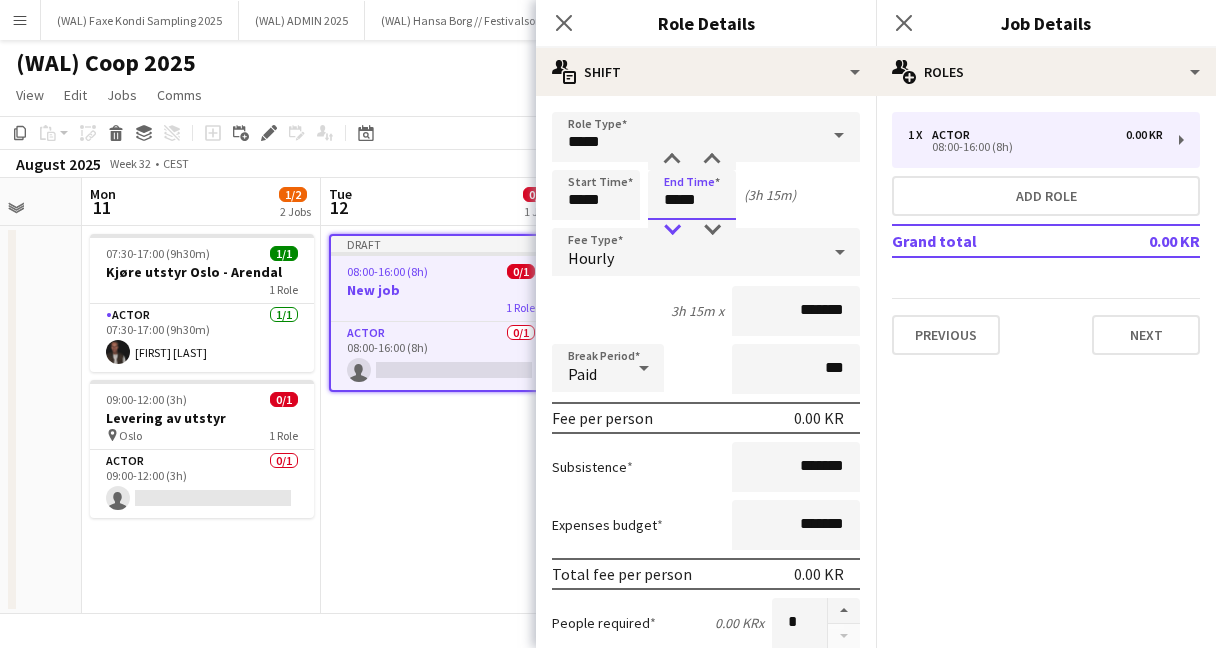 click at bounding box center [672, 230] 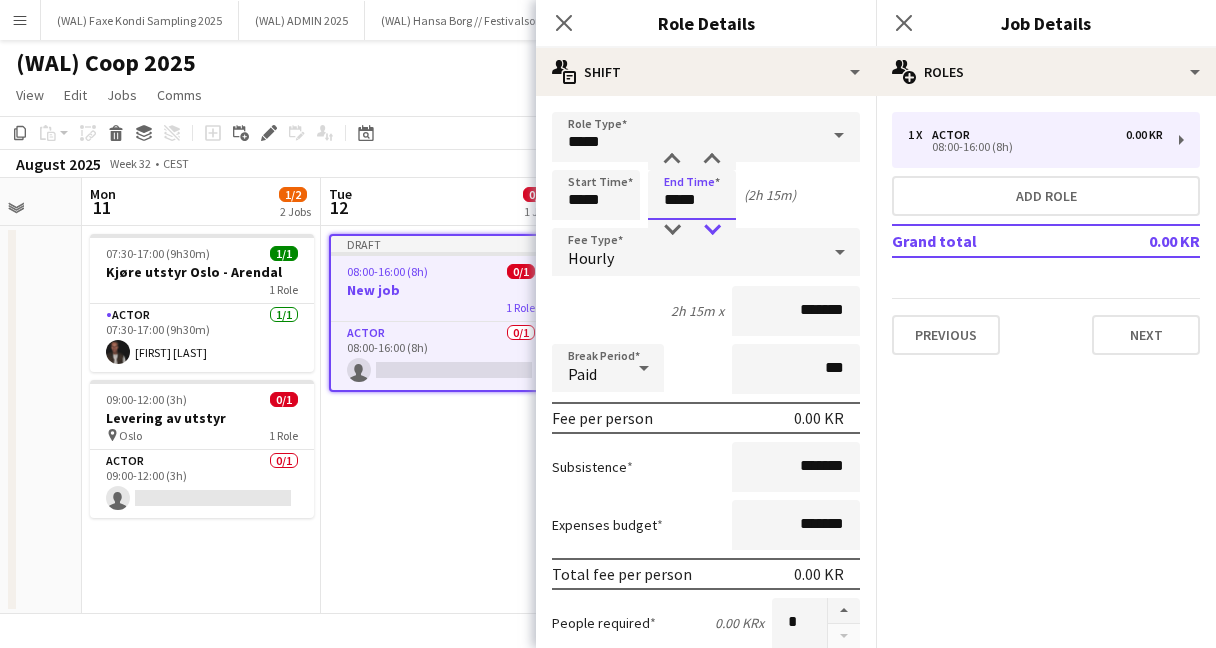 type on "*****" 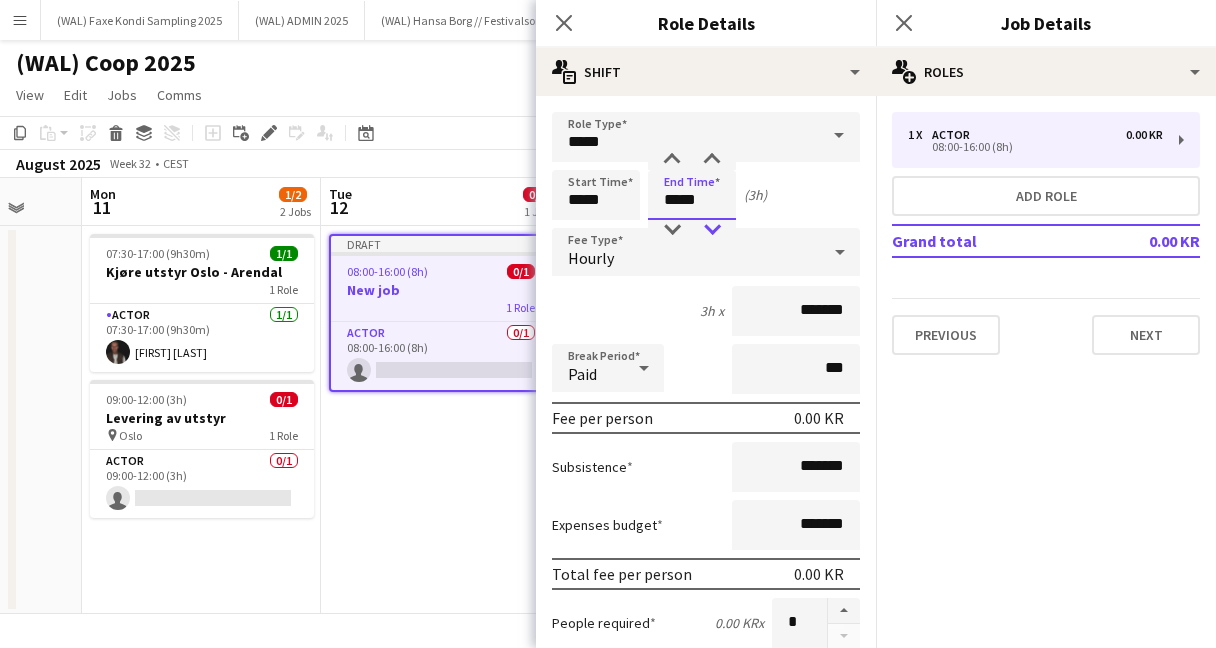 click at bounding box center [712, 230] 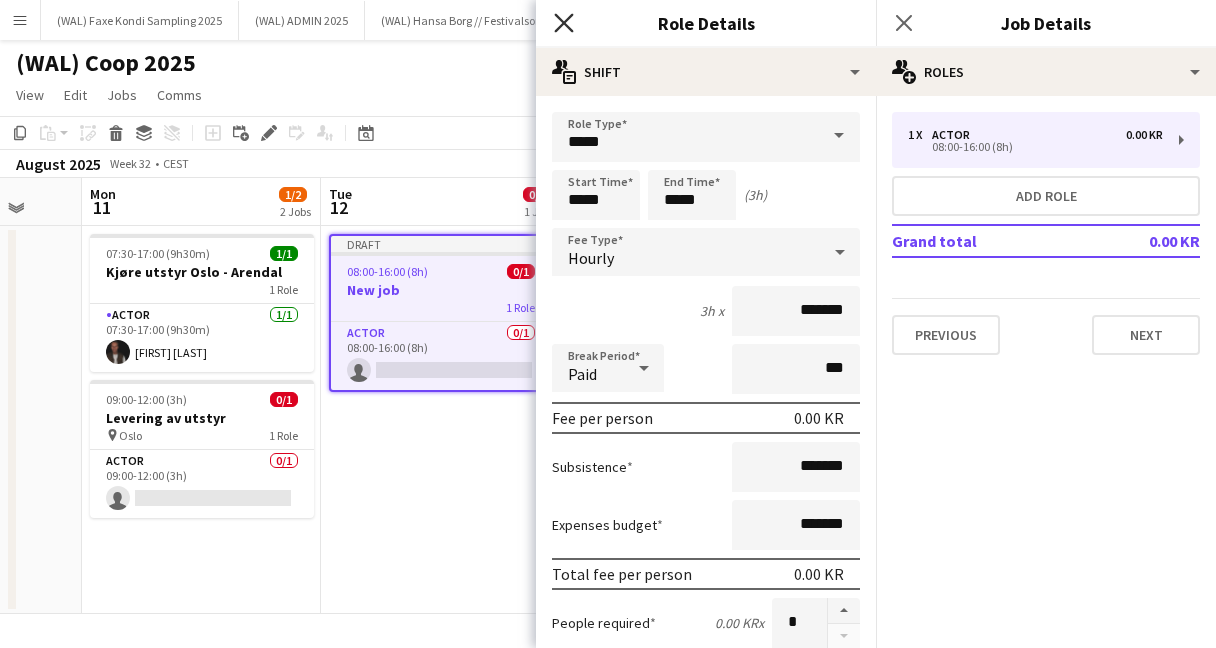 click on "Close pop-in" 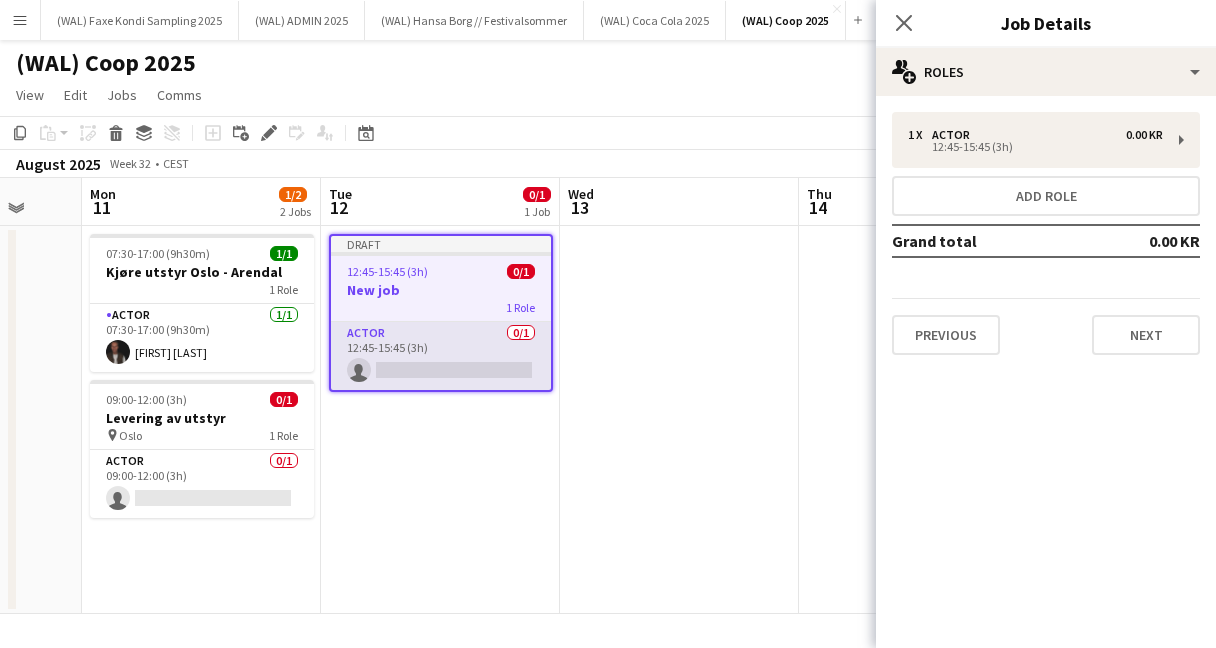 click on "Actor   0/1   12:45-15:45 (3h)
single-neutral-actions" at bounding box center (441, 356) 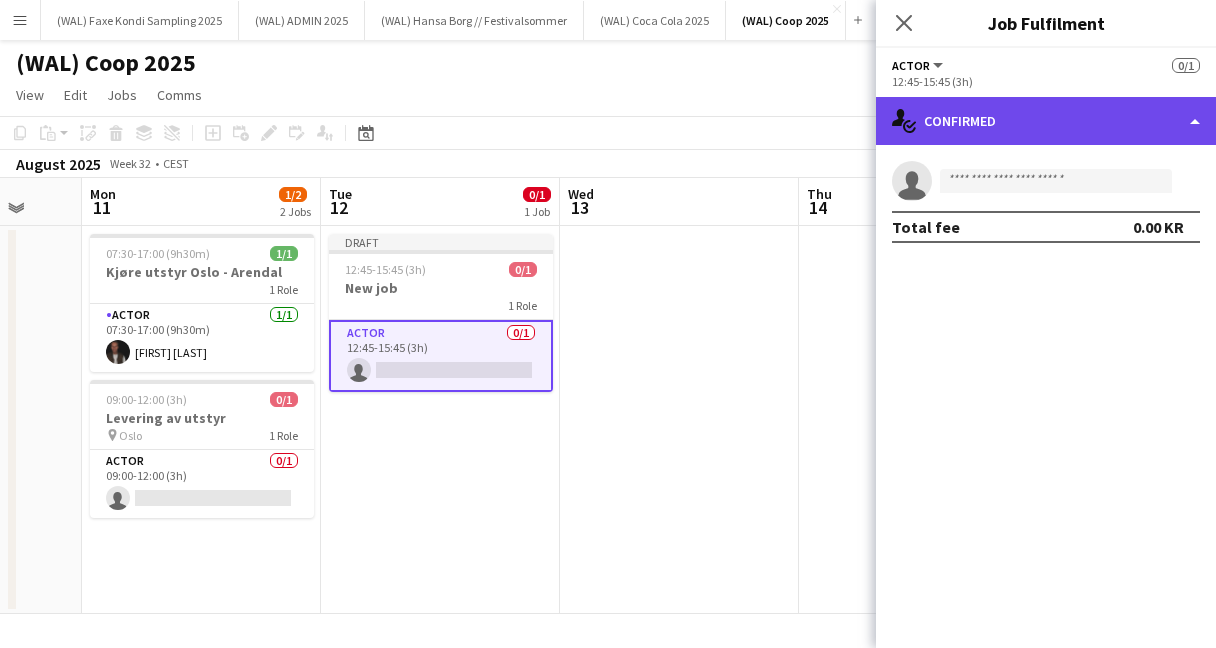 click on "single-neutral-actions-check-2
Confirmed" 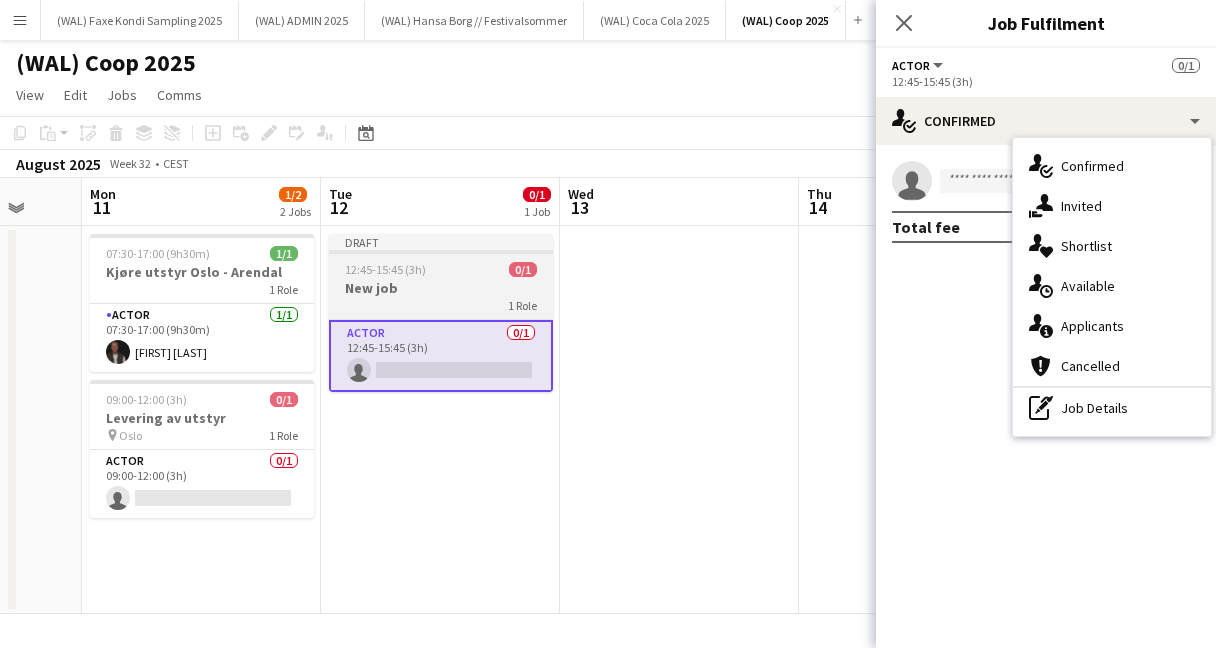 click on "1 Role" at bounding box center (522, 305) 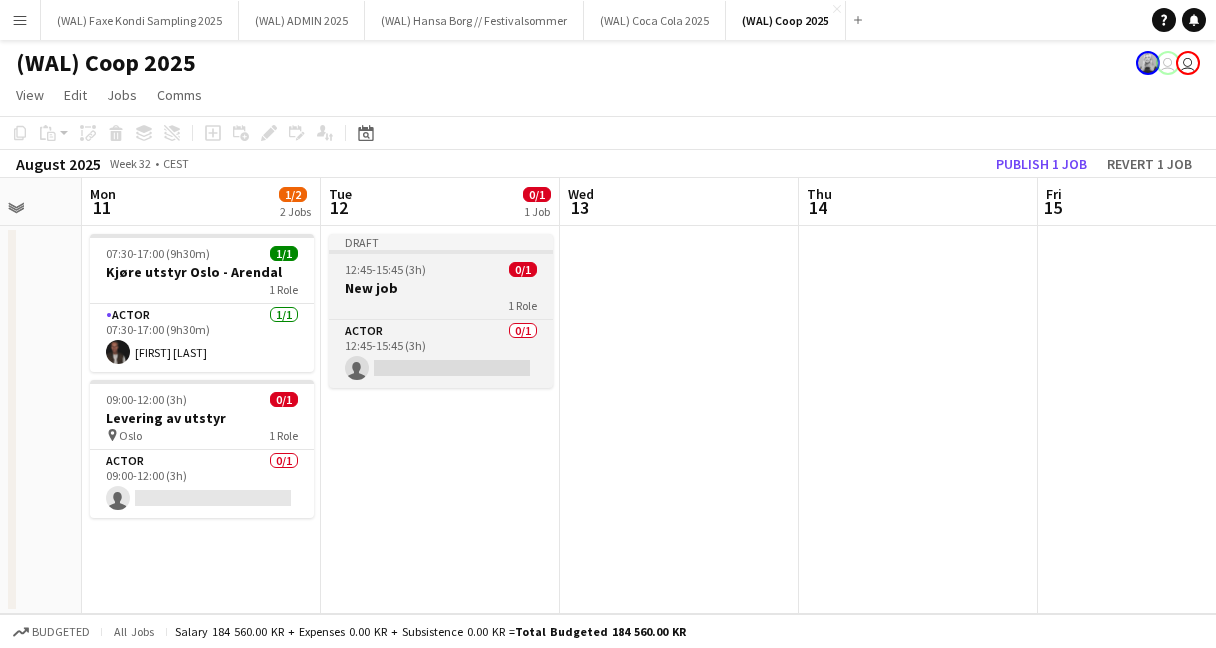 click on "New job" at bounding box center (441, 288) 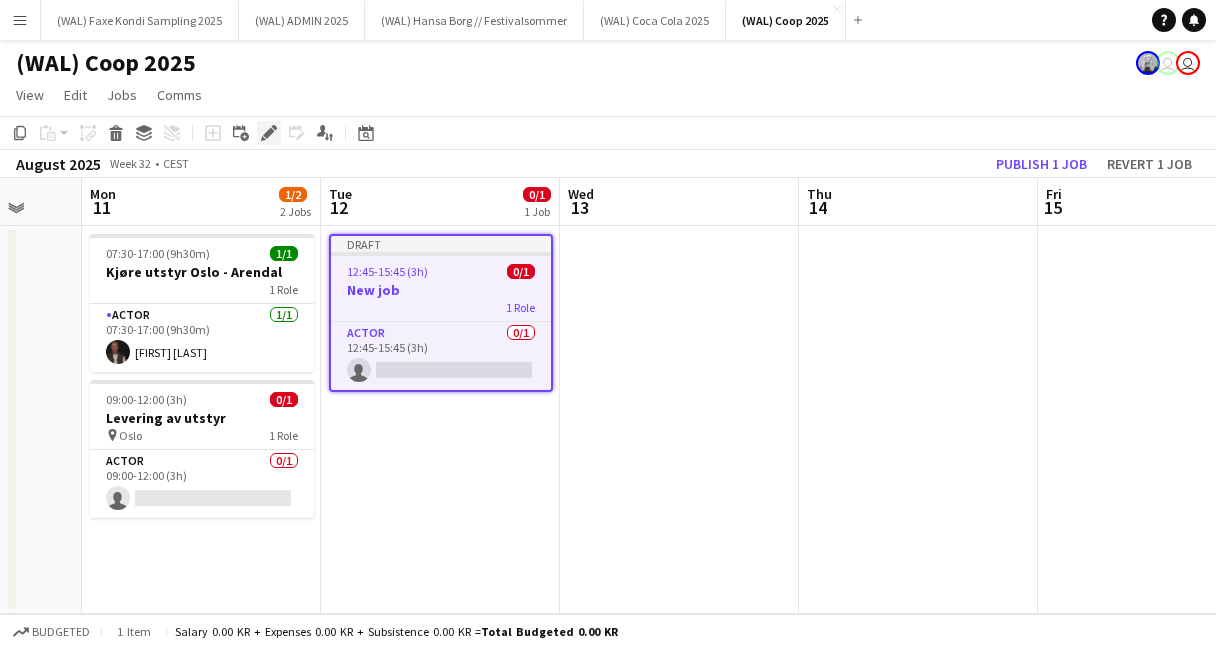 click on "Edit" 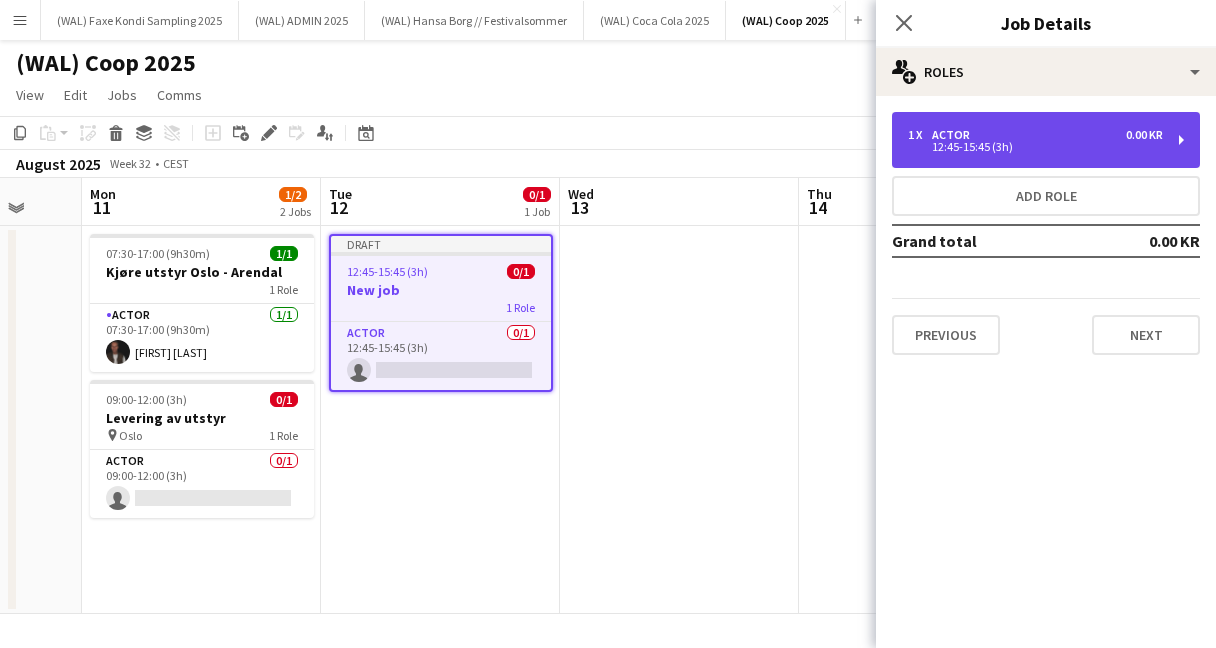 click on "1 x   Actor   0.00 KR" at bounding box center [1035, 135] 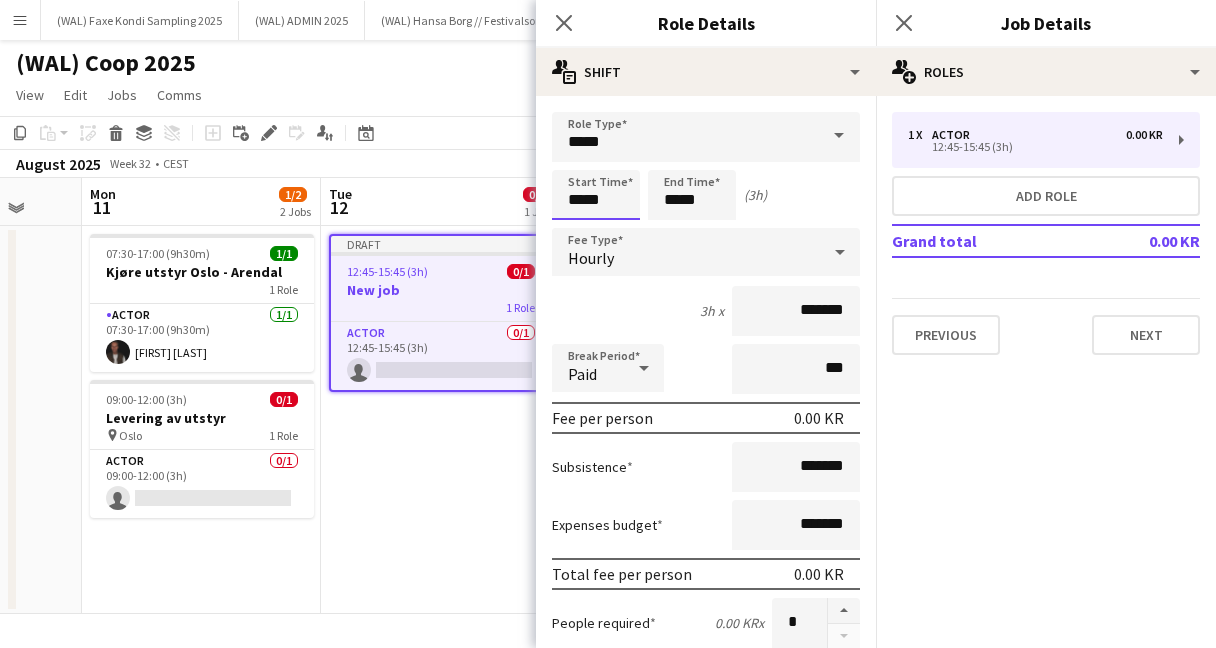 click on "*****" at bounding box center (596, 195) 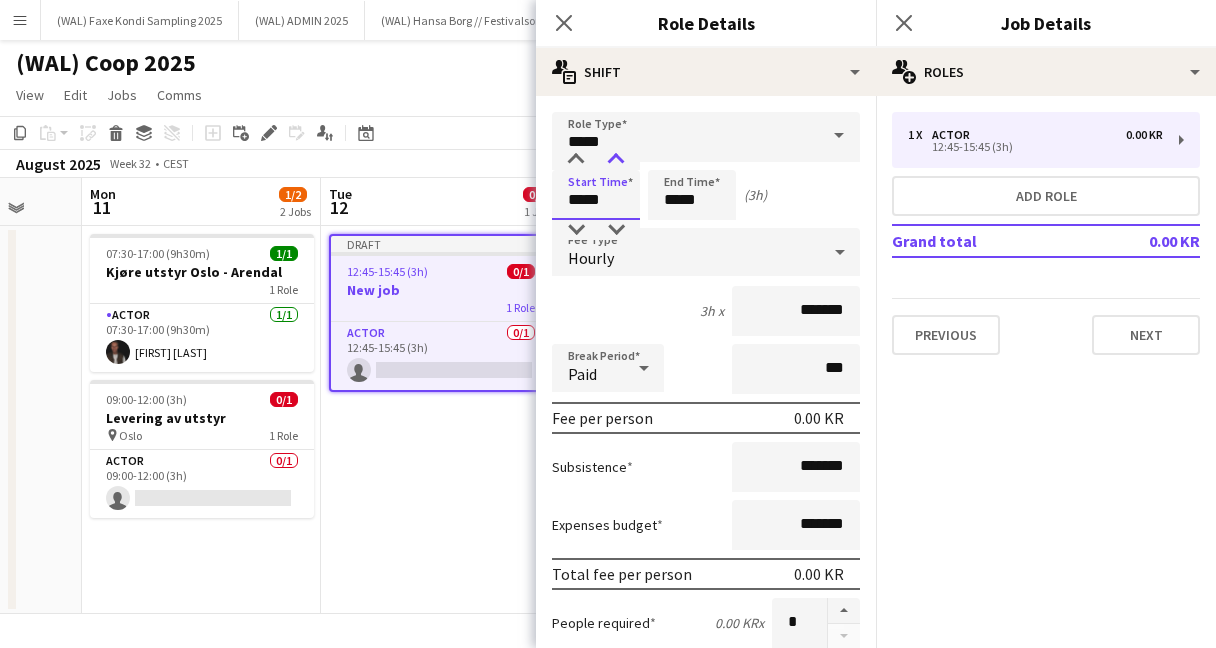 click at bounding box center (616, 160) 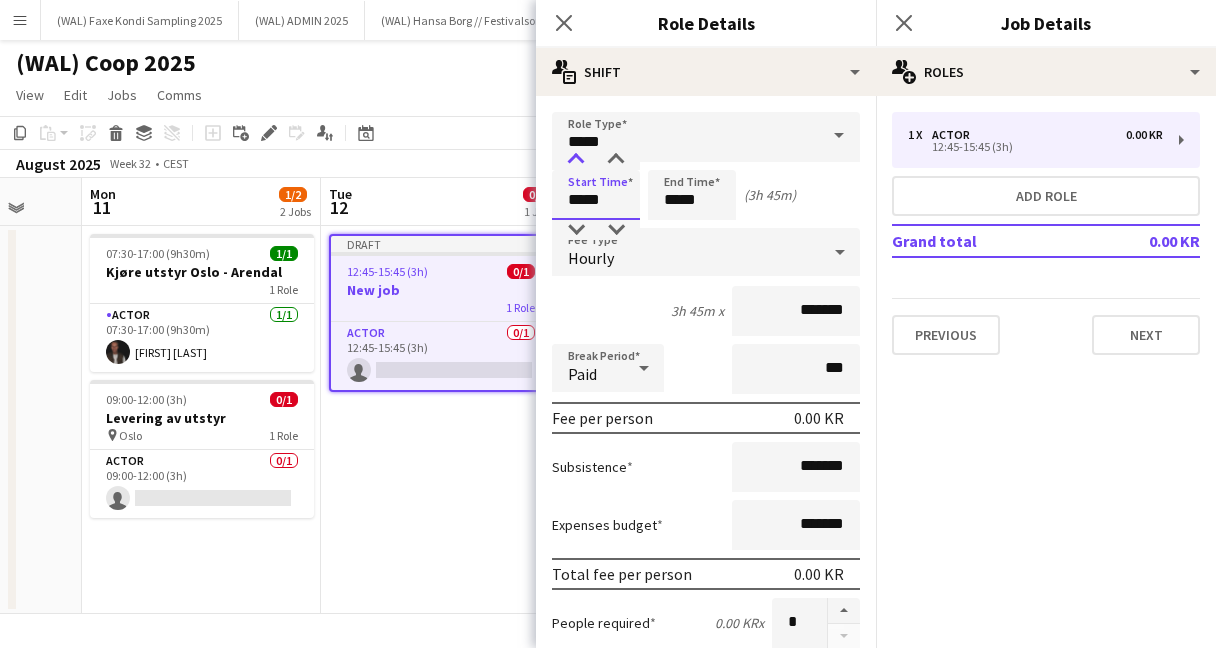 type on "*****" 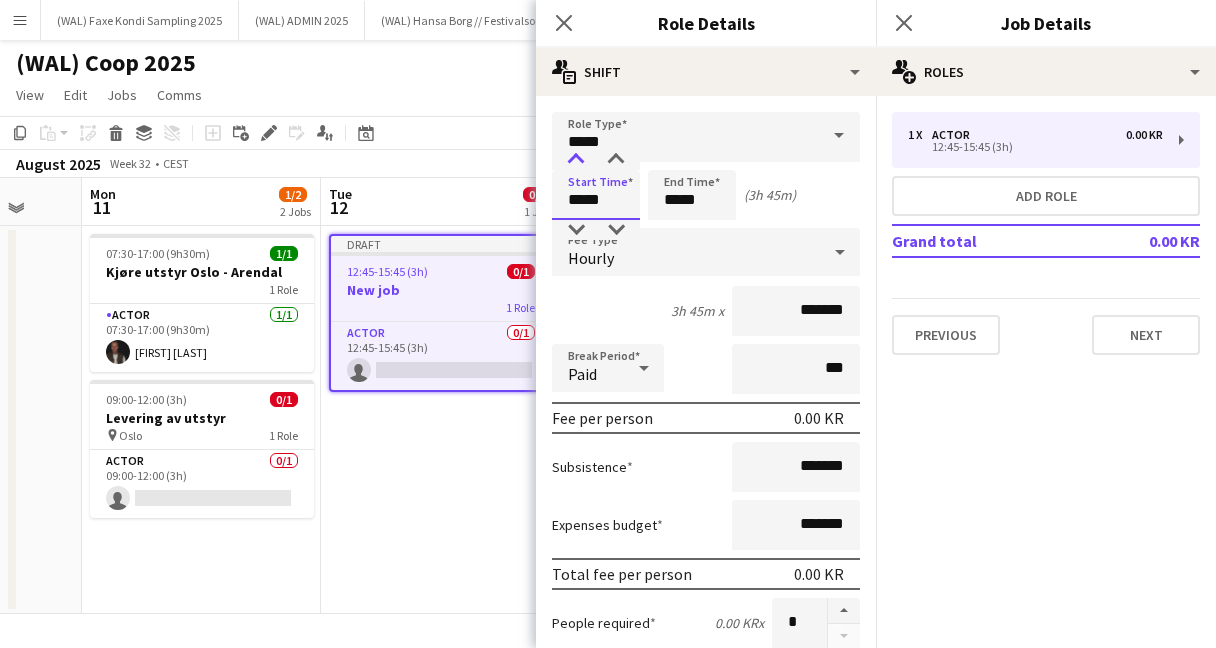 click at bounding box center [576, 160] 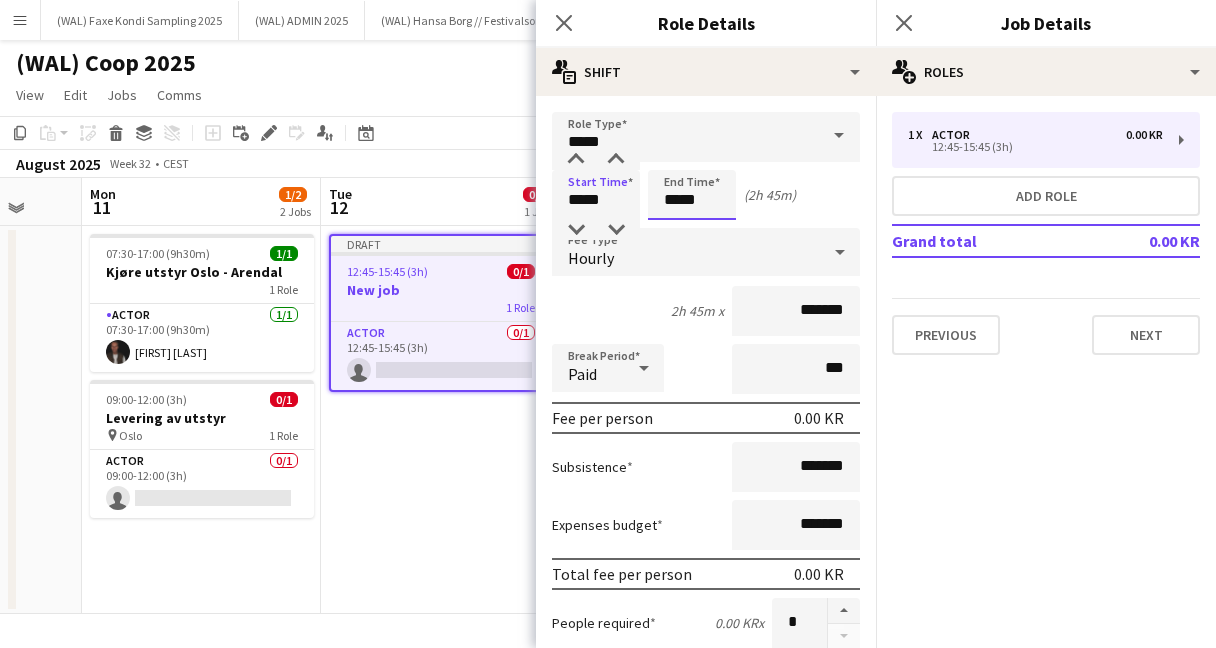 click on "*****" at bounding box center [692, 195] 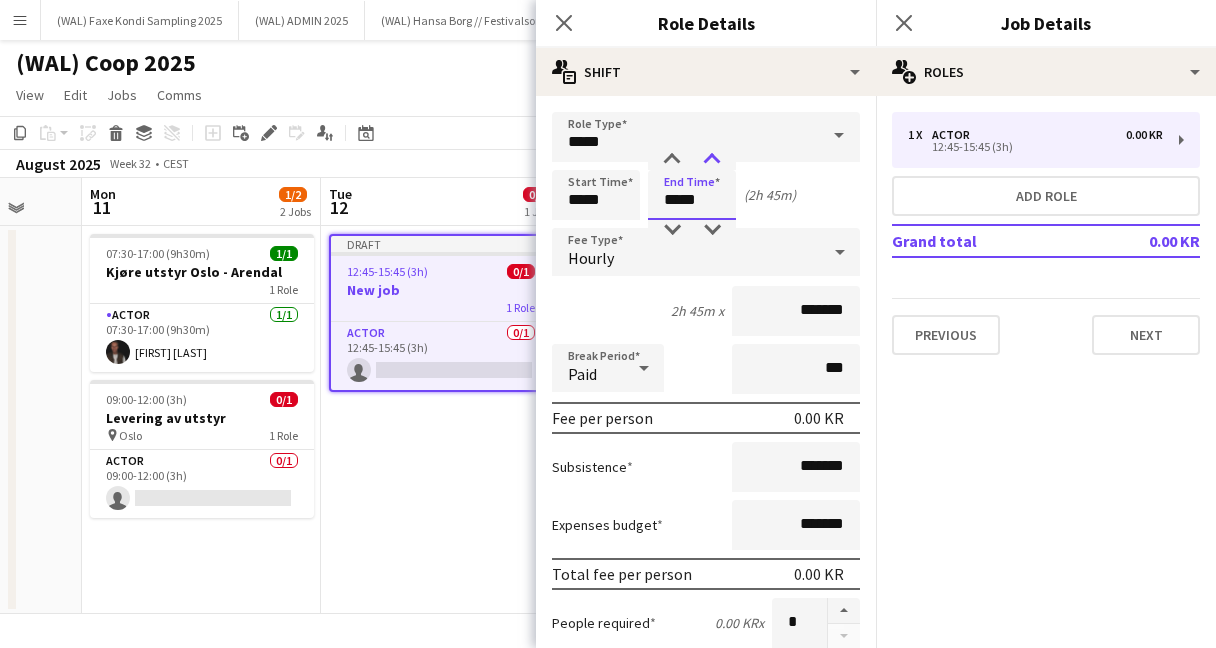 click at bounding box center (712, 160) 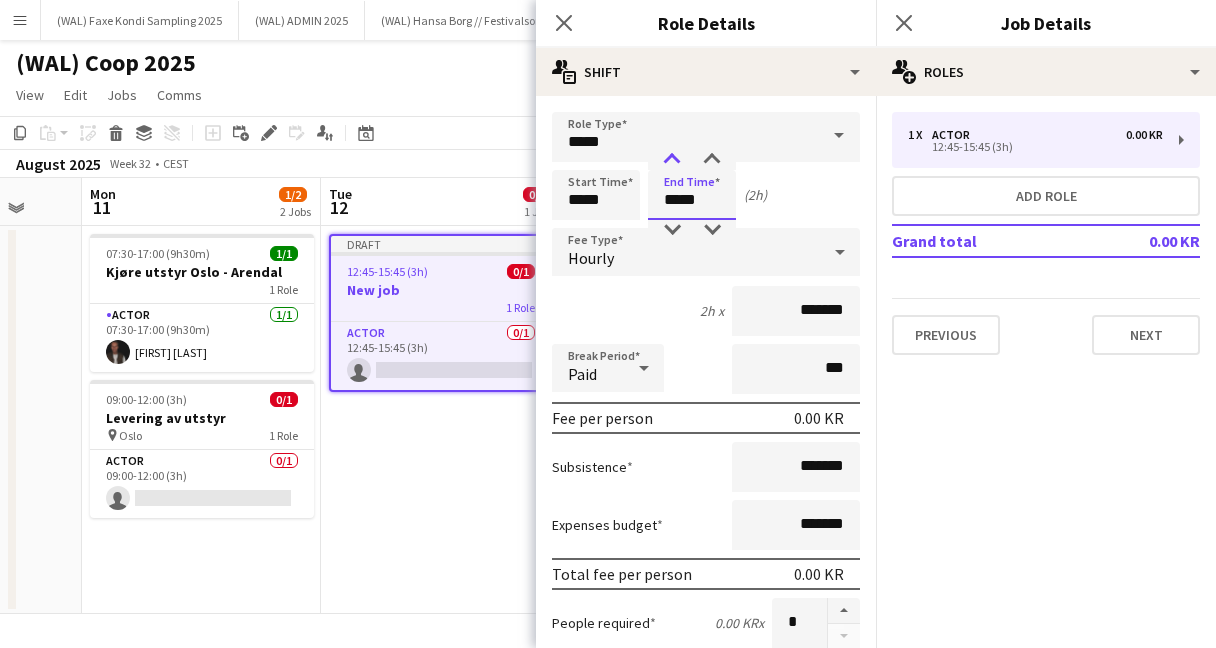 type on "*****" 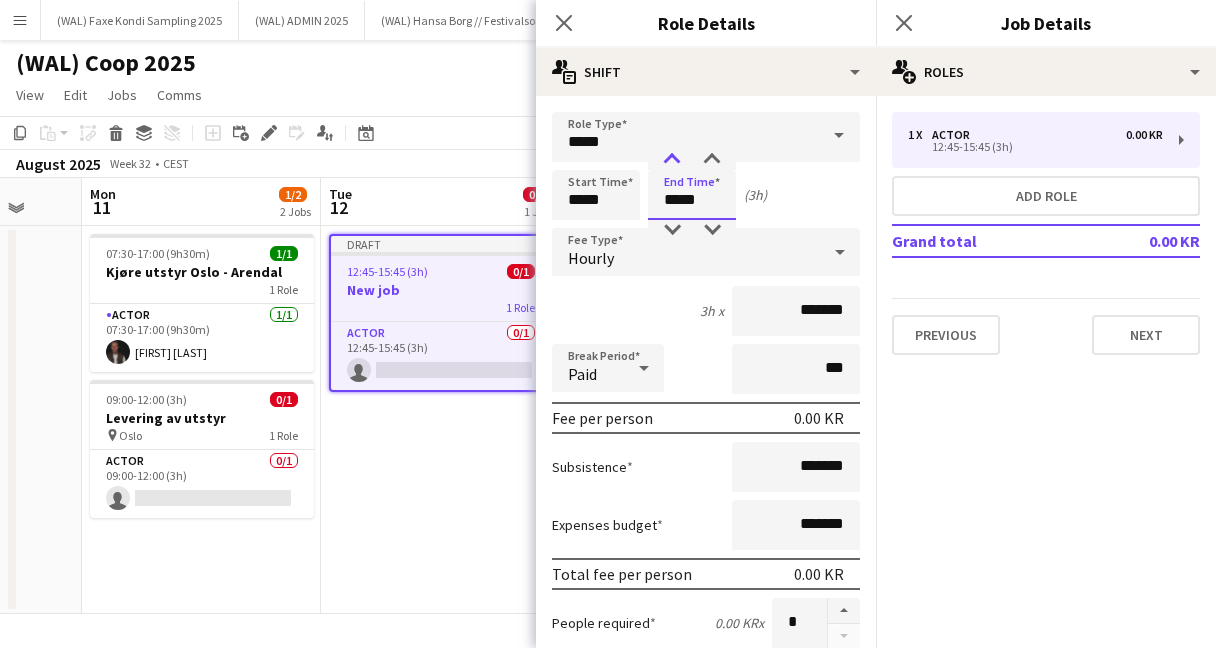 click at bounding box center (672, 160) 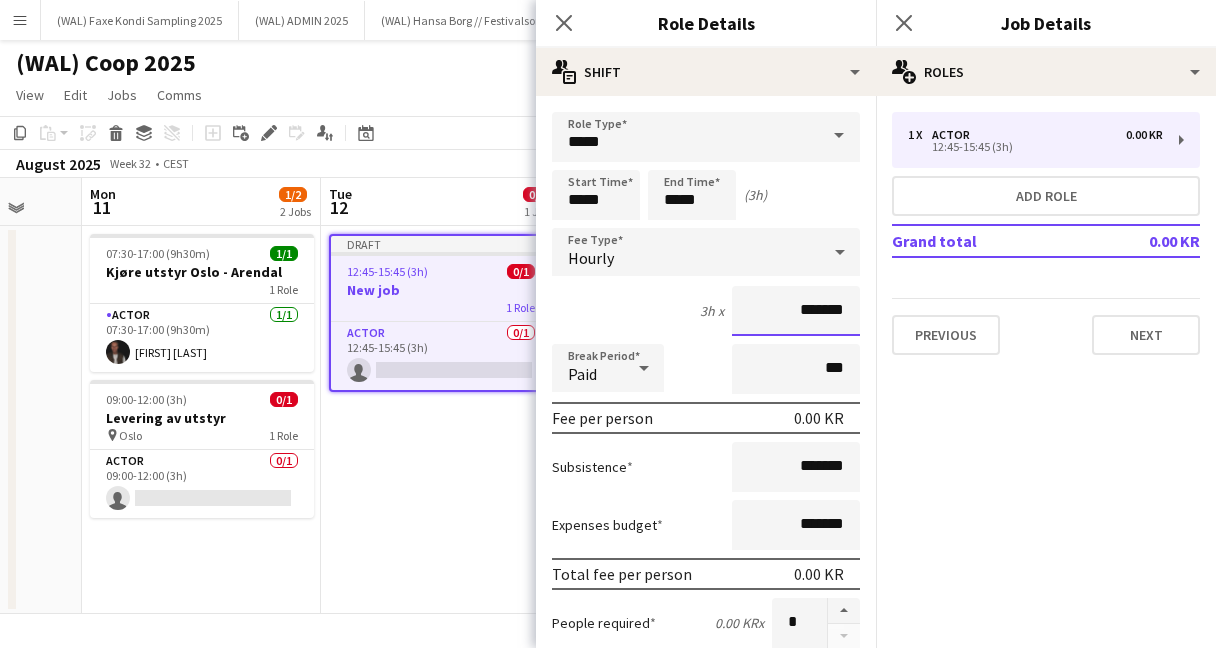 drag, startPoint x: 823, startPoint y: 313, endPoint x: 688, endPoint y: 313, distance: 135 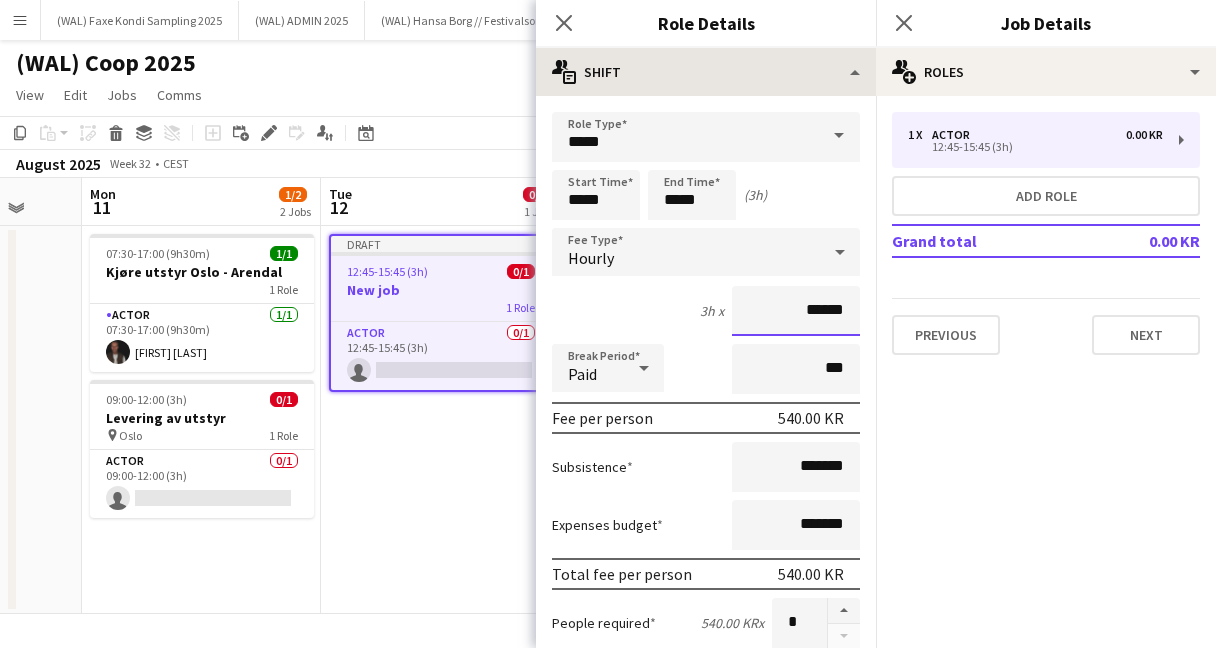 type on "******" 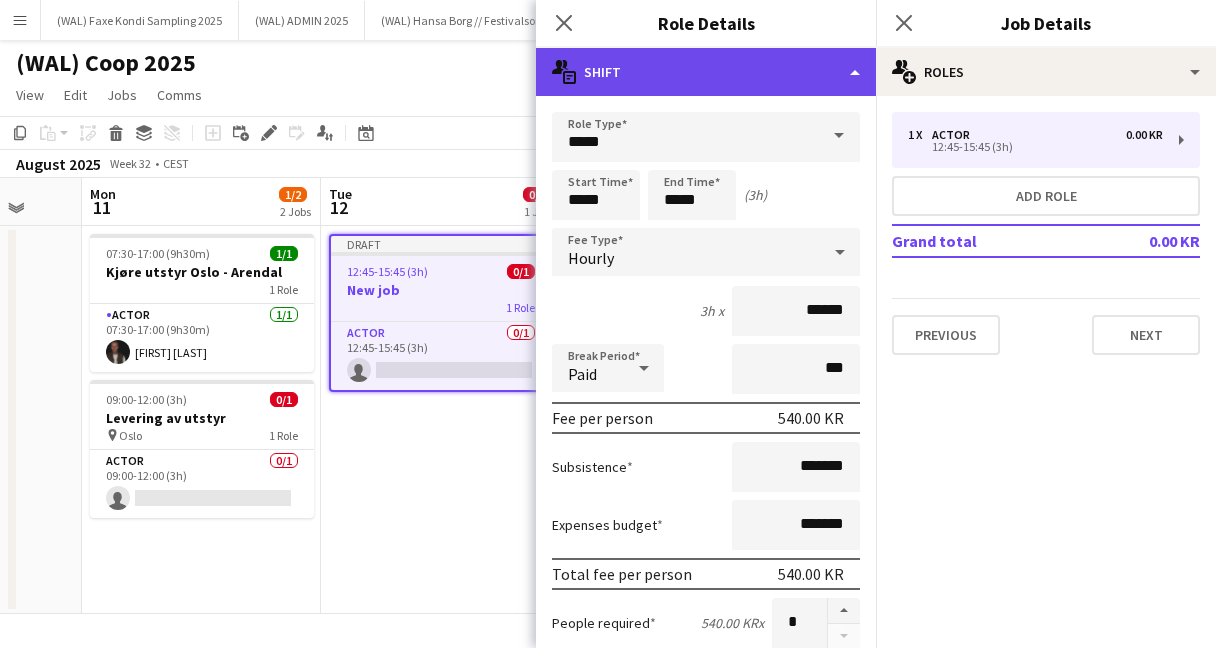 click on "multiple-actions-text
Shift" 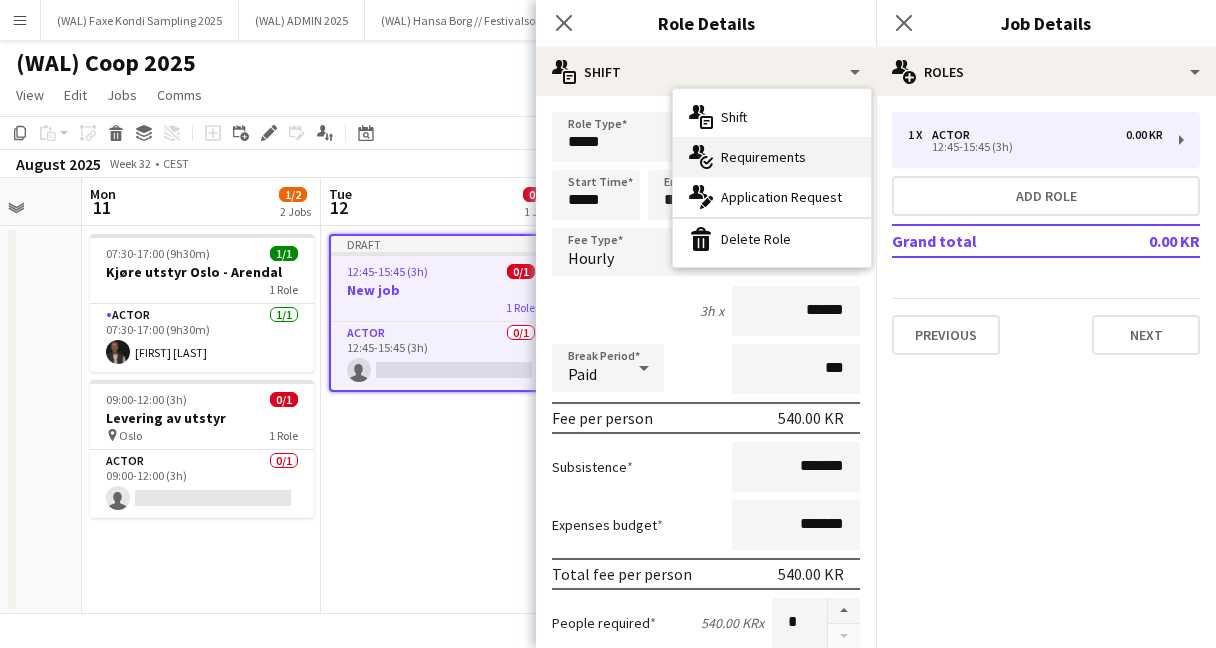 click on "multiple-actions-check-2
Requirements" at bounding box center (772, 157) 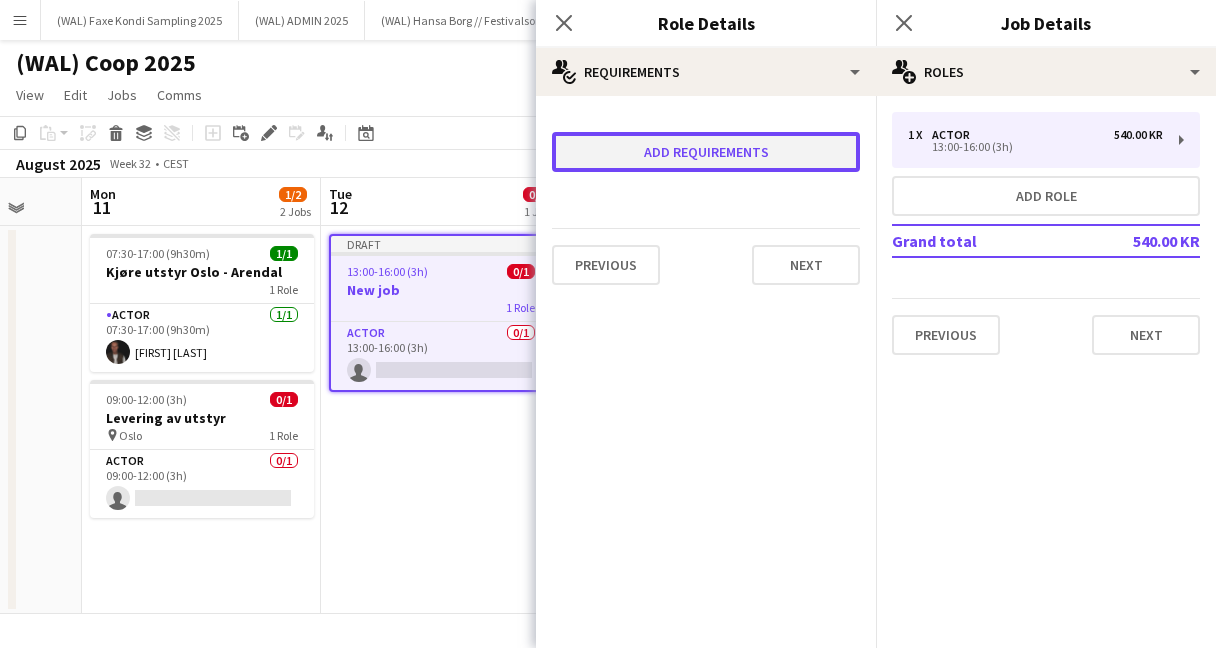 click on "Add requirements" at bounding box center (706, 152) 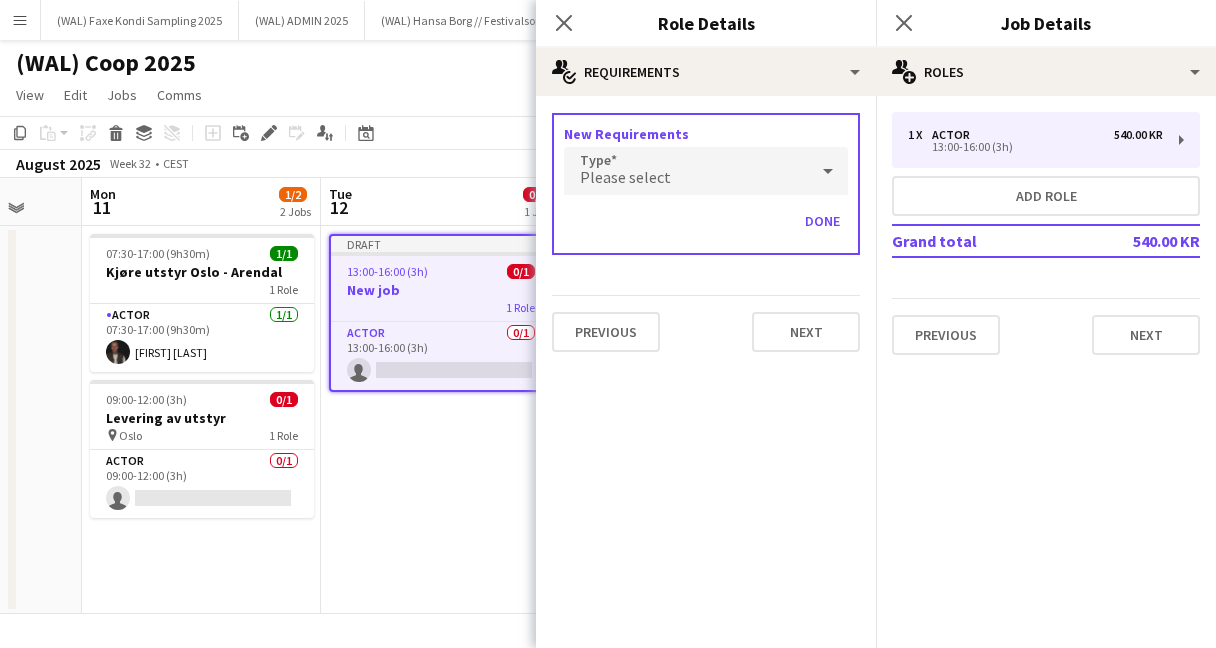 click on "Please select" at bounding box center (686, 171) 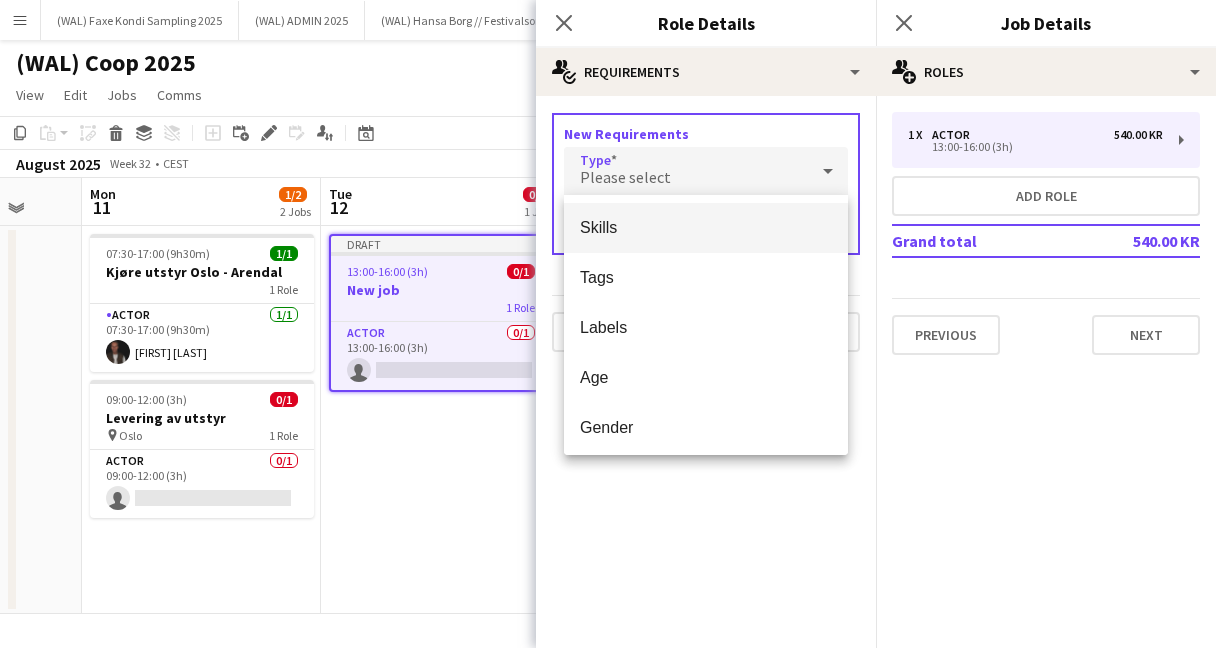 click on "Skills" at bounding box center (706, 227) 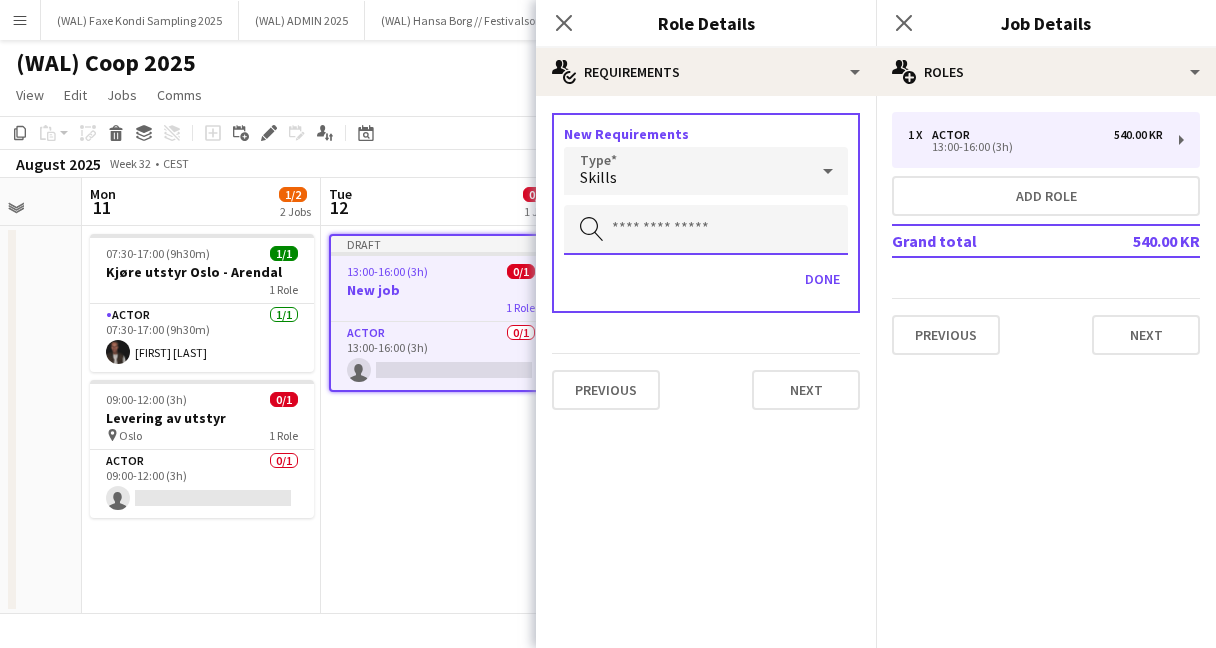 click at bounding box center [706, 230] 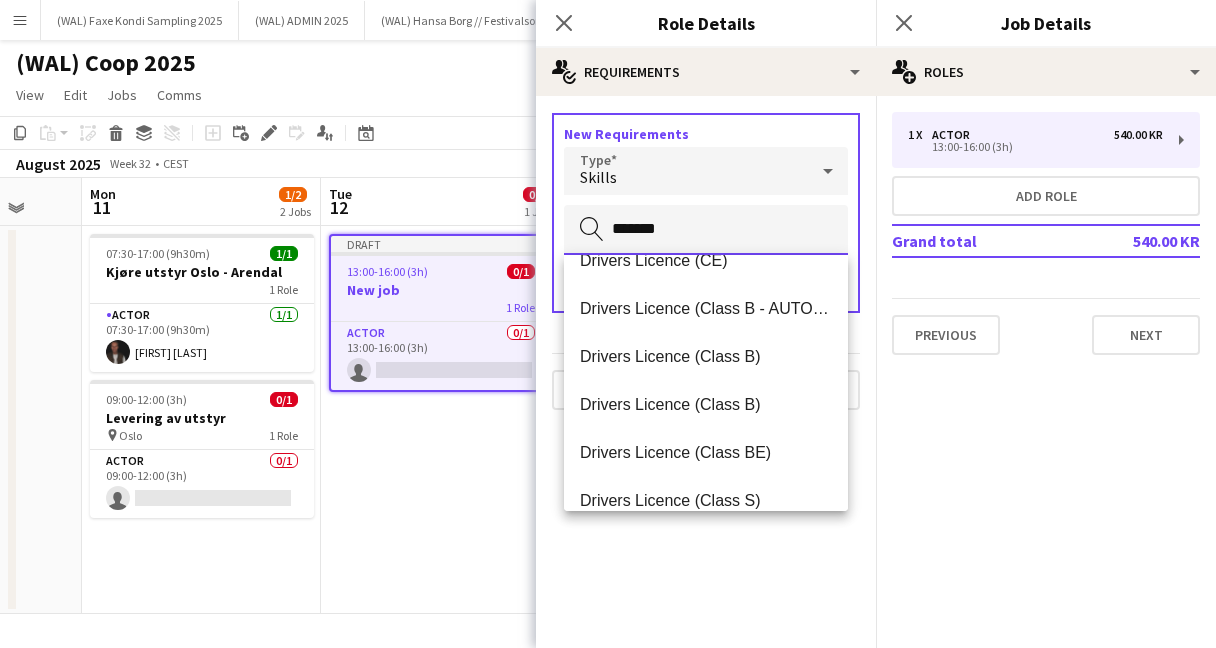 scroll, scrollTop: 412, scrollLeft: 0, axis: vertical 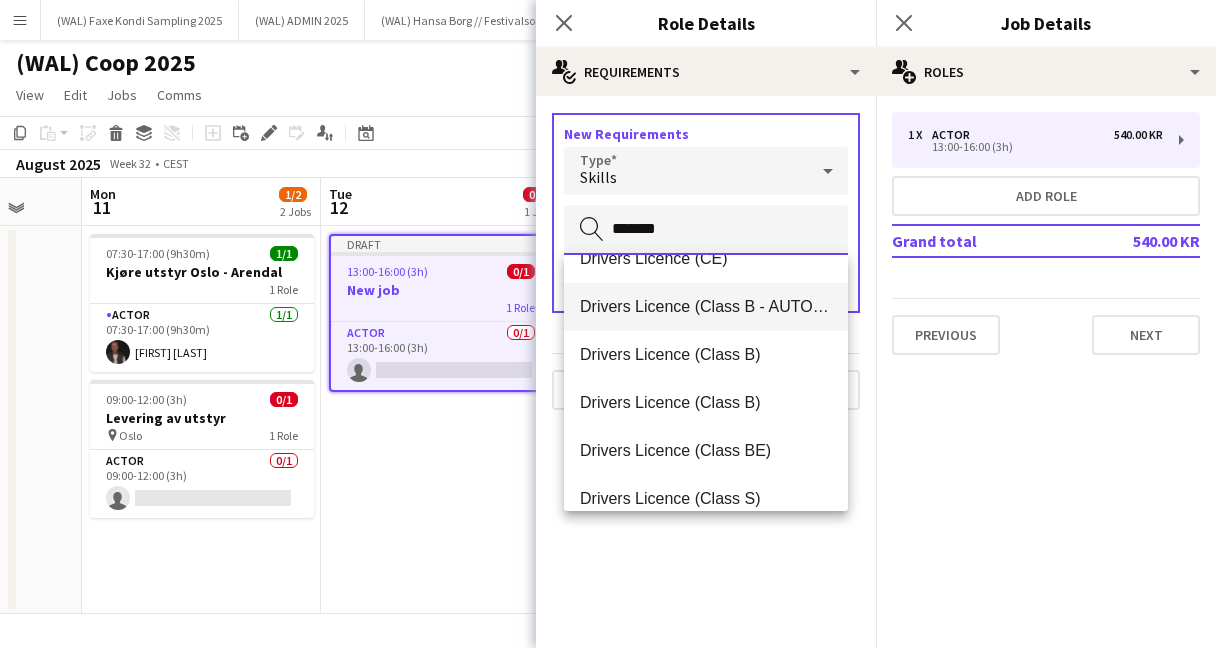 type on "*******" 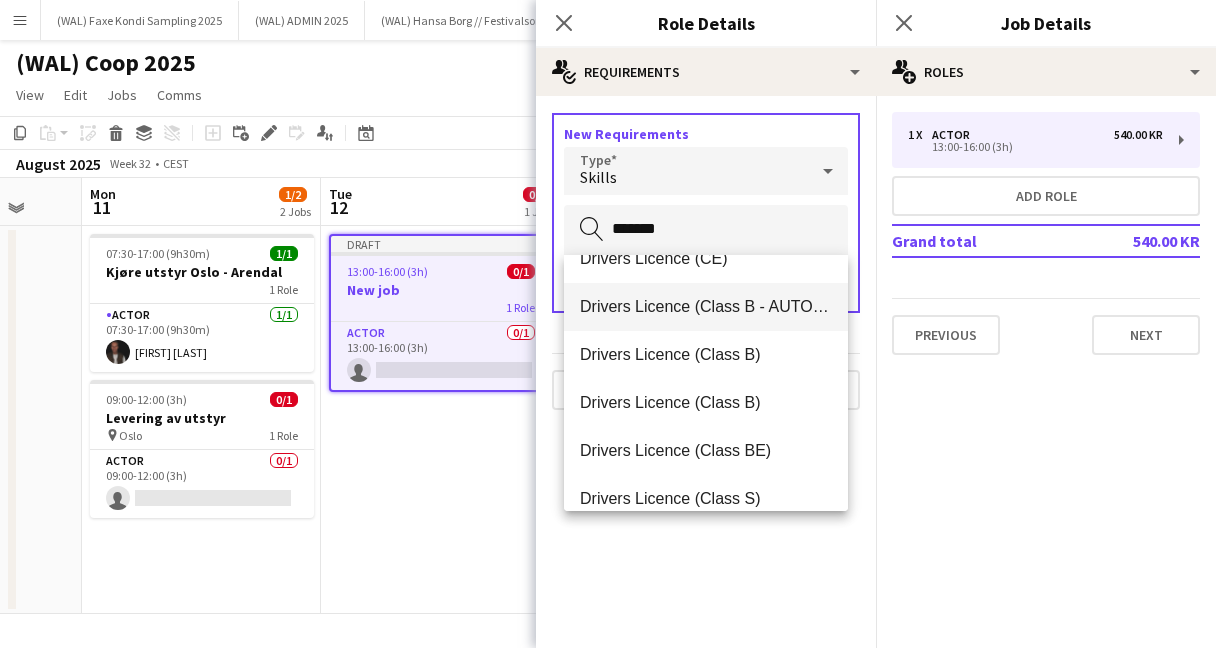 click on "Drivers Licence (Class B - AUTO ONLY)" at bounding box center [706, 307] 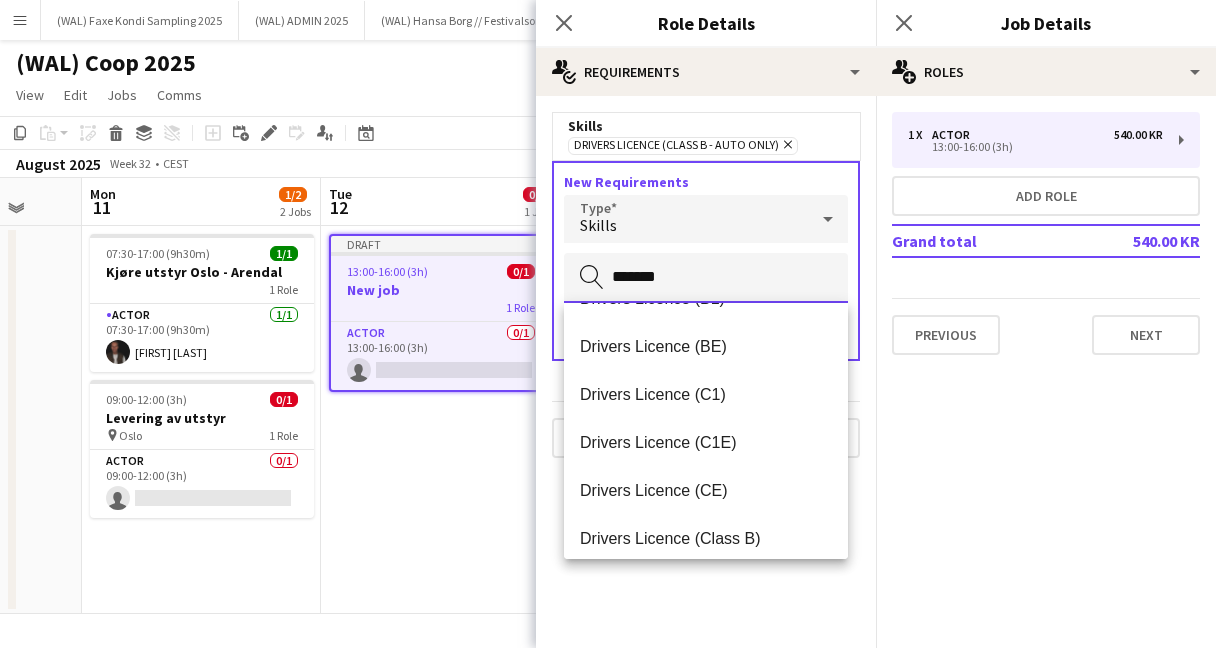 scroll, scrollTop: 363, scrollLeft: 0, axis: vertical 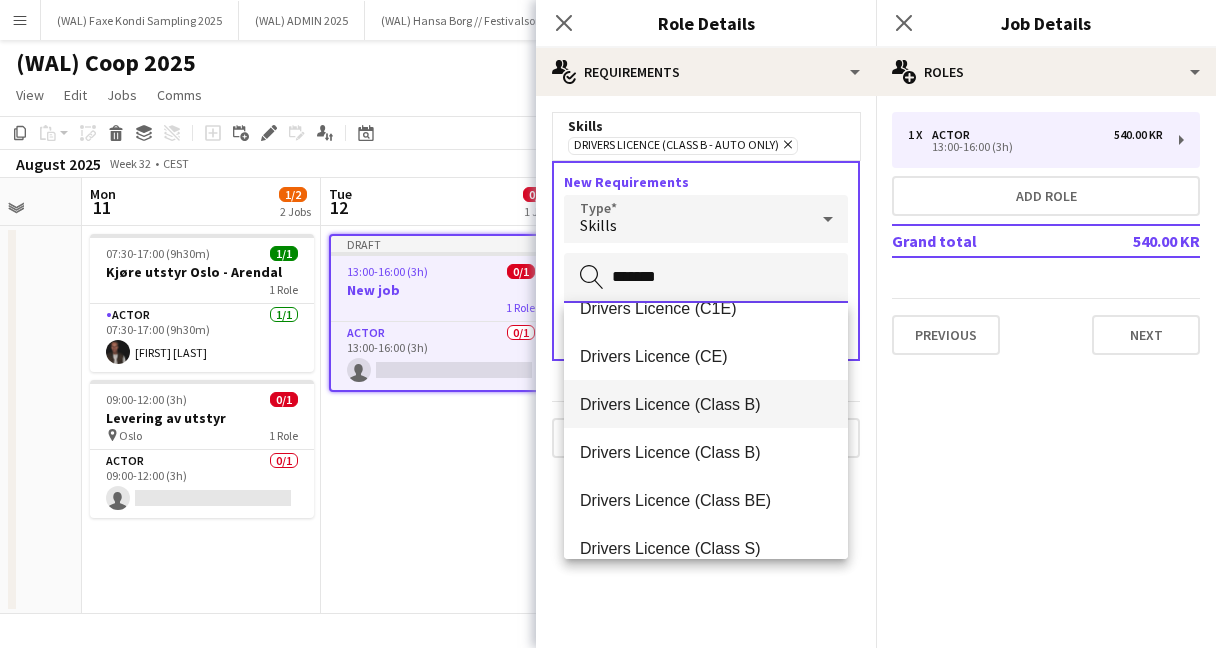 type on "*******" 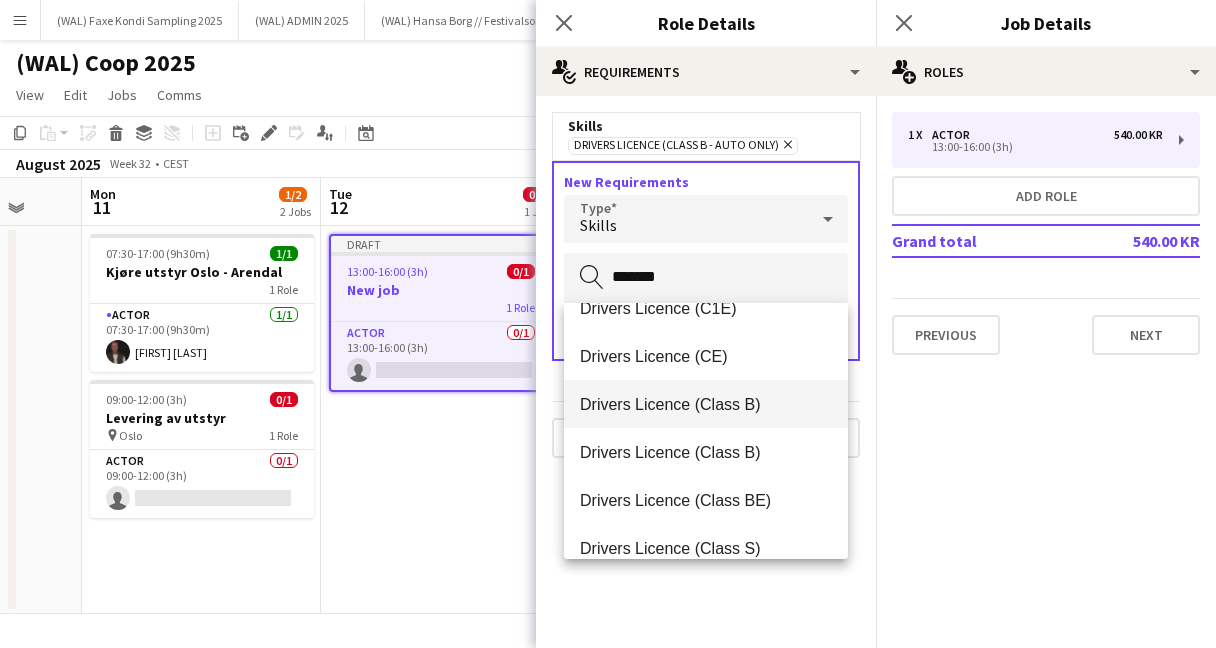 click on "Drivers Licence (Class B)" at bounding box center [706, 404] 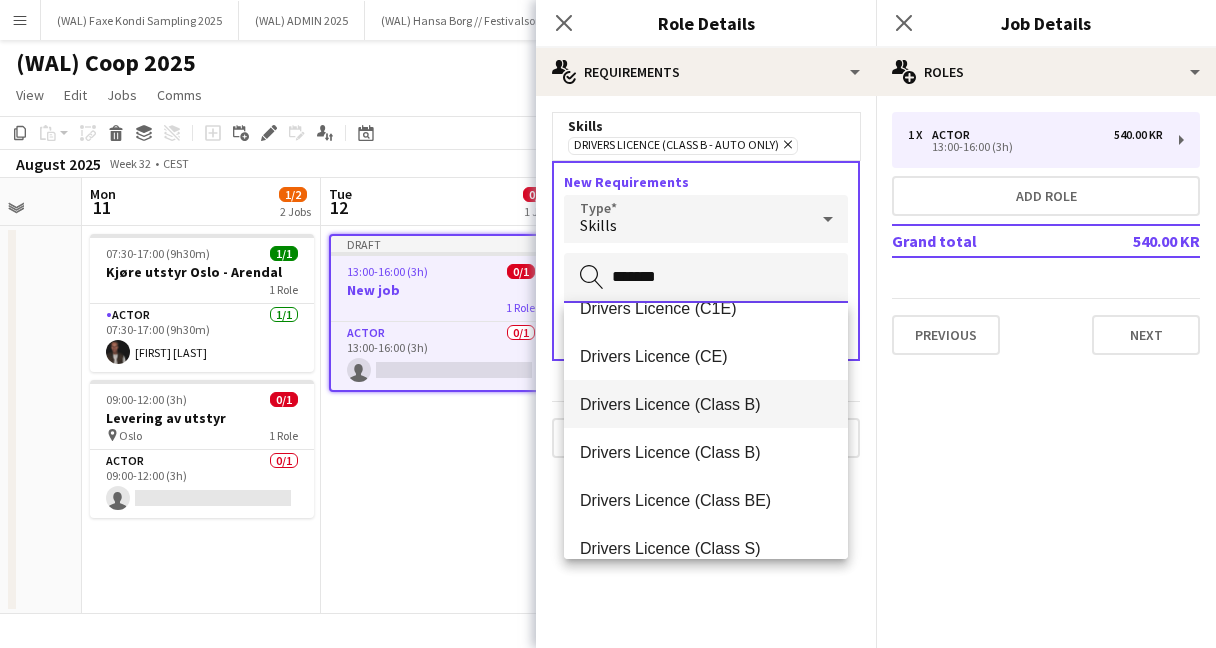 type 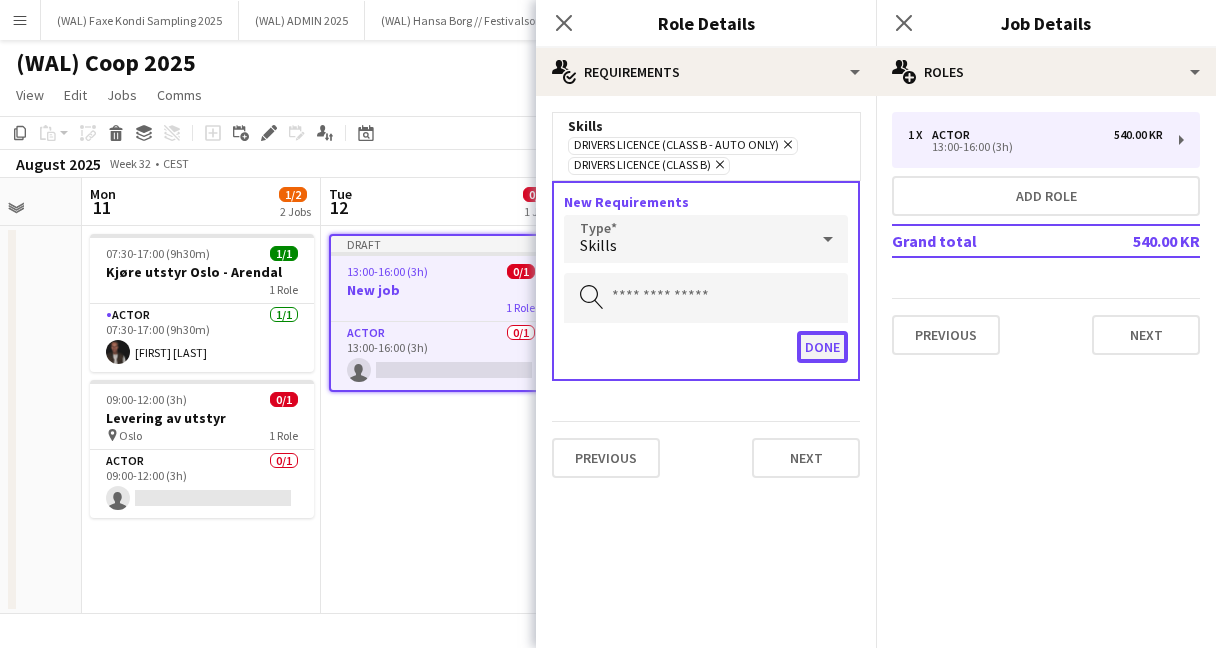 click on "Done" at bounding box center (822, 347) 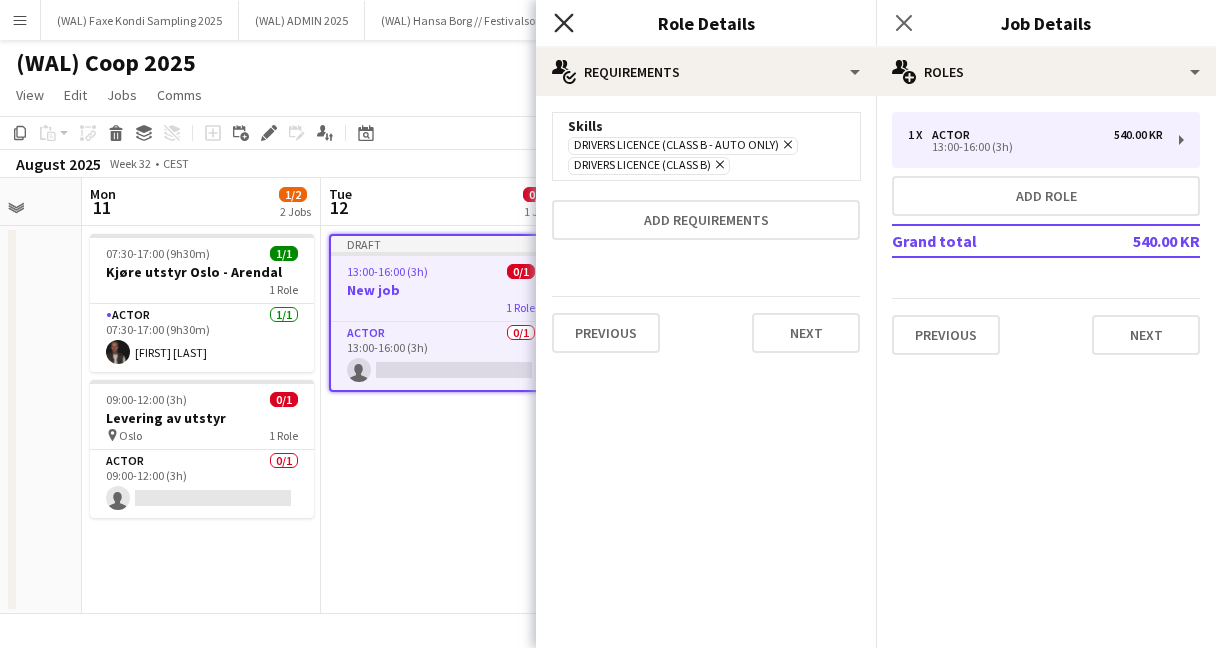 click on "Close pop-in" 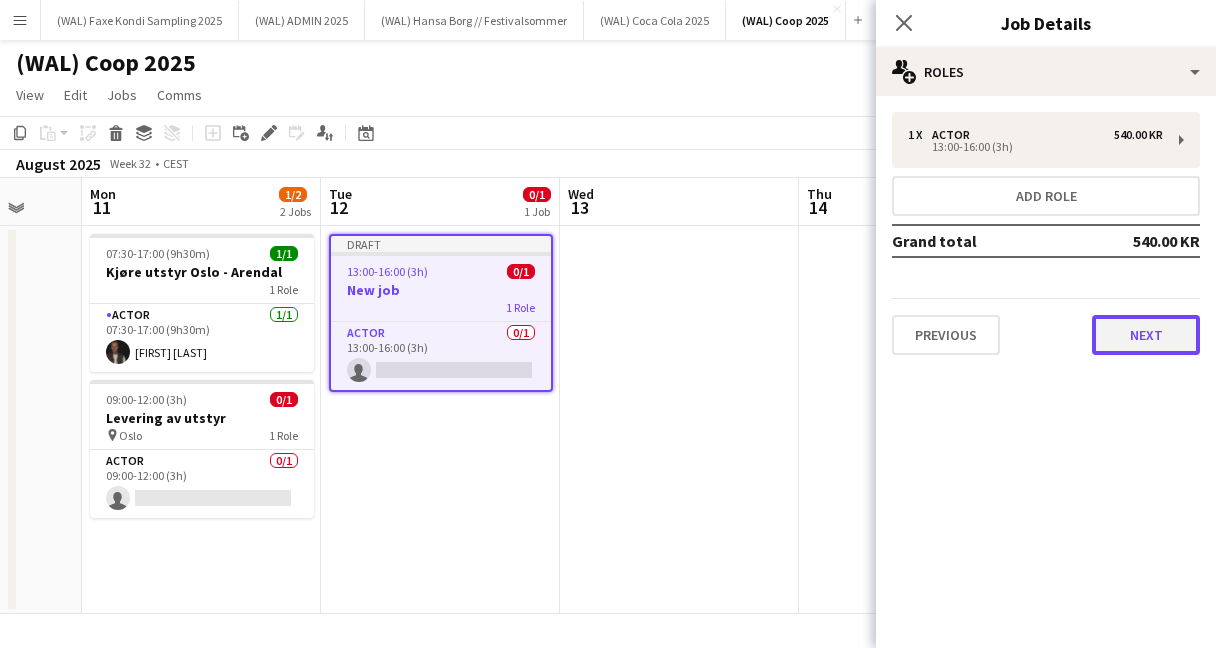 click on "Next" at bounding box center (1146, 335) 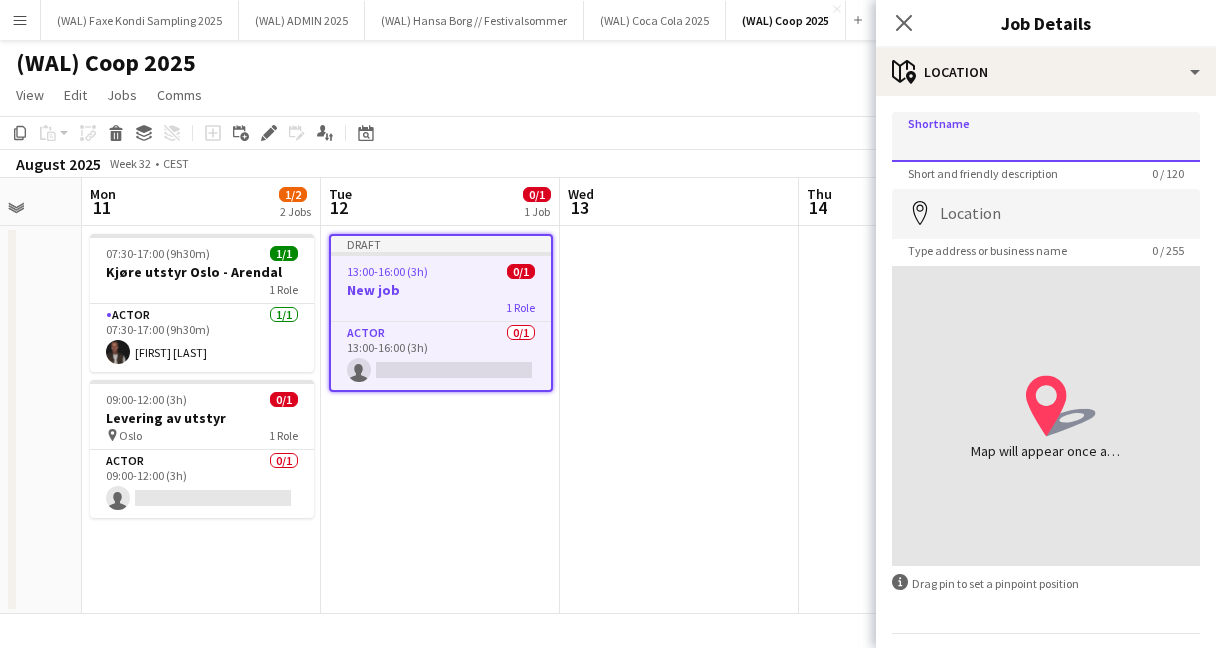 click on "Shortname" at bounding box center (1046, 137) 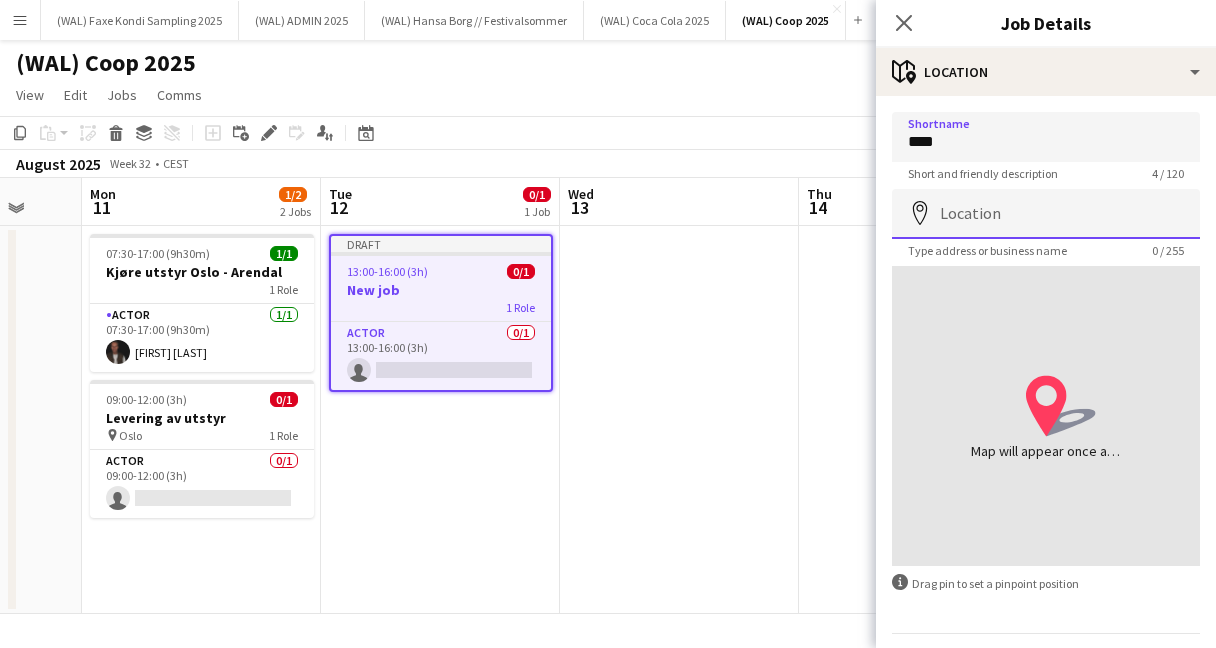 click on "Location" at bounding box center (1046, 214) 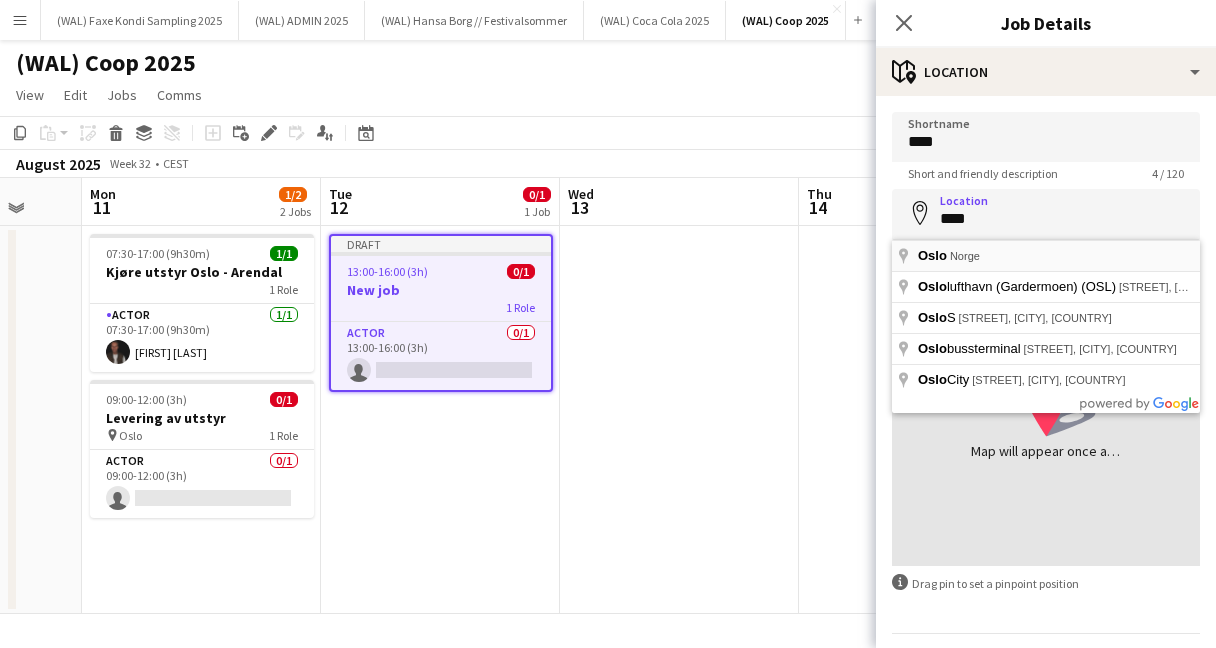 type on "**********" 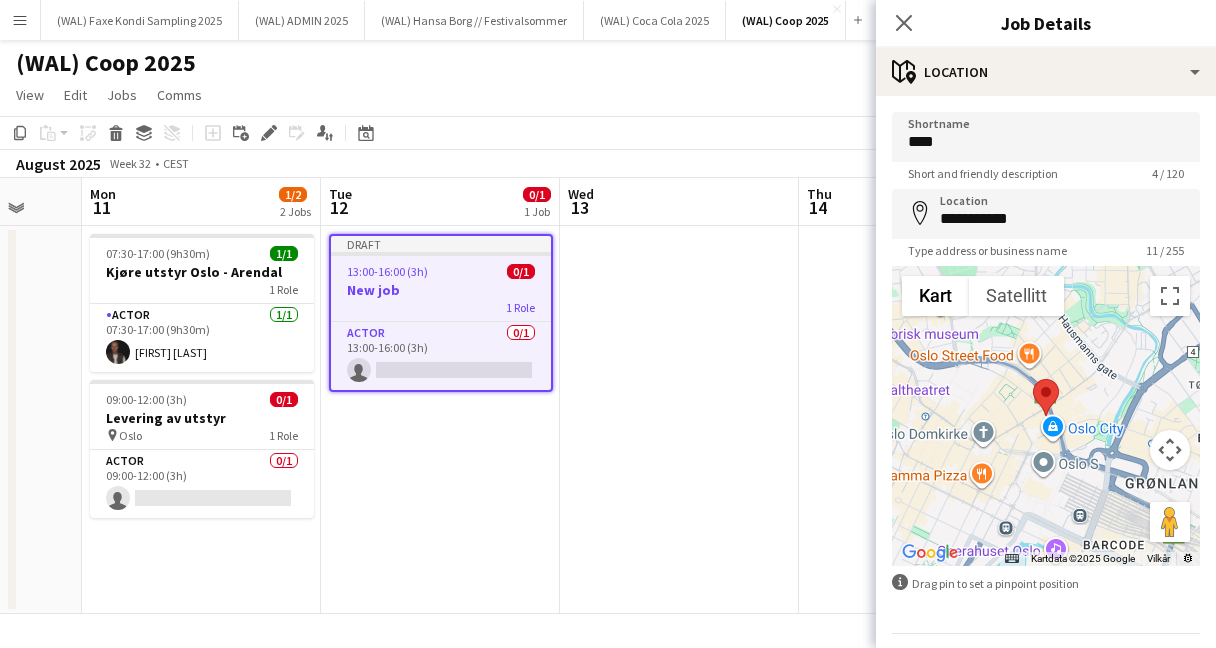 scroll, scrollTop: 58, scrollLeft: 0, axis: vertical 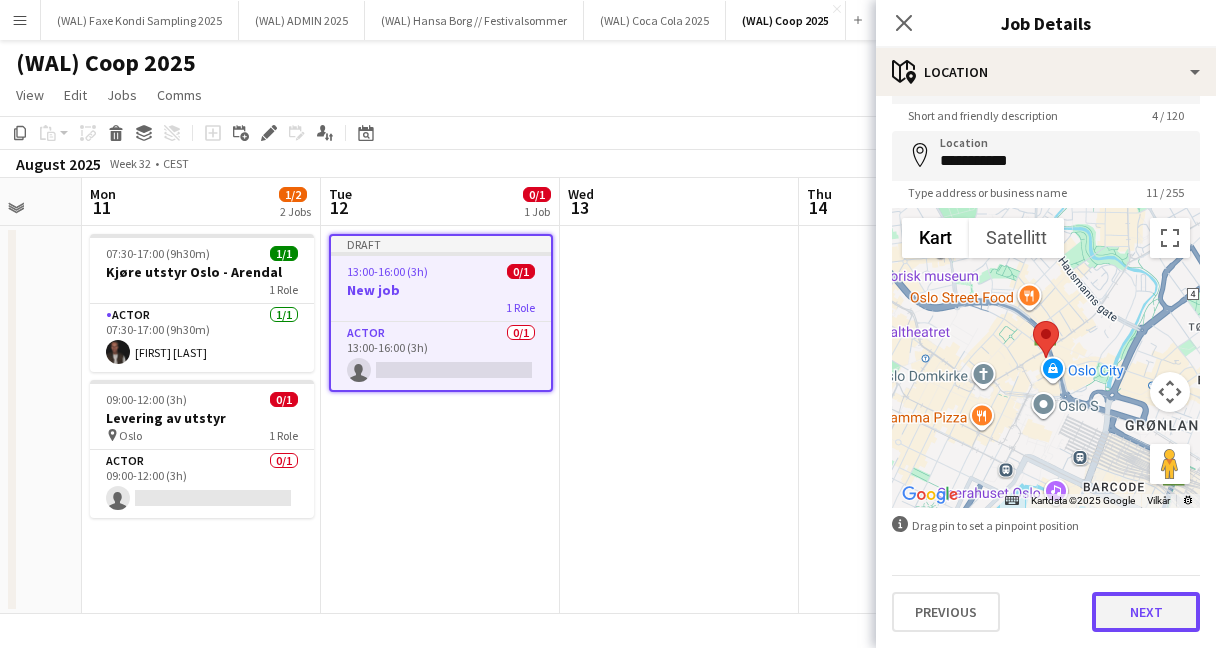click on "Next" at bounding box center (1146, 612) 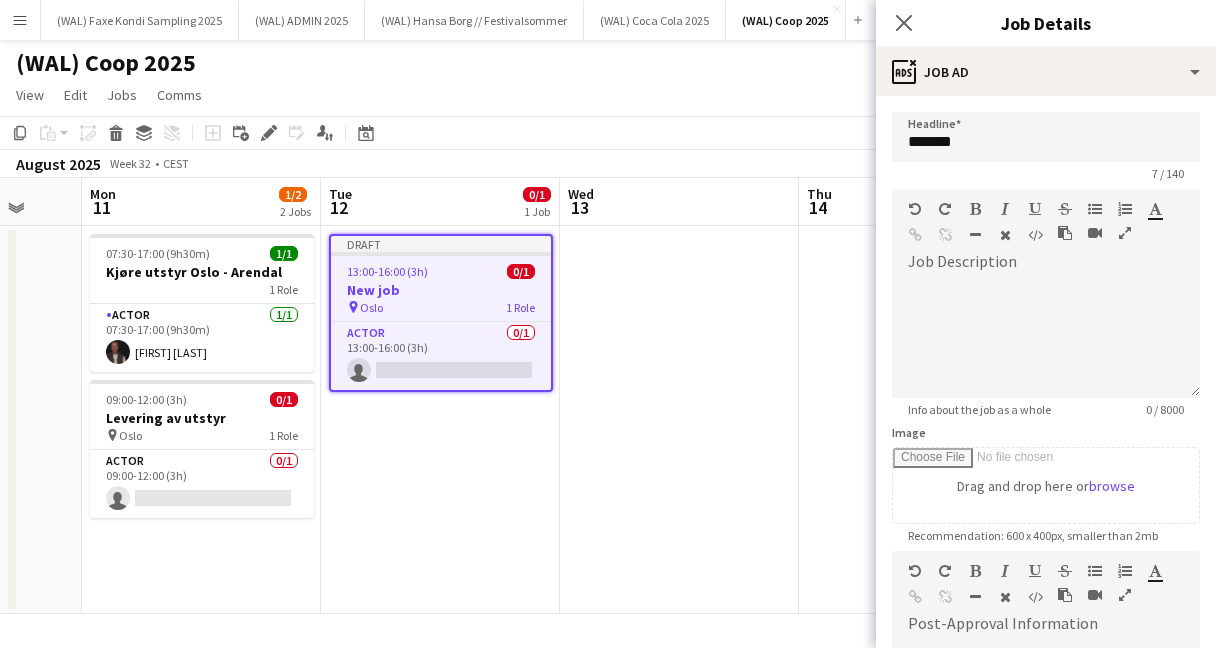 scroll, scrollTop: 0, scrollLeft: 0, axis: both 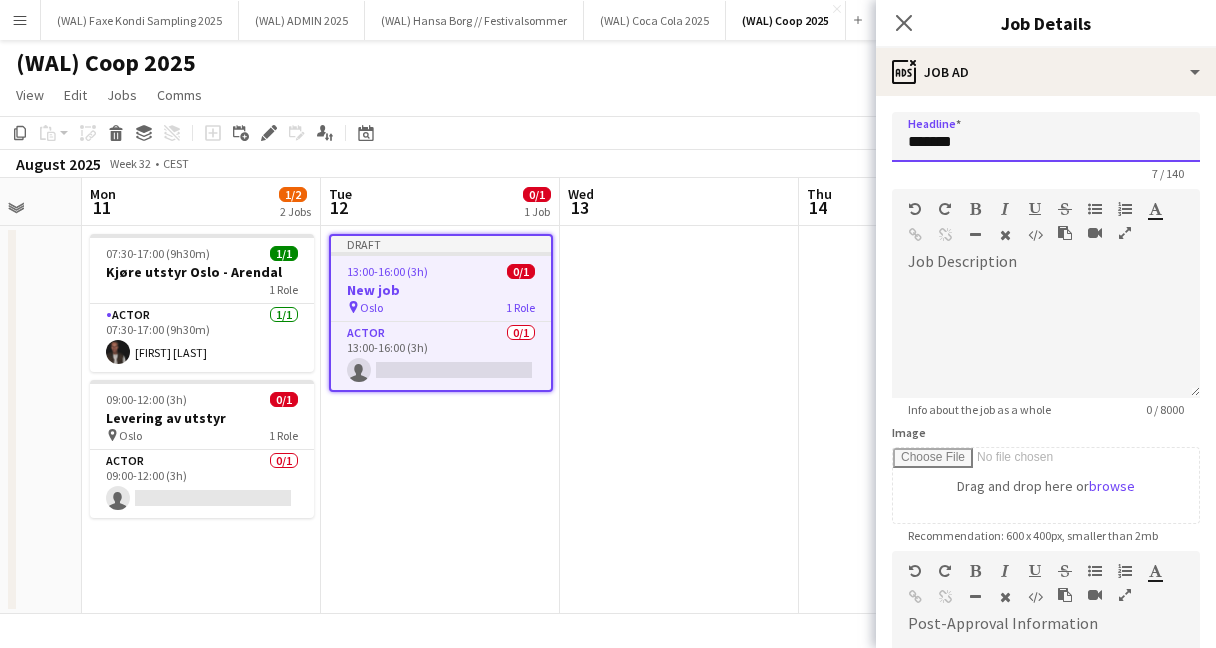 drag, startPoint x: 998, startPoint y: 147, endPoint x: 723, endPoint y: 145, distance: 275.00726 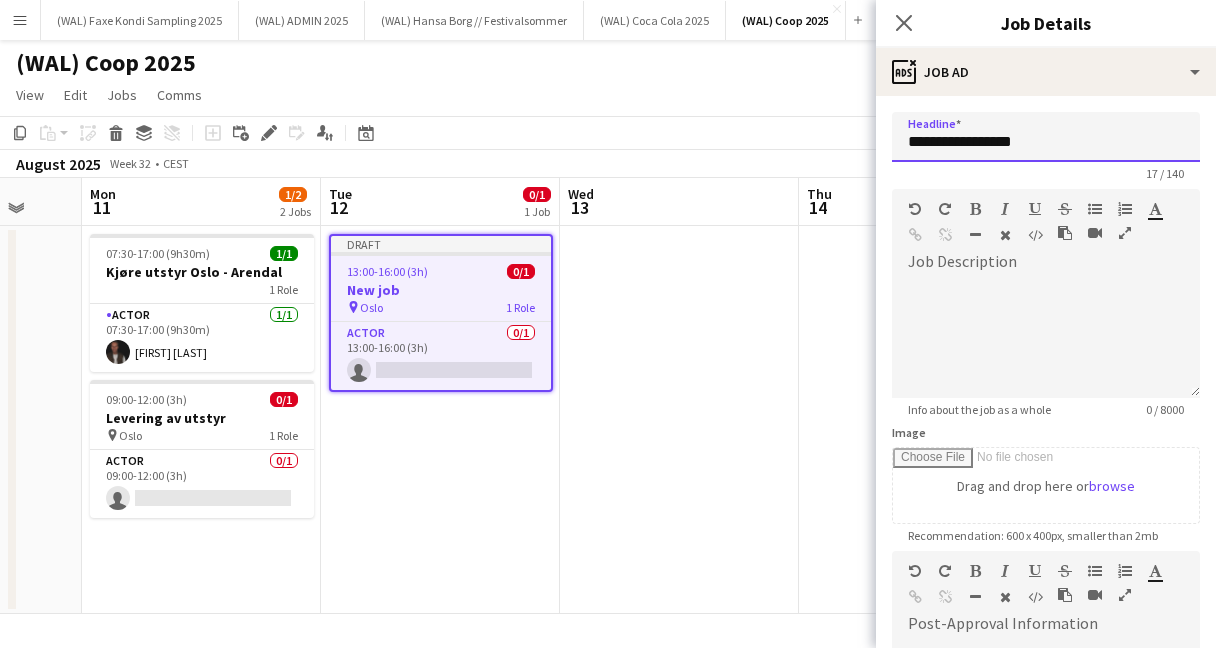 type on "**********" 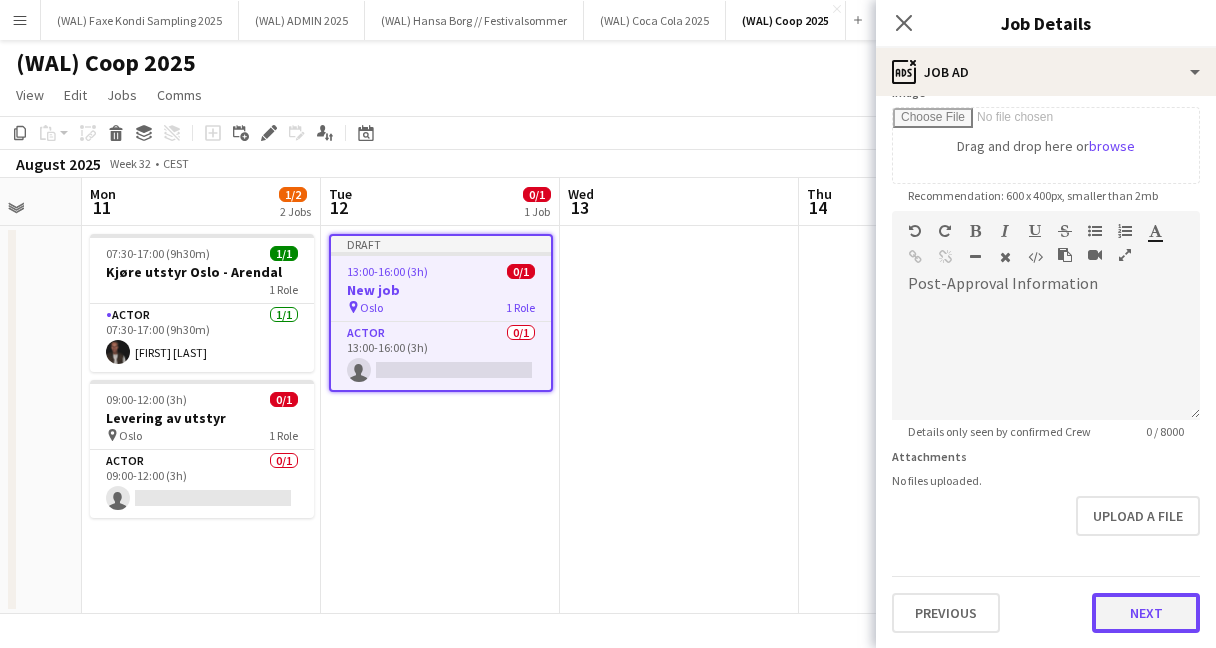 click on "Next" at bounding box center [1146, 613] 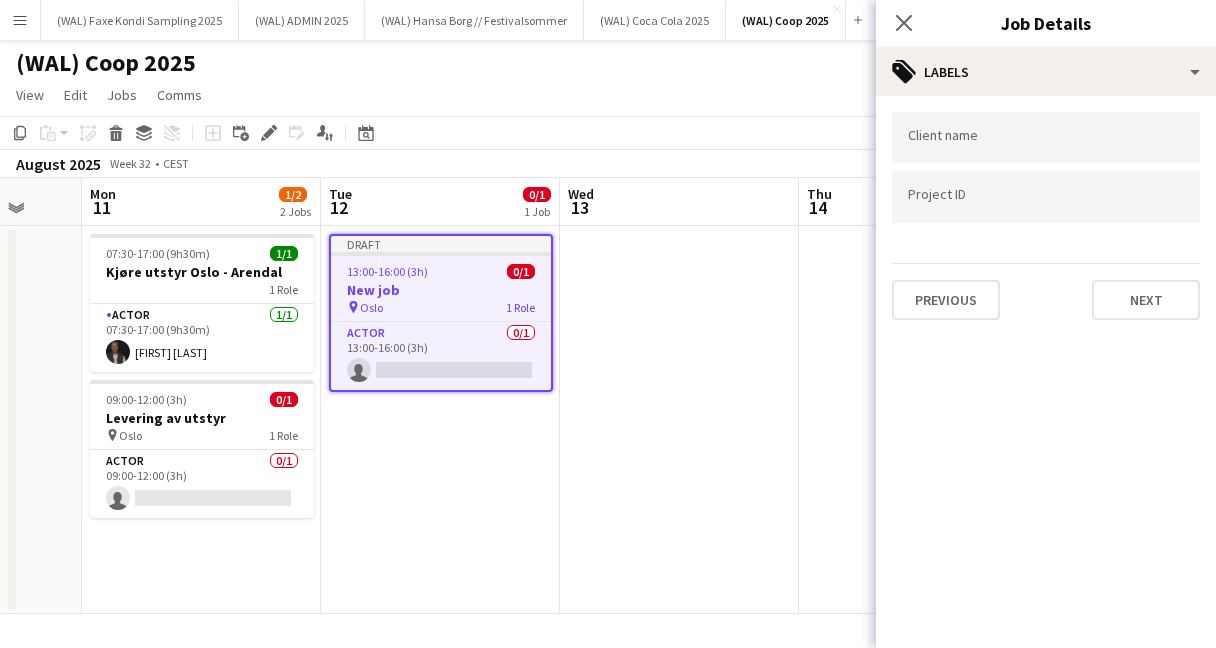 scroll, scrollTop: 0, scrollLeft: 0, axis: both 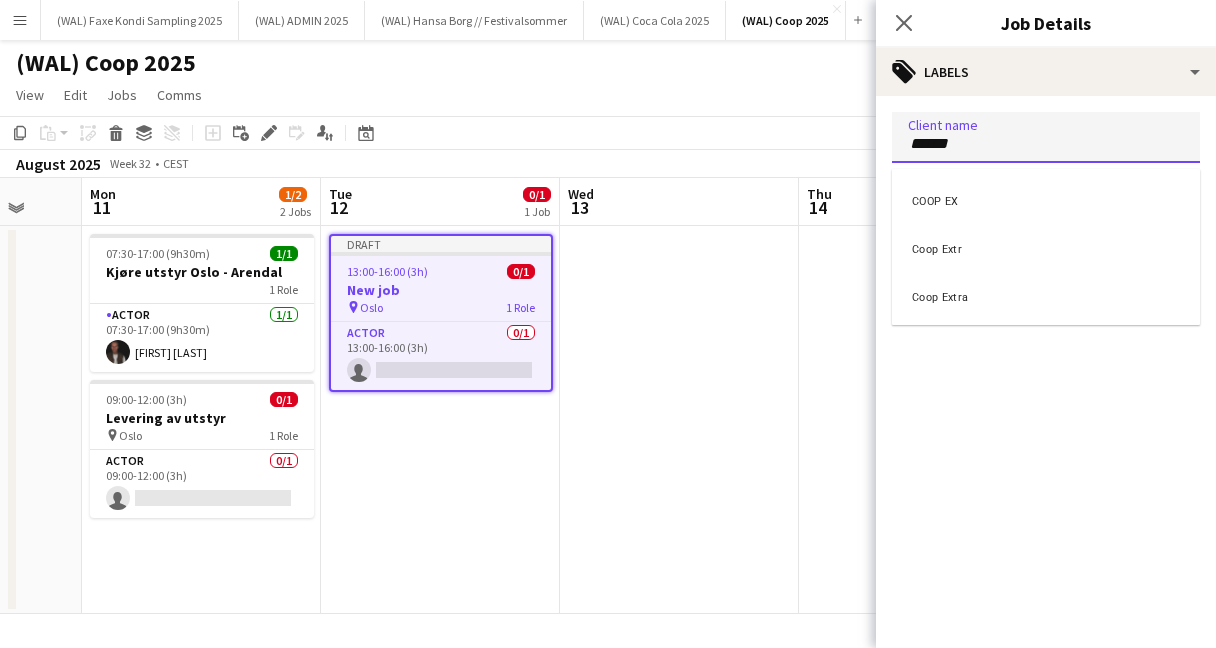 type on "******" 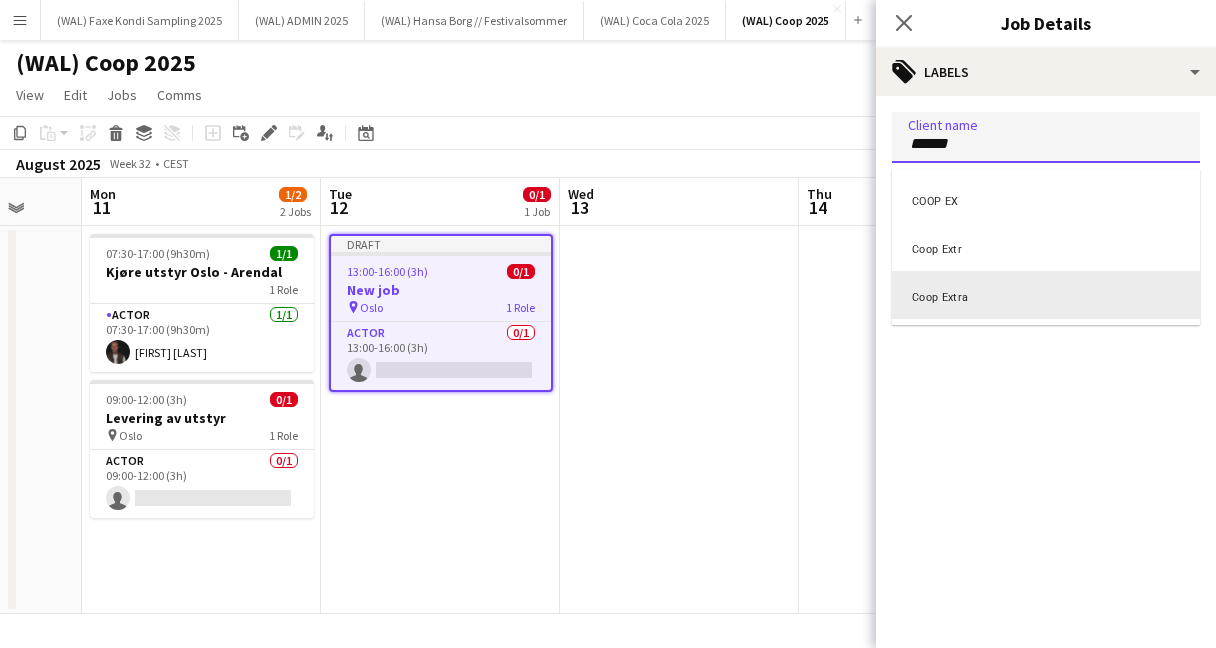 click on "Coop Extra" at bounding box center [1046, 295] 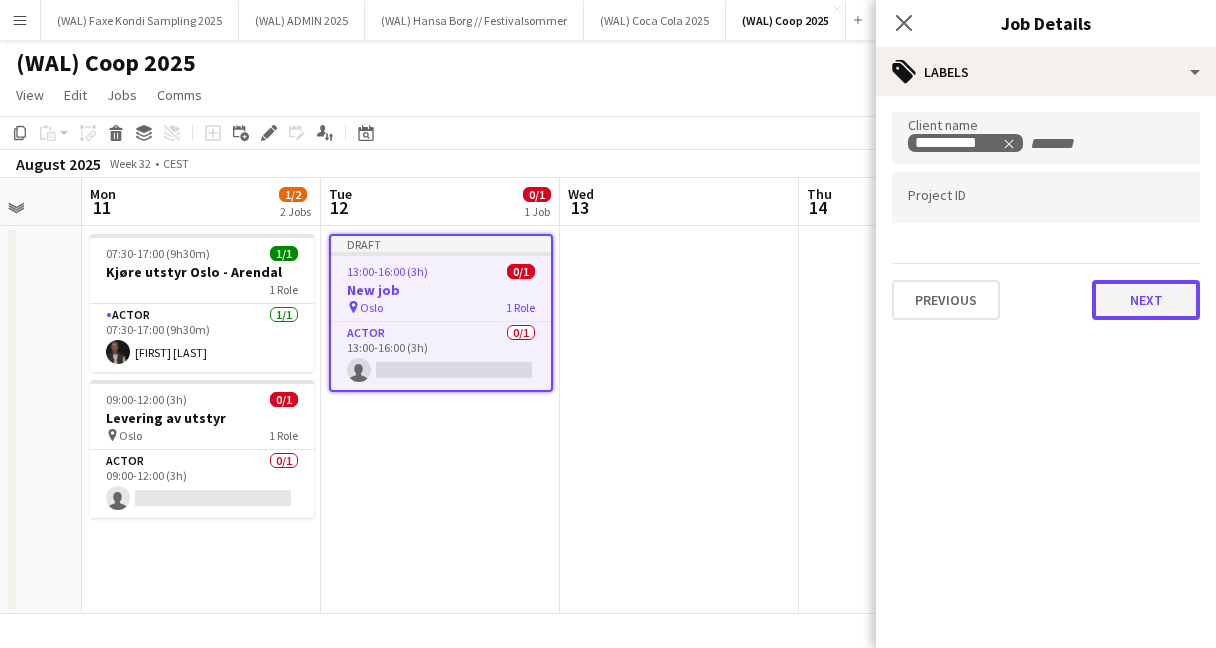 click on "Next" at bounding box center [1146, 300] 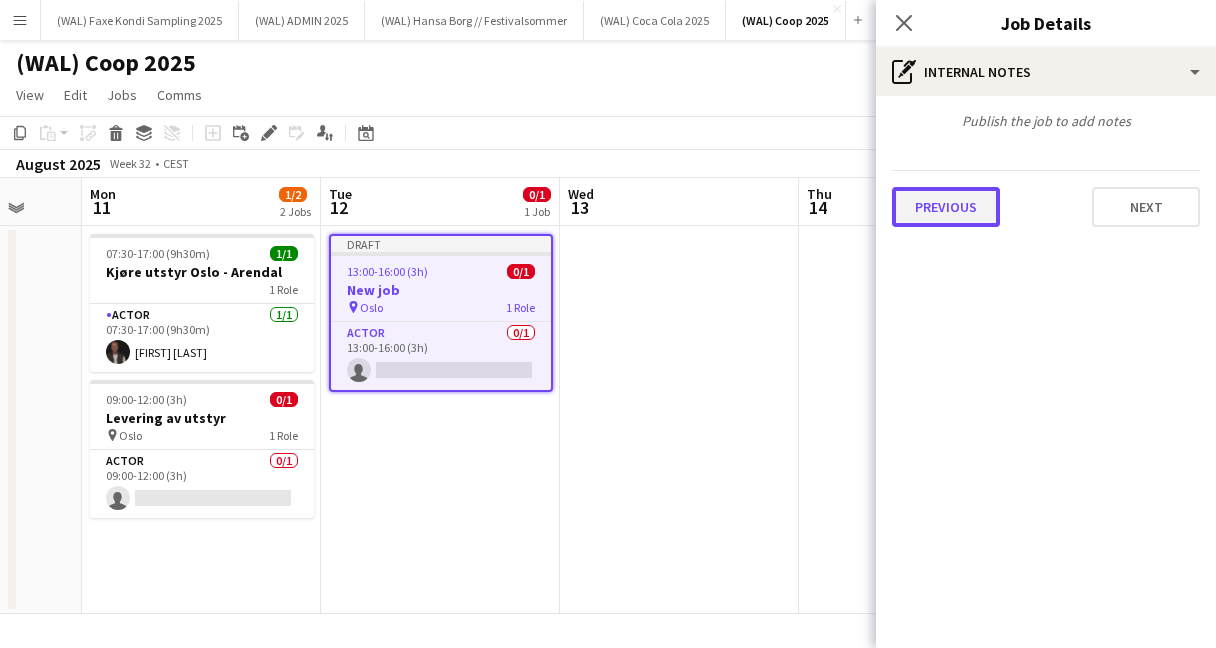 click on "Previous" at bounding box center [946, 207] 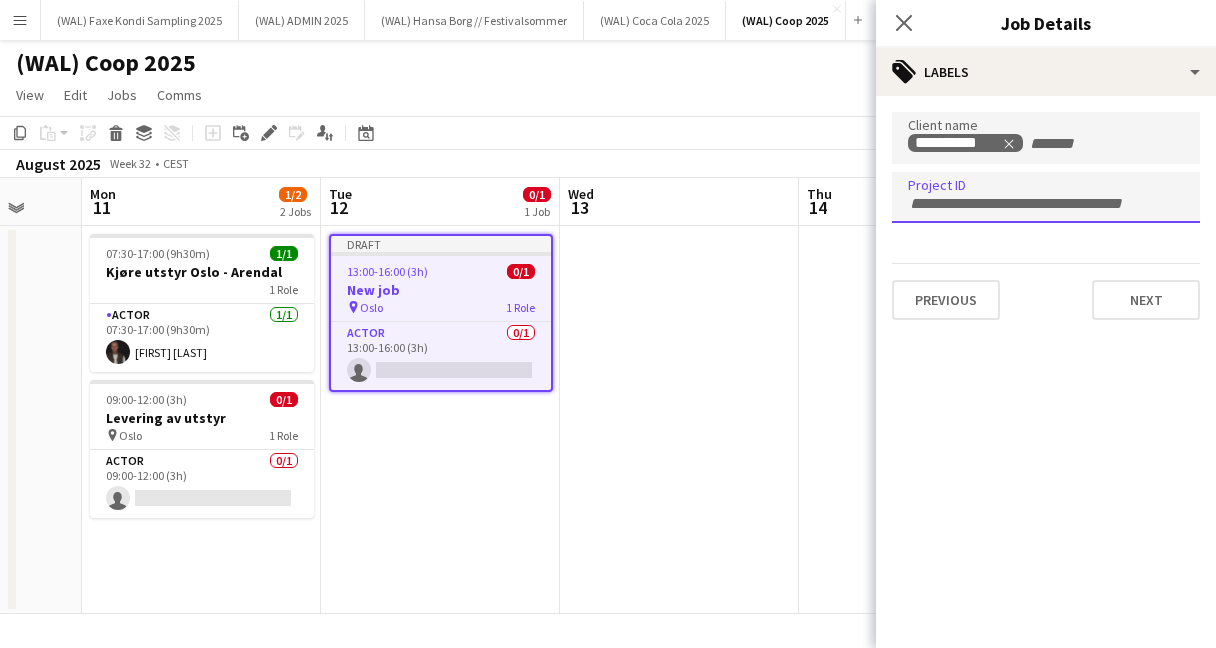 click at bounding box center [1046, 204] 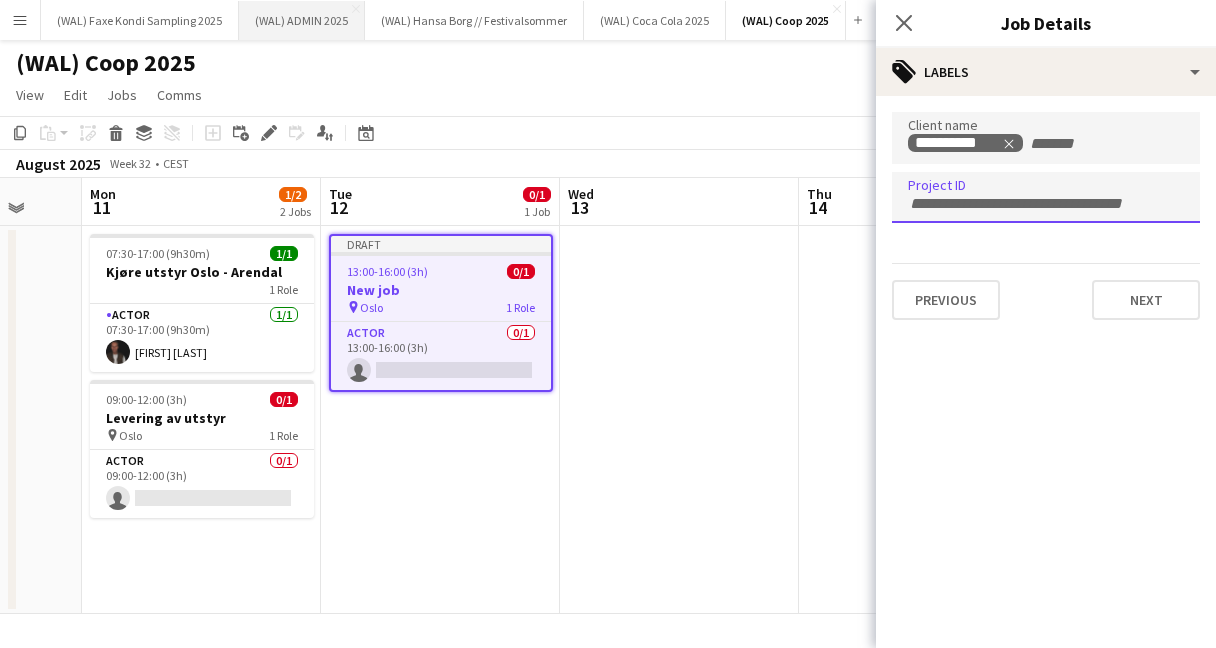 click on "(WAL) ADMIN 2025
Close" at bounding box center [302, 20] 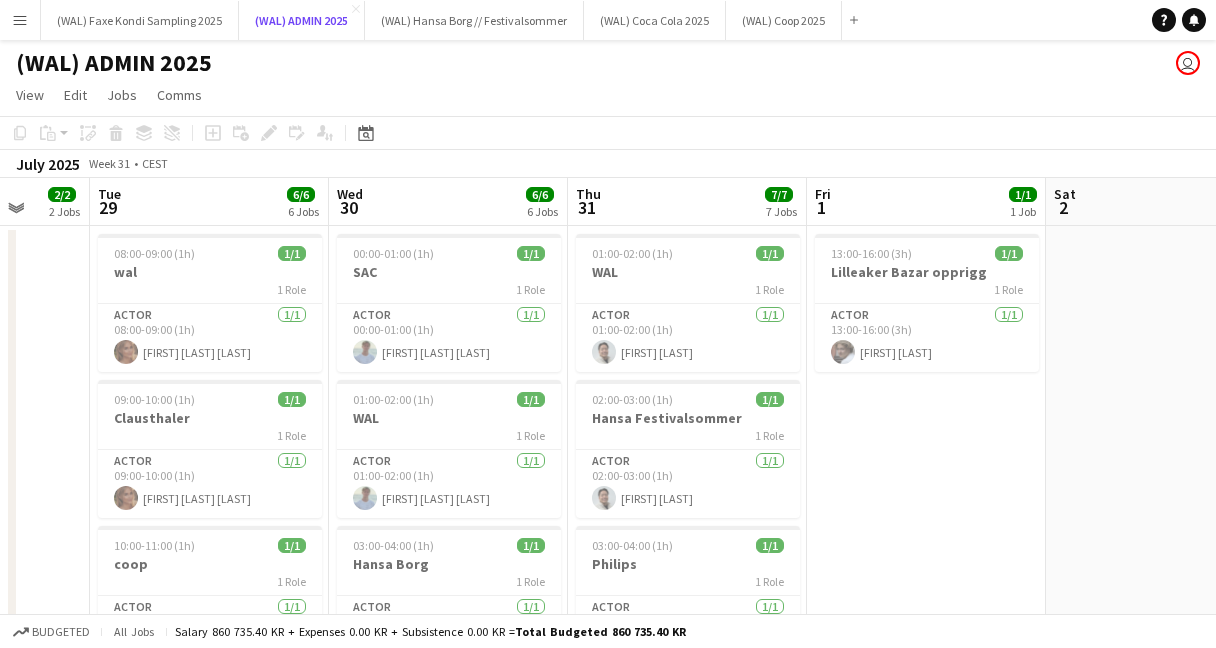 scroll, scrollTop: 0, scrollLeft: 626, axis: horizontal 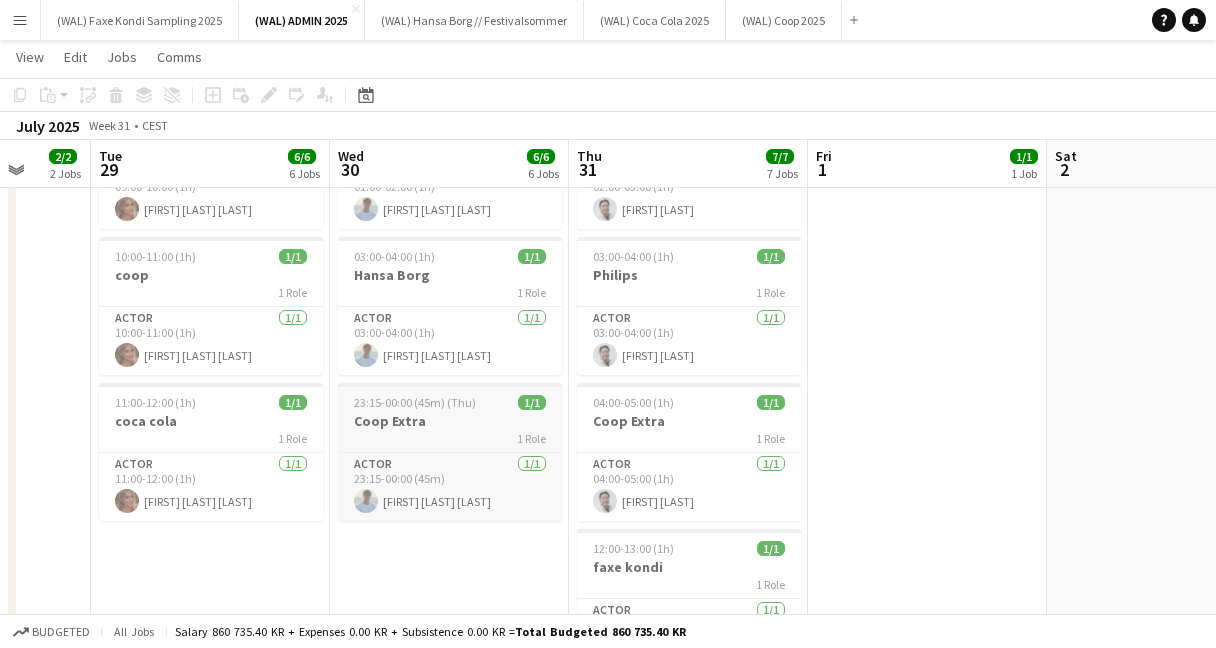 click on "1 Role" at bounding box center [450, 438] 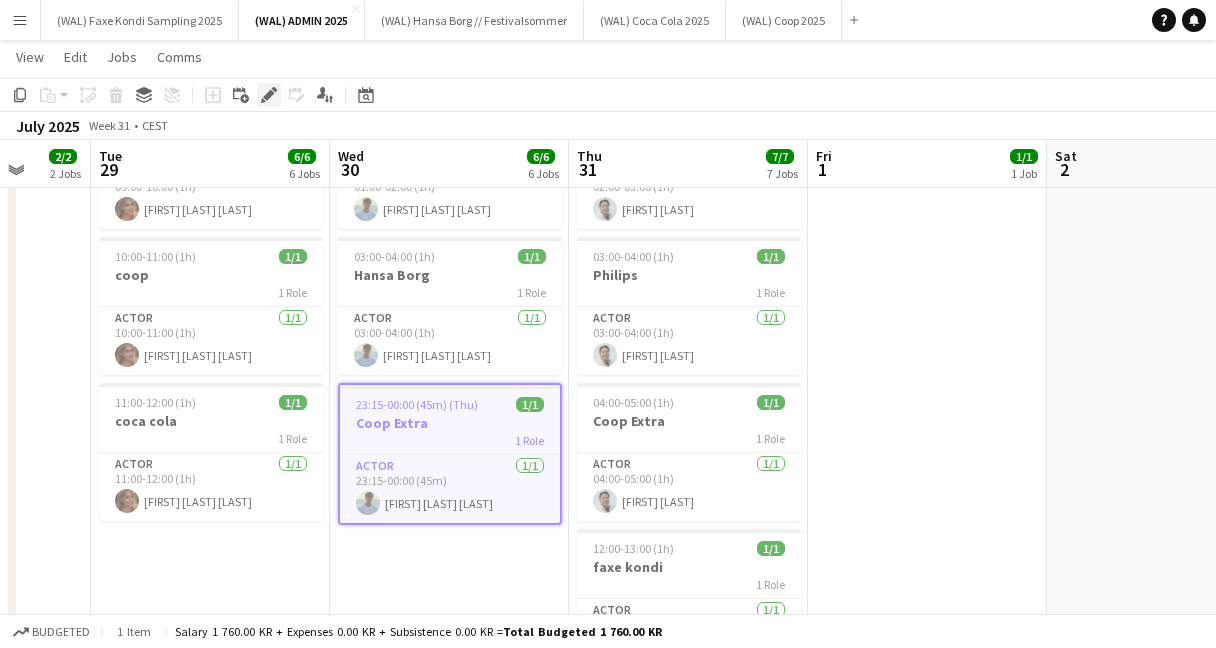 click on "Edit" 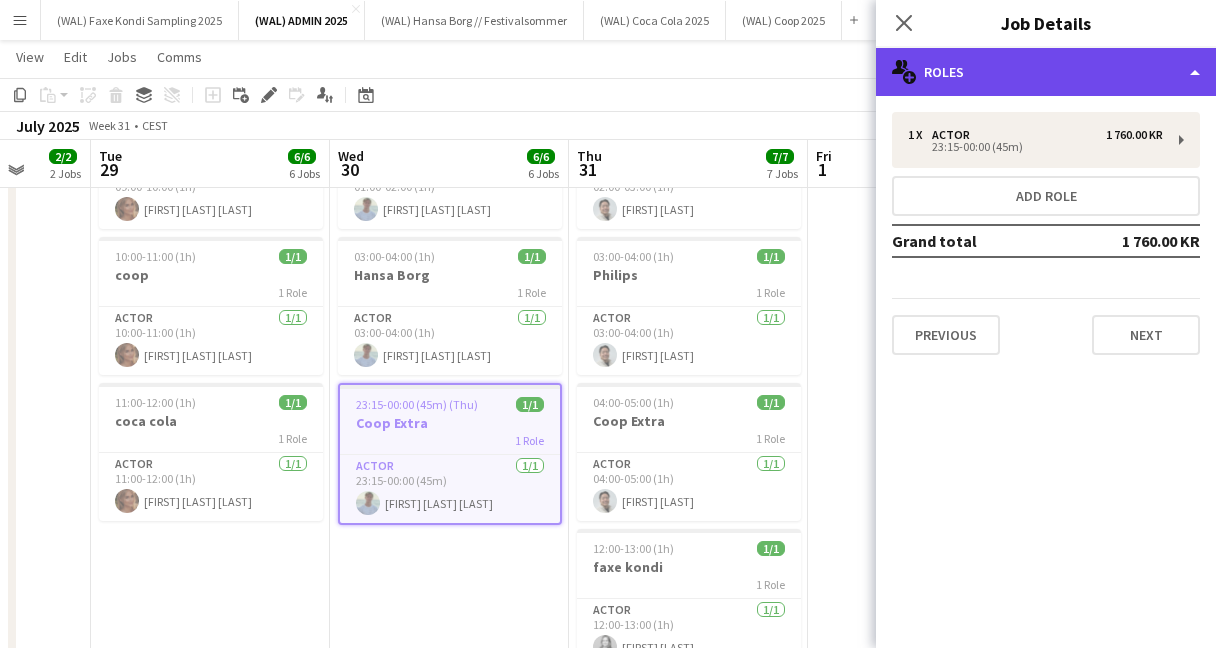 click on "multiple-users-add
Roles" 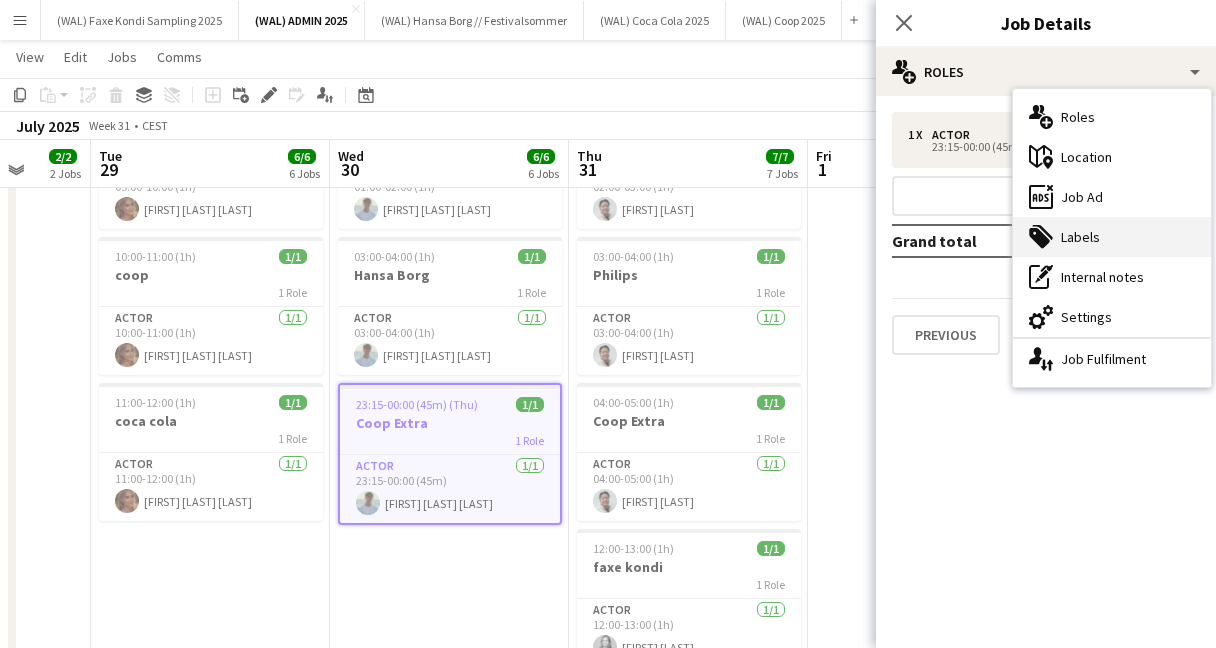 click on "tags-double
Labels" at bounding box center (1112, 237) 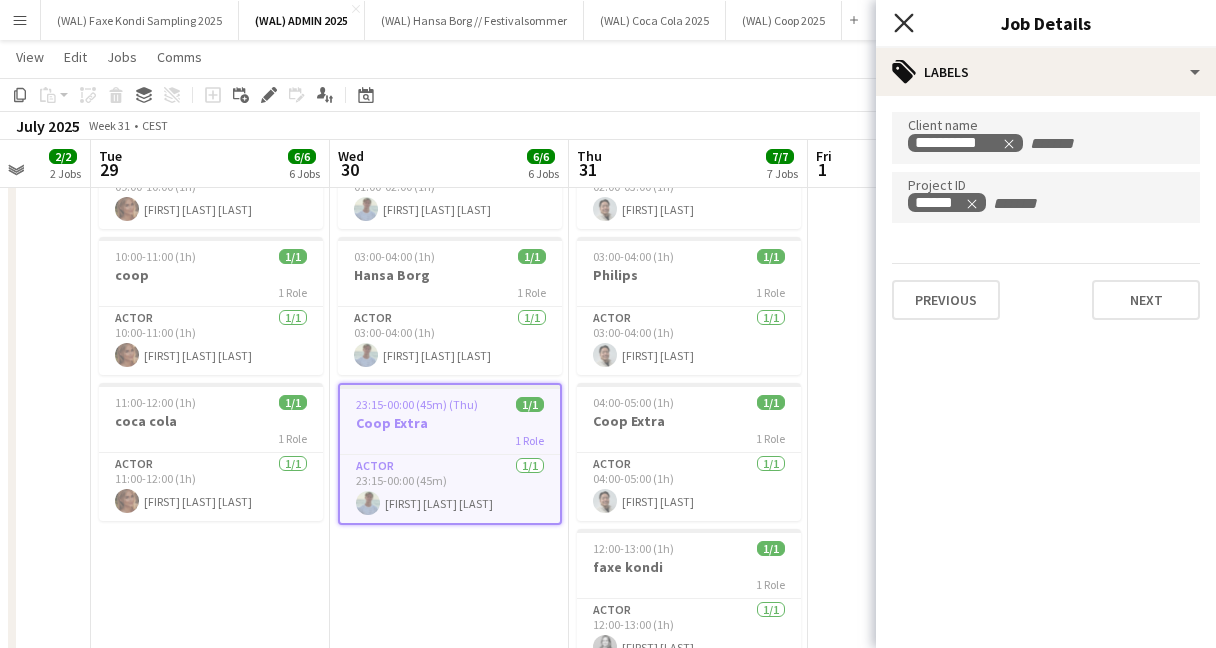 click on "Close pop-in" 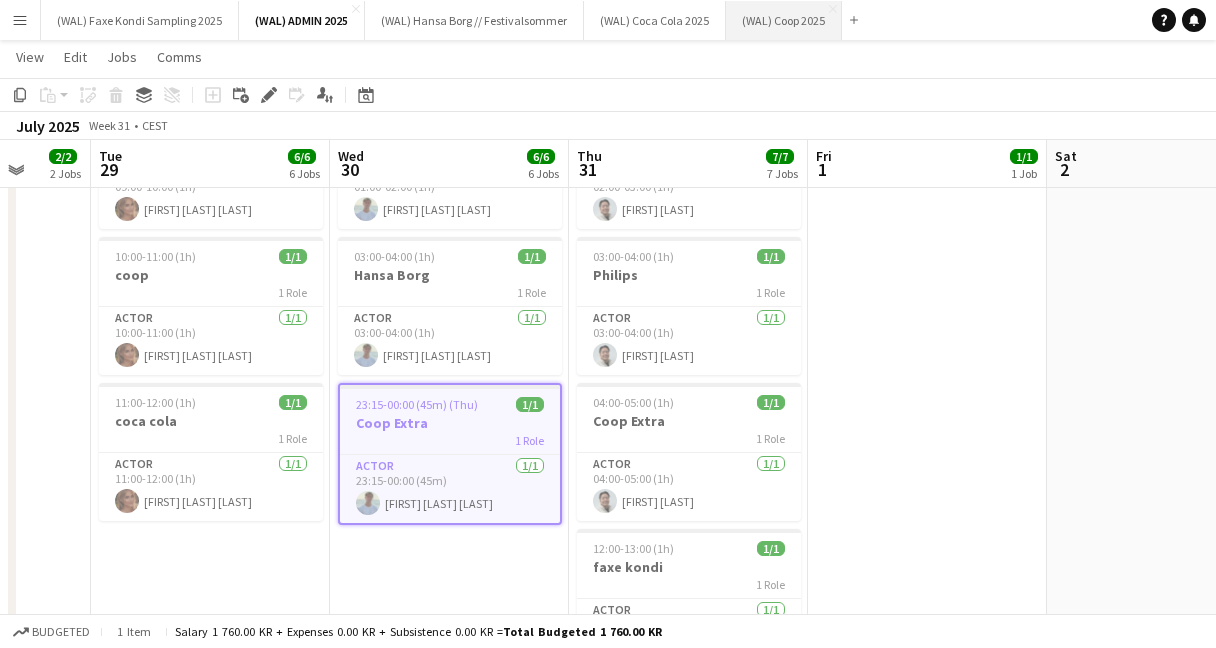 click on "(WAL) Coop 2025
Close" at bounding box center (784, 20) 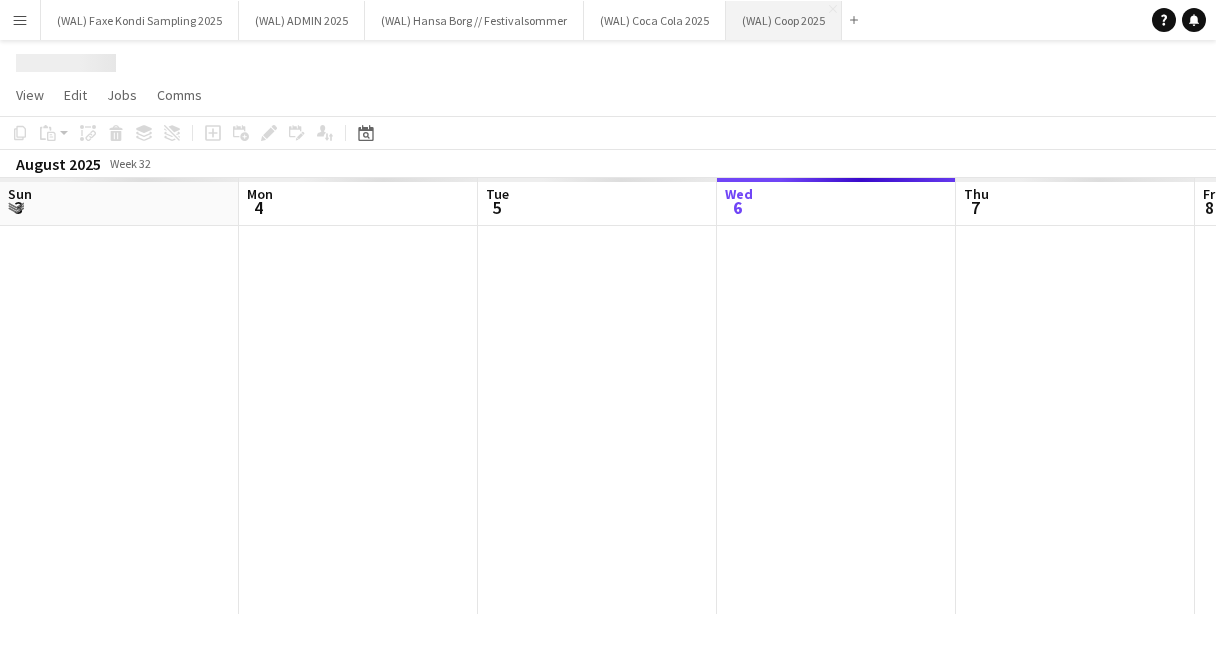 scroll, scrollTop: 0, scrollLeft: 0, axis: both 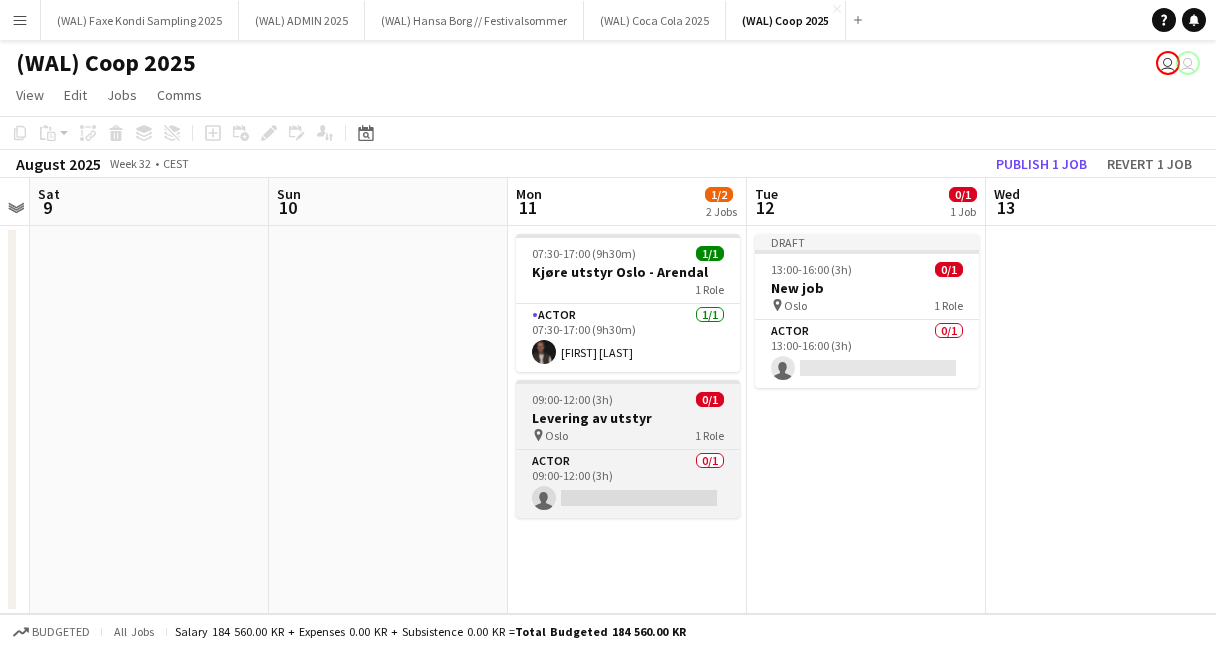 click on "pin
Oslo   1 Role" at bounding box center (628, 435) 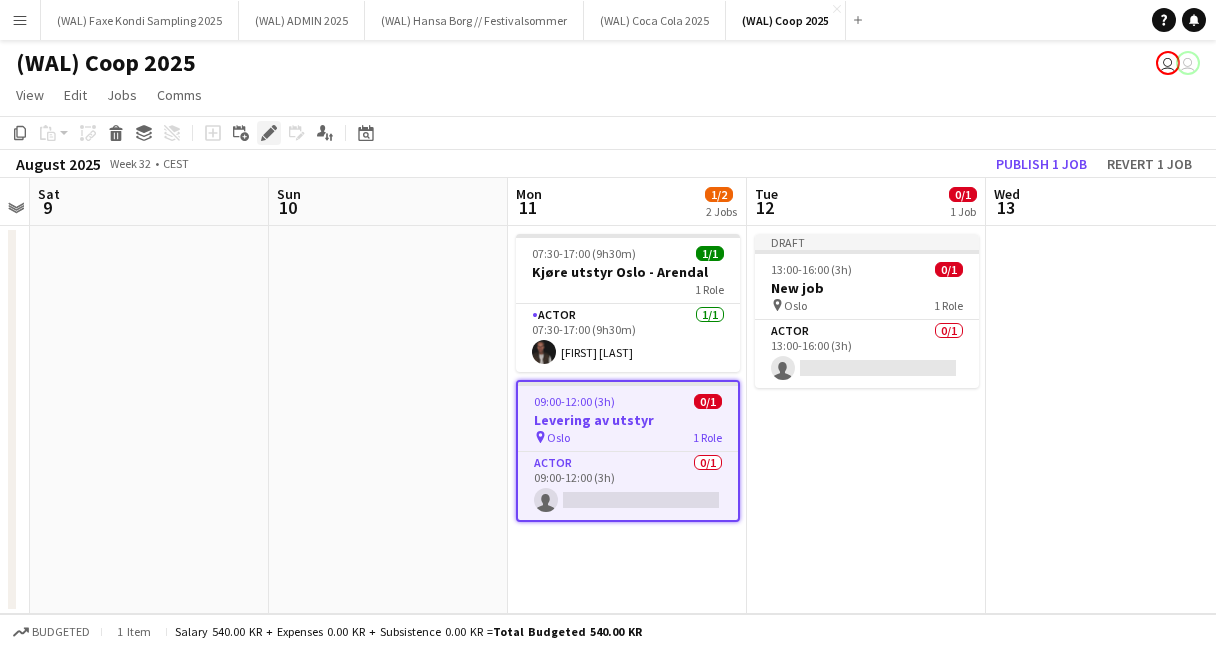 click on "Edit" at bounding box center [269, 133] 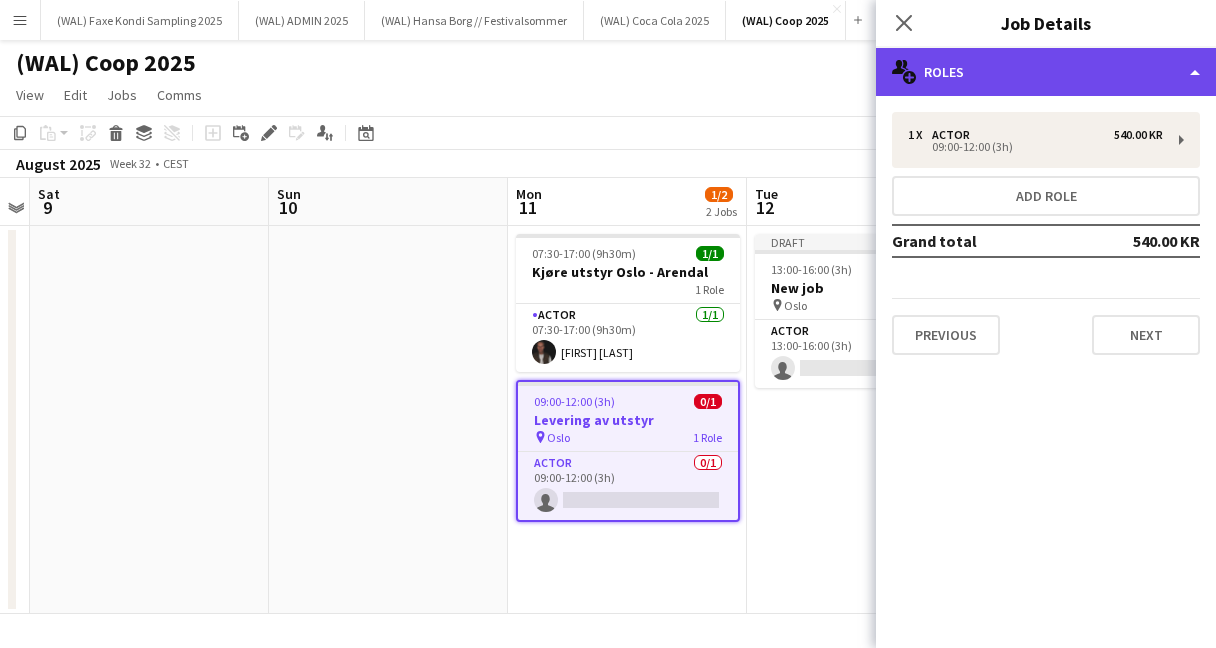 click on "multiple-users-add
Roles" 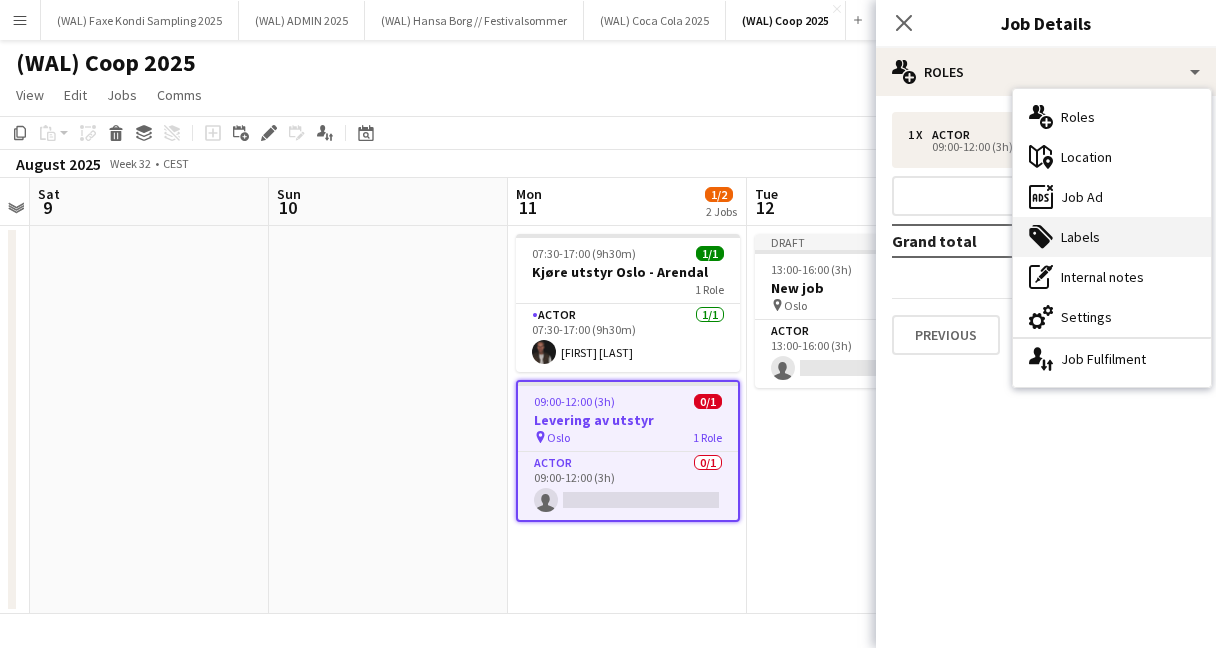 click on "tags-double
Labels" at bounding box center [1112, 237] 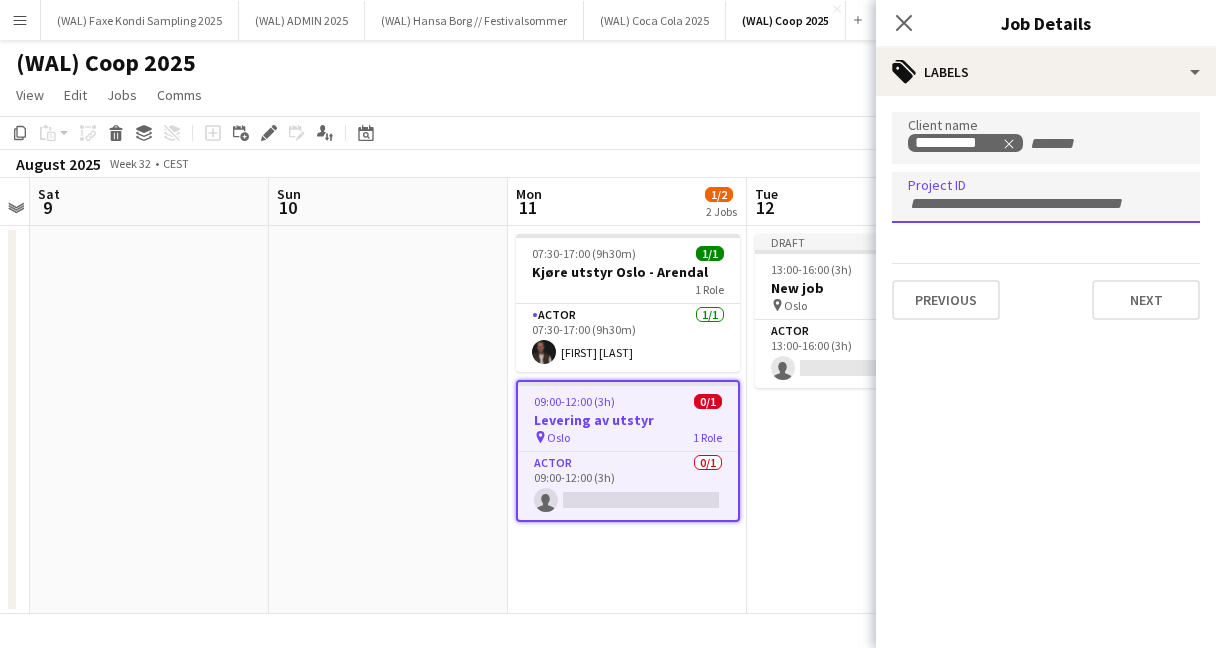 click at bounding box center (1046, 197) 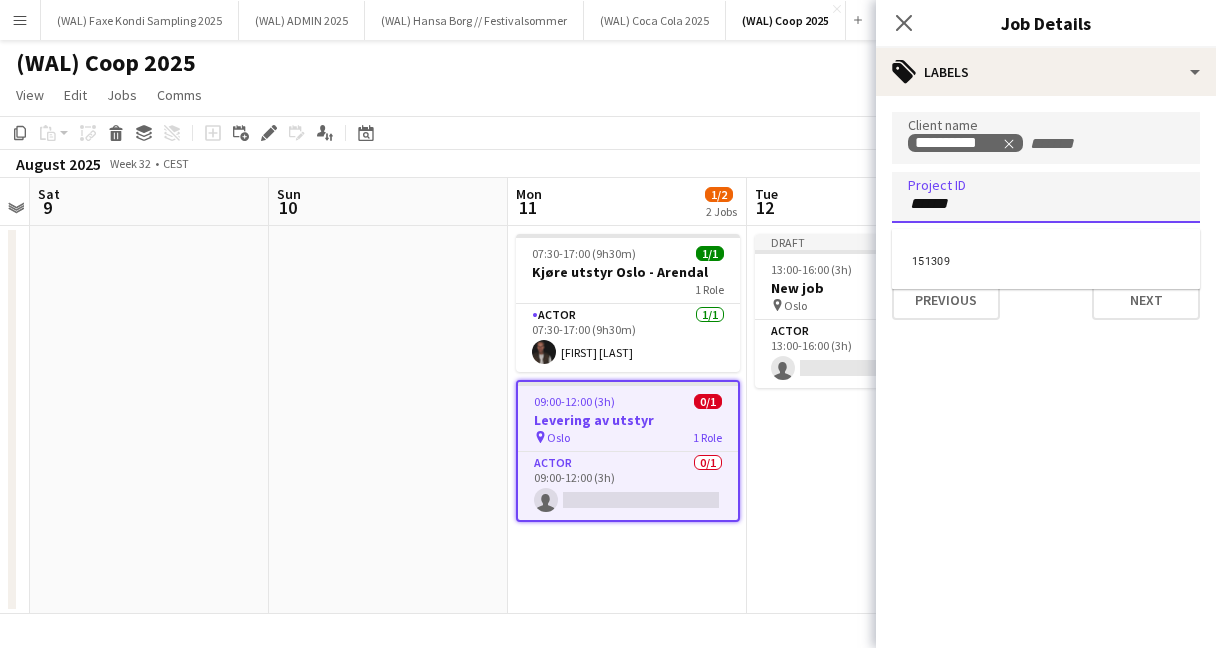 type on "******" 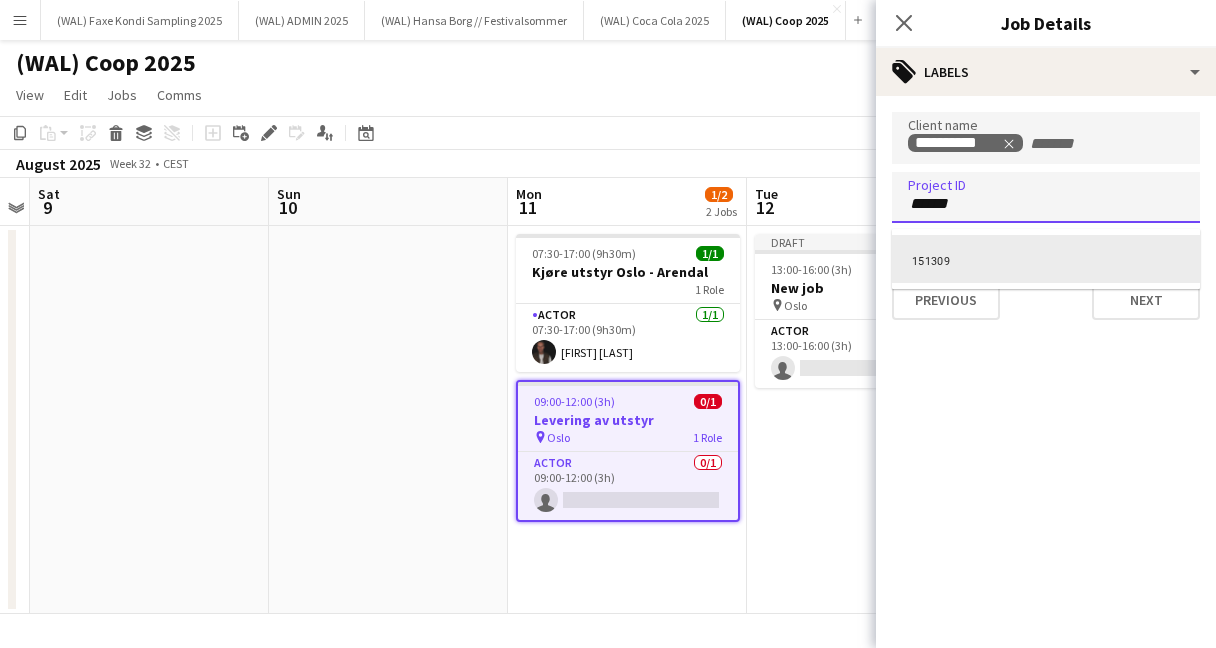 click on "151309" at bounding box center (1046, 259) 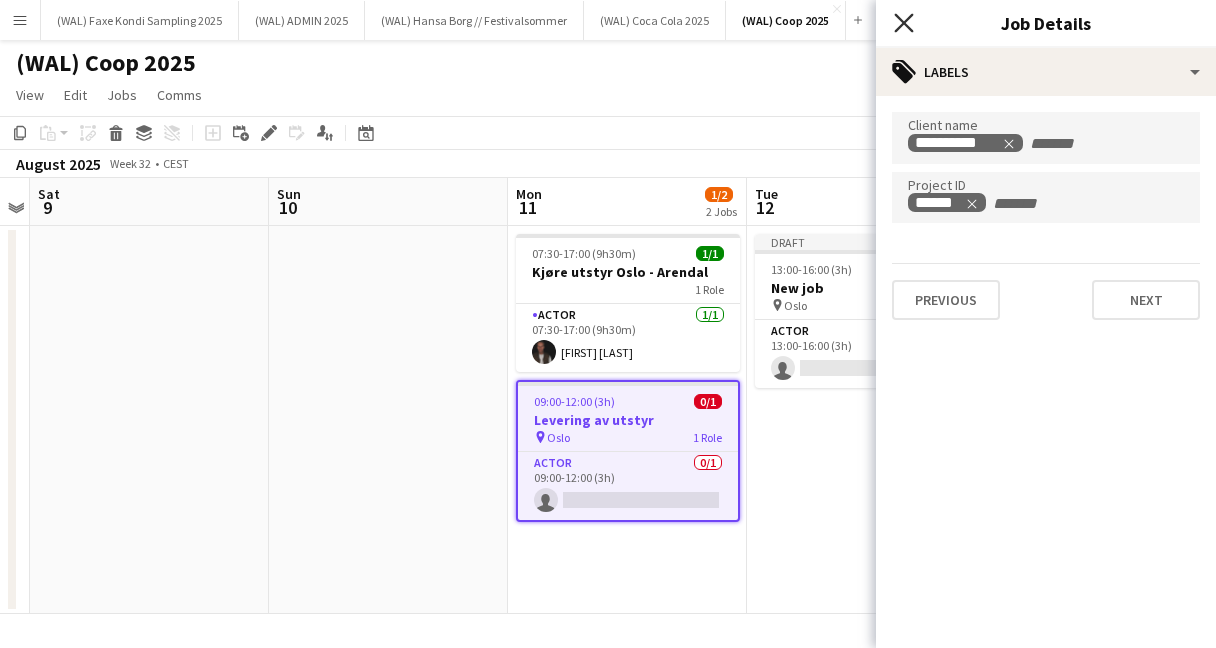 click on "Close pop-in" 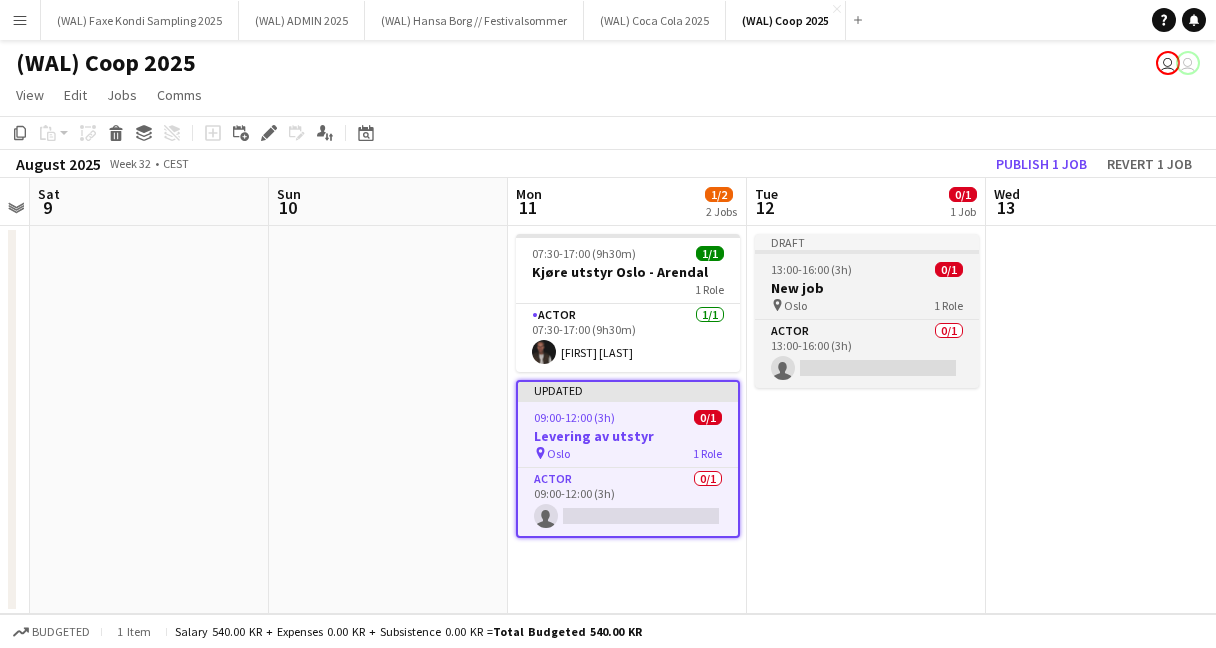 click on "New job" at bounding box center [867, 288] 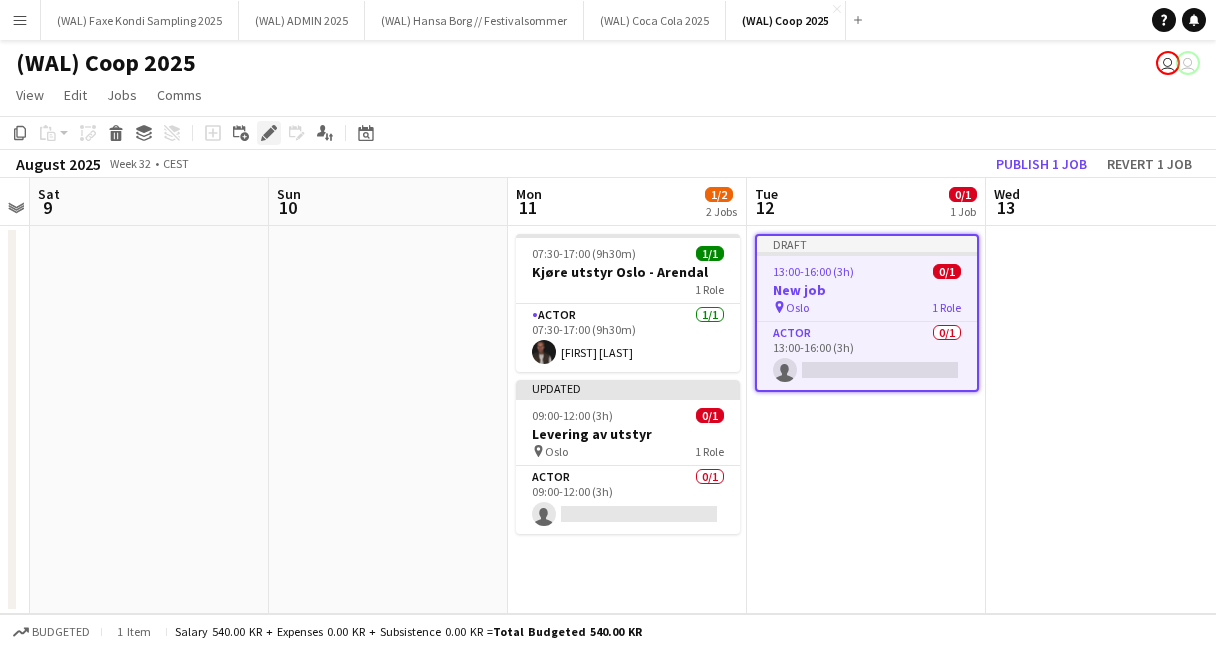 click on "Edit" 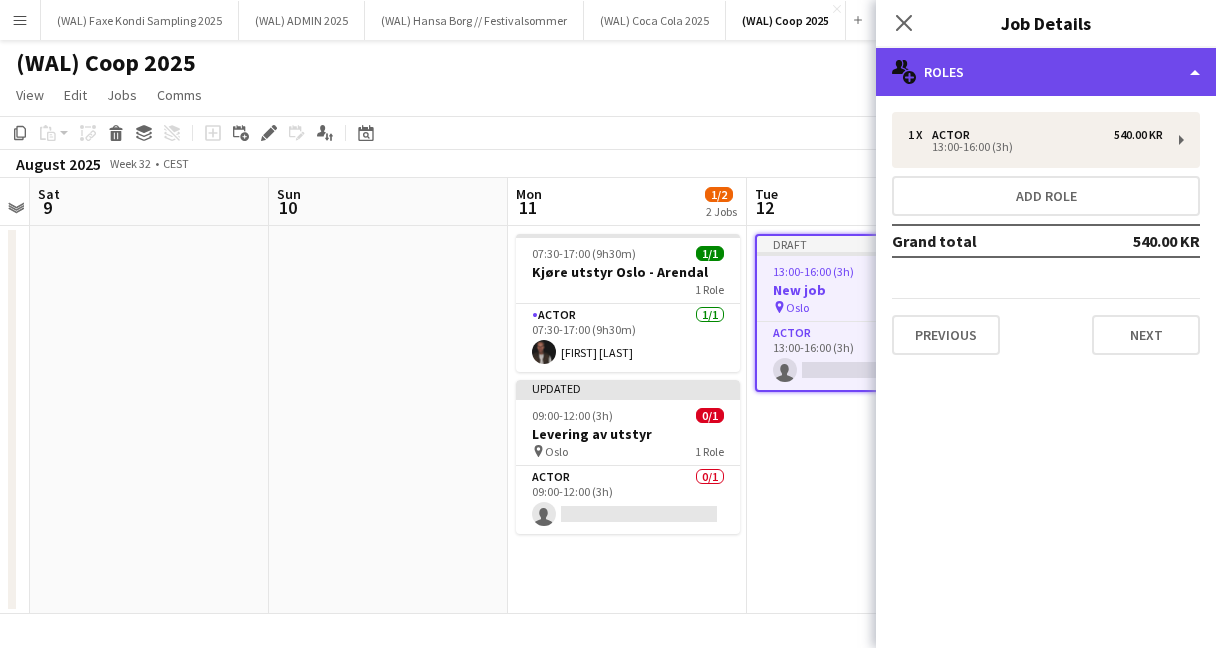 click on "multiple-users-add
Roles" 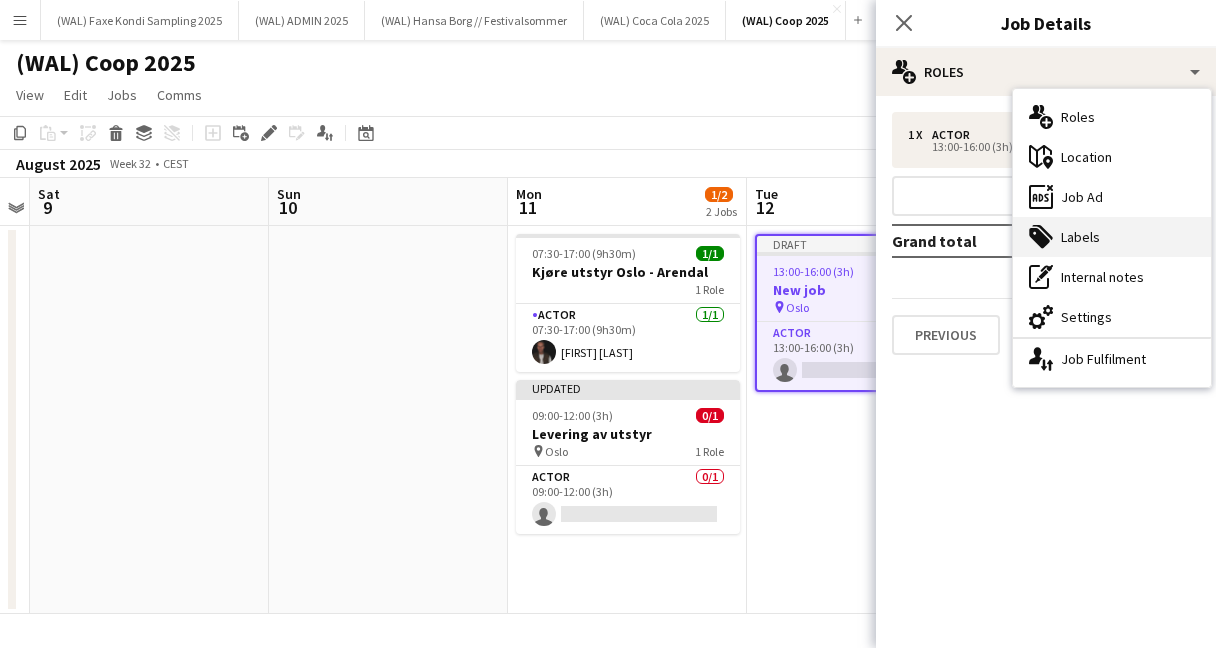 click on "tags-double
Labels" at bounding box center [1112, 237] 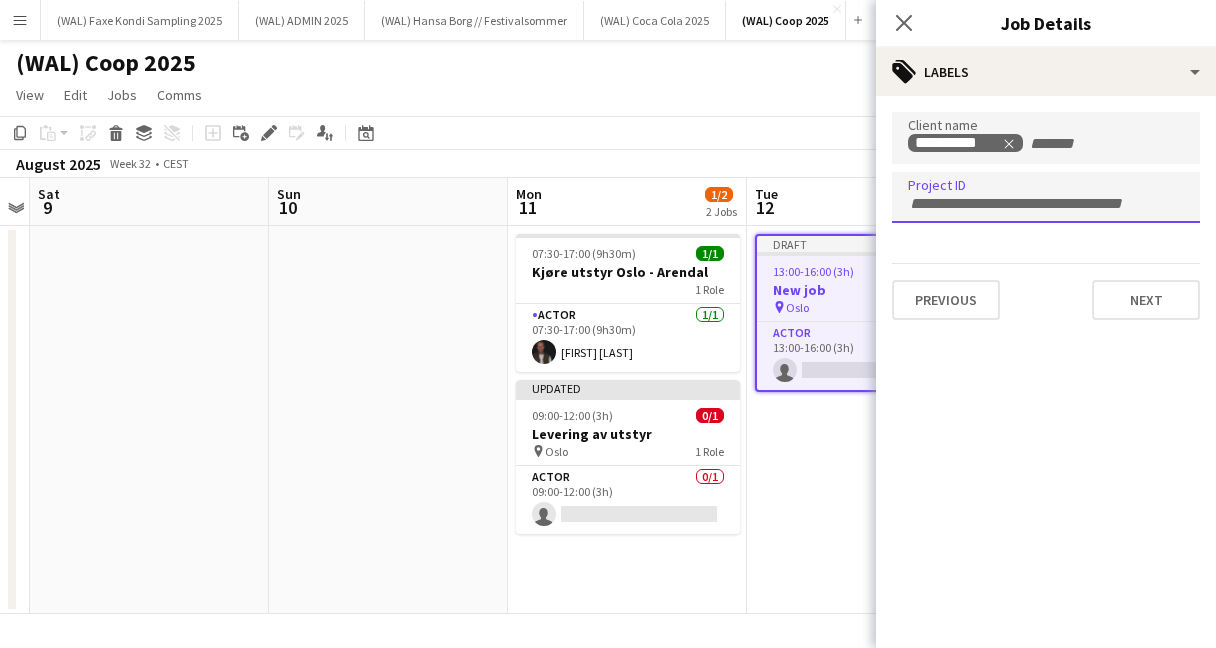 click at bounding box center [1046, 197] 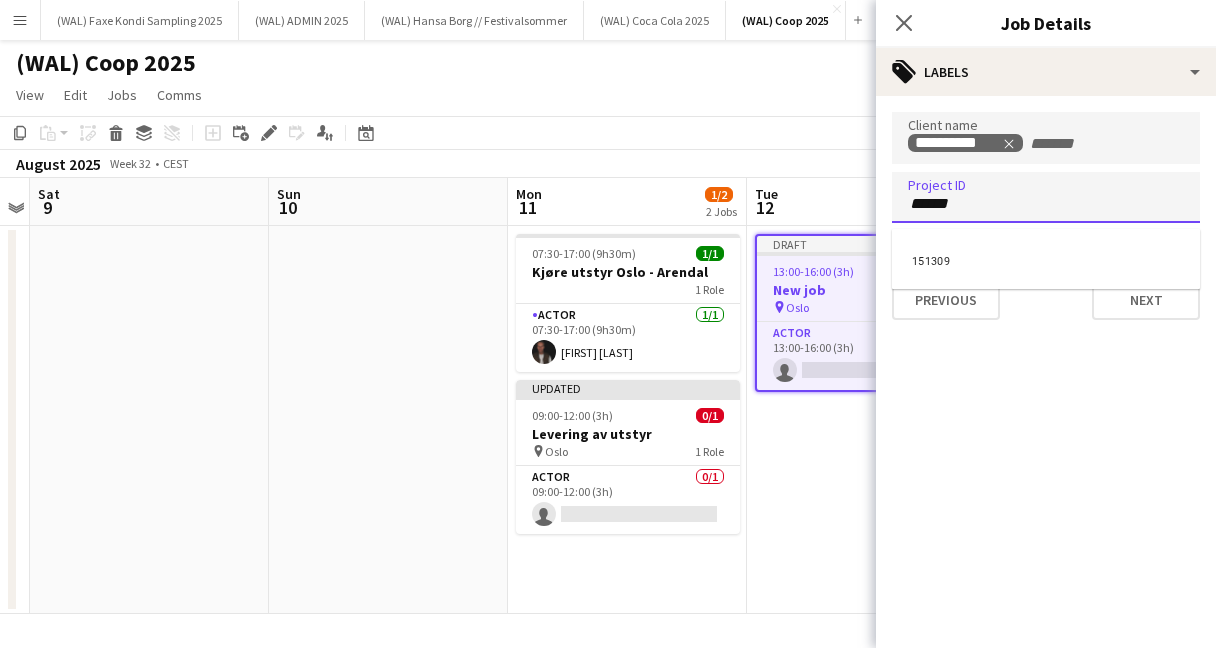 type on "******" 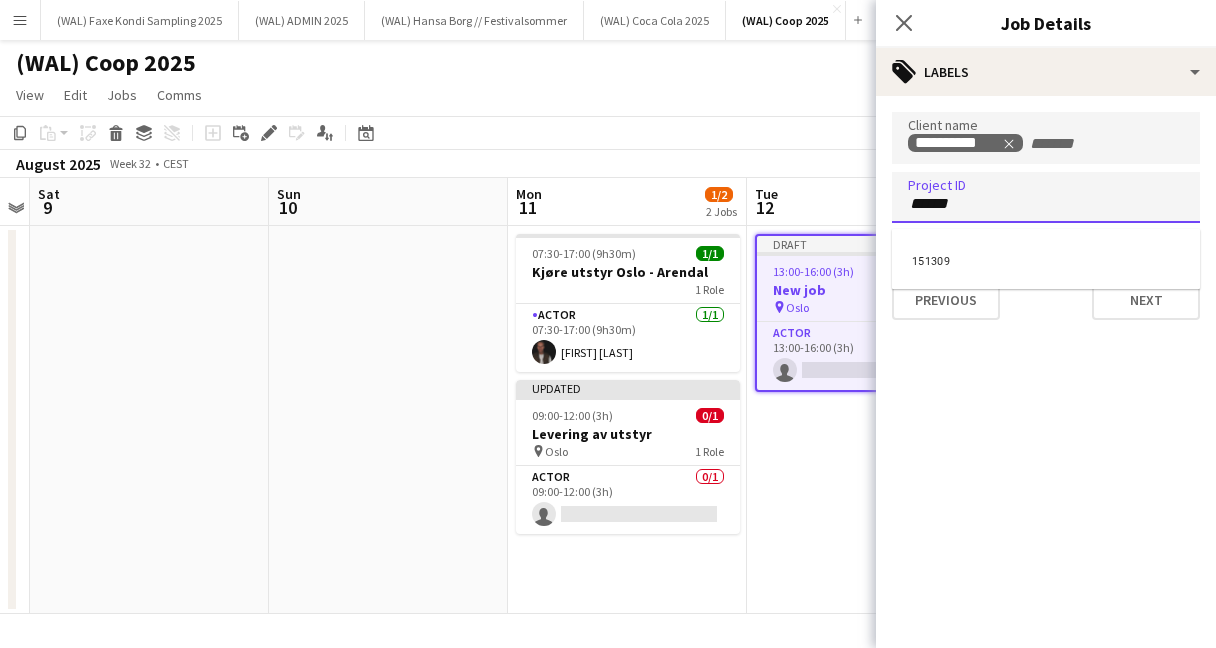 scroll, scrollTop: 0, scrollLeft: 0, axis: both 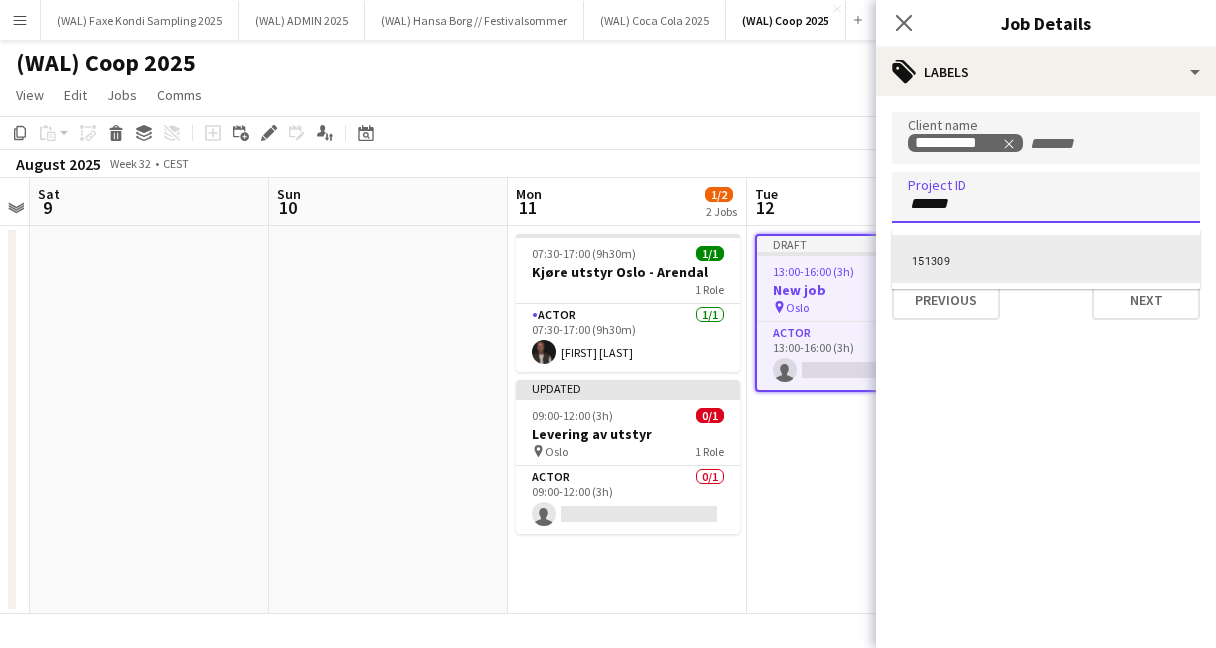 click on "151309" at bounding box center (1046, 259) 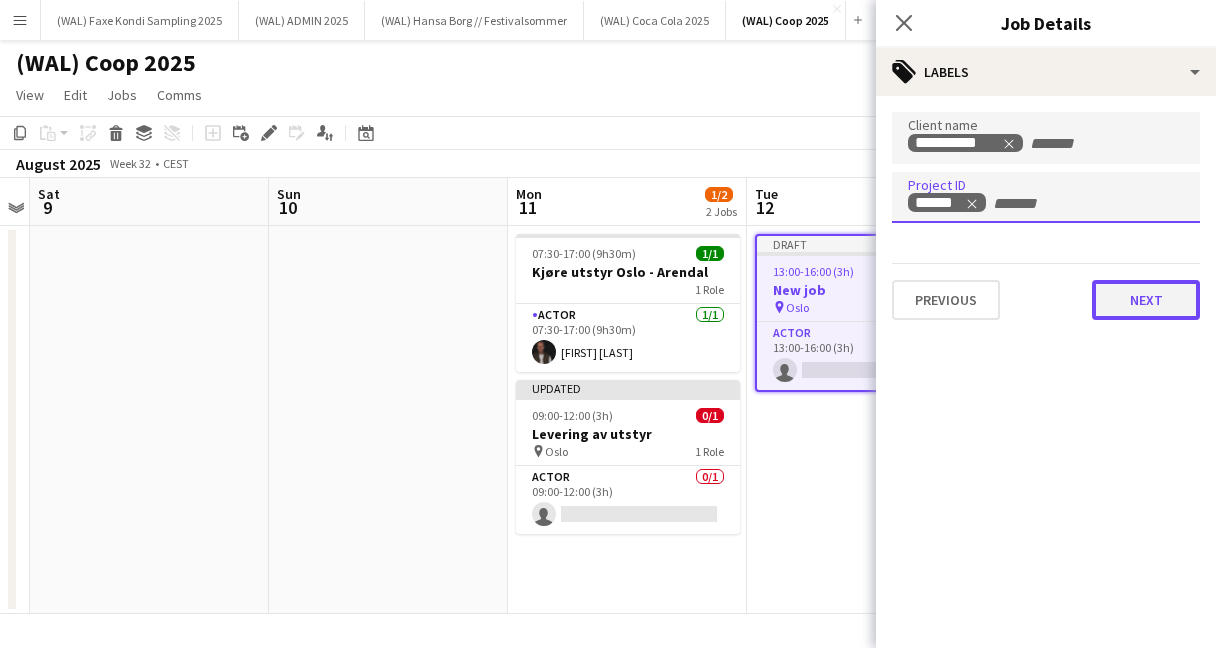 click on "Next" at bounding box center [1146, 300] 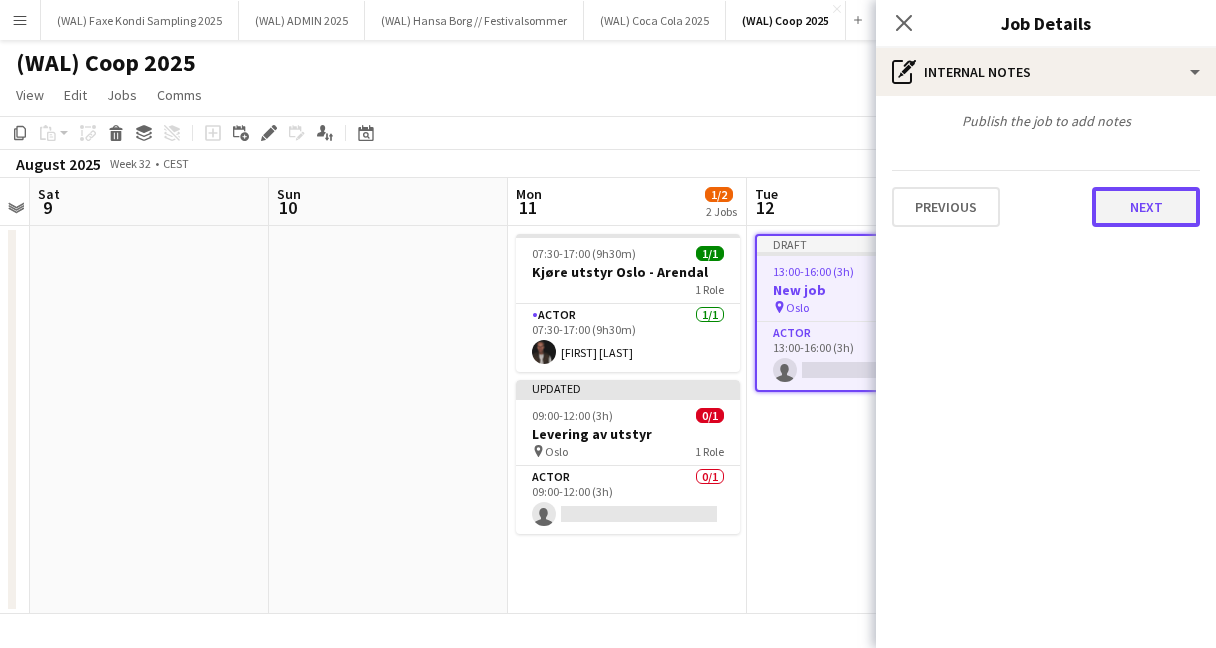 click on "Next" at bounding box center [1146, 207] 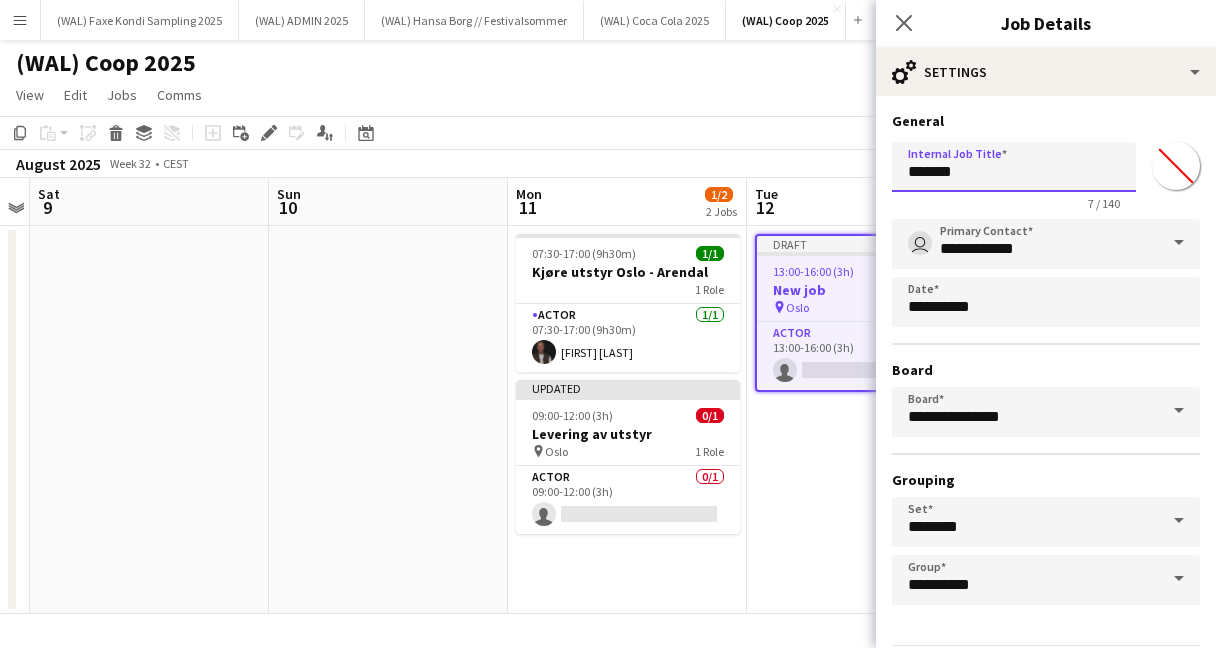 drag, startPoint x: 1036, startPoint y: 165, endPoint x: 838, endPoint y: 174, distance: 198.20444 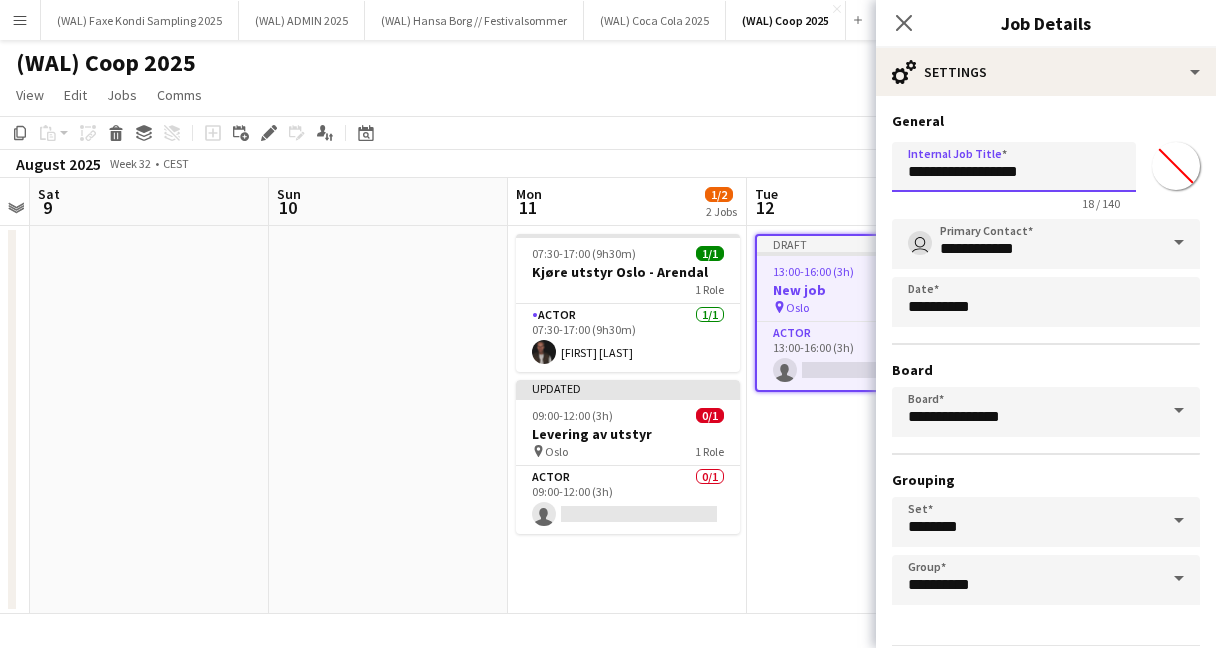 scroll, scrollTop: 70, scrollLeft: 0, axis: vertical 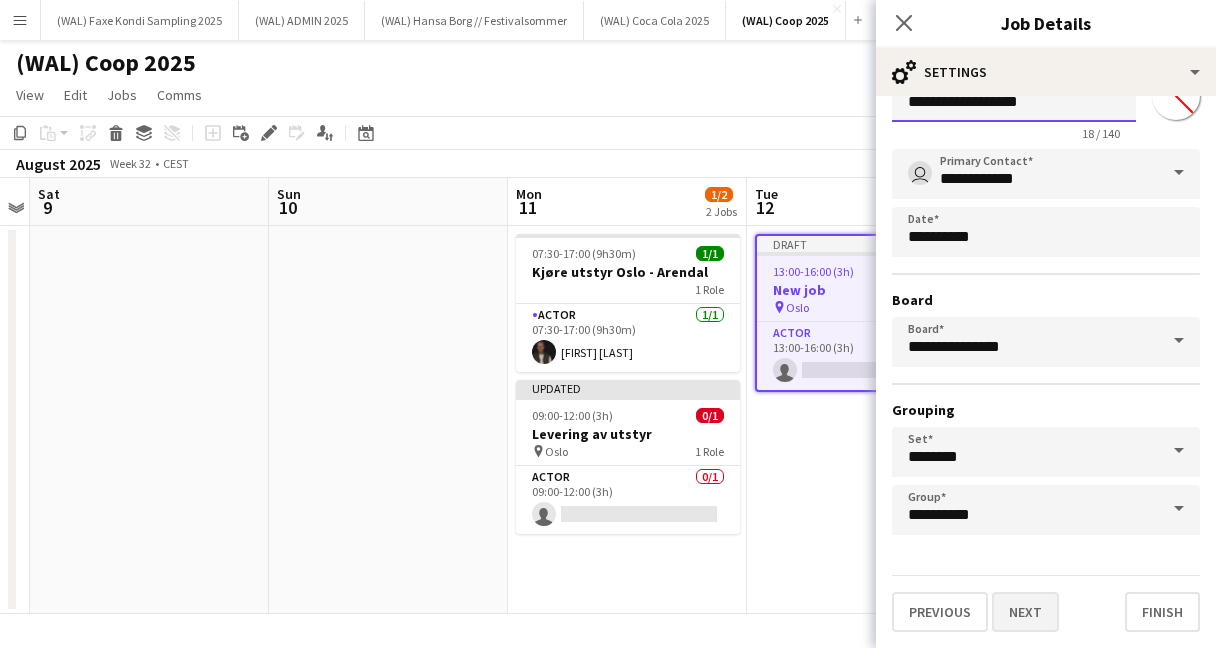 type on "**********" 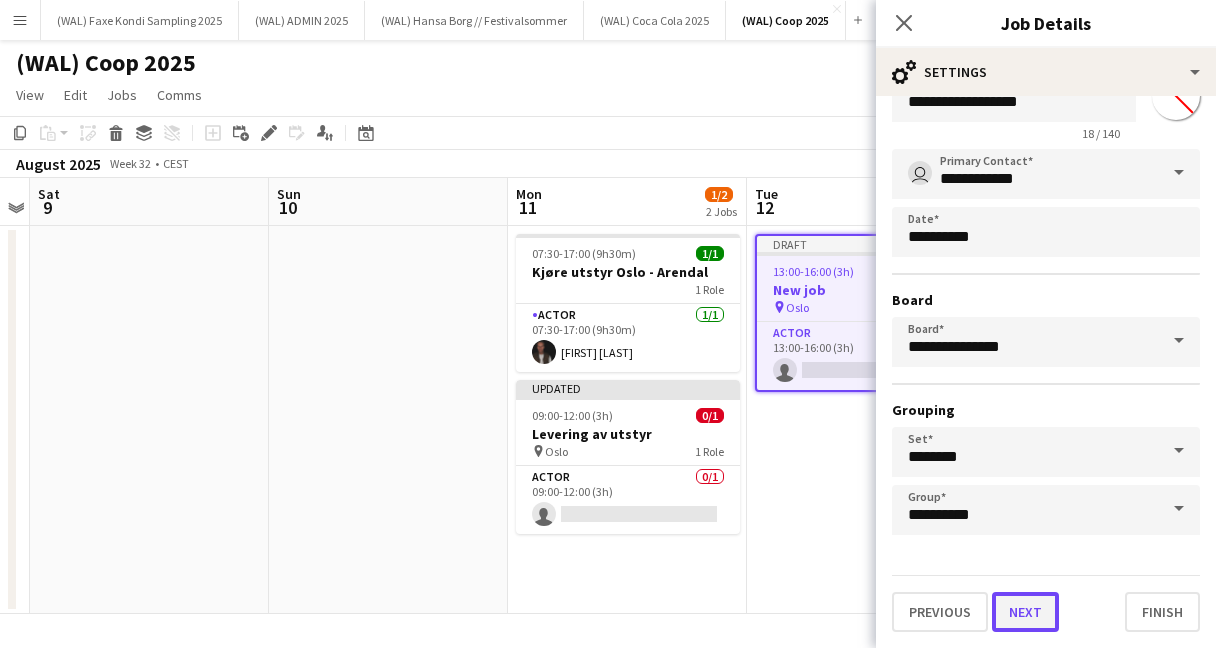 click on "Next" at bounding box center [1025, 612] 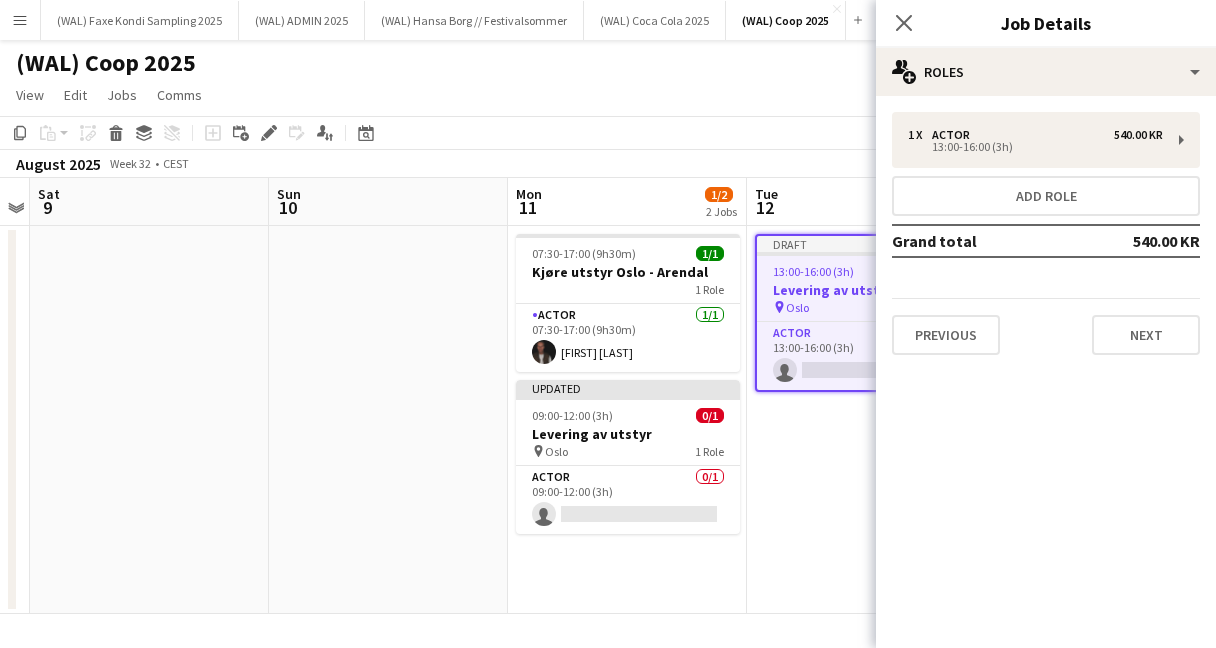 scroll, scrollTop: 0, scrollLeft: 0, axis: both 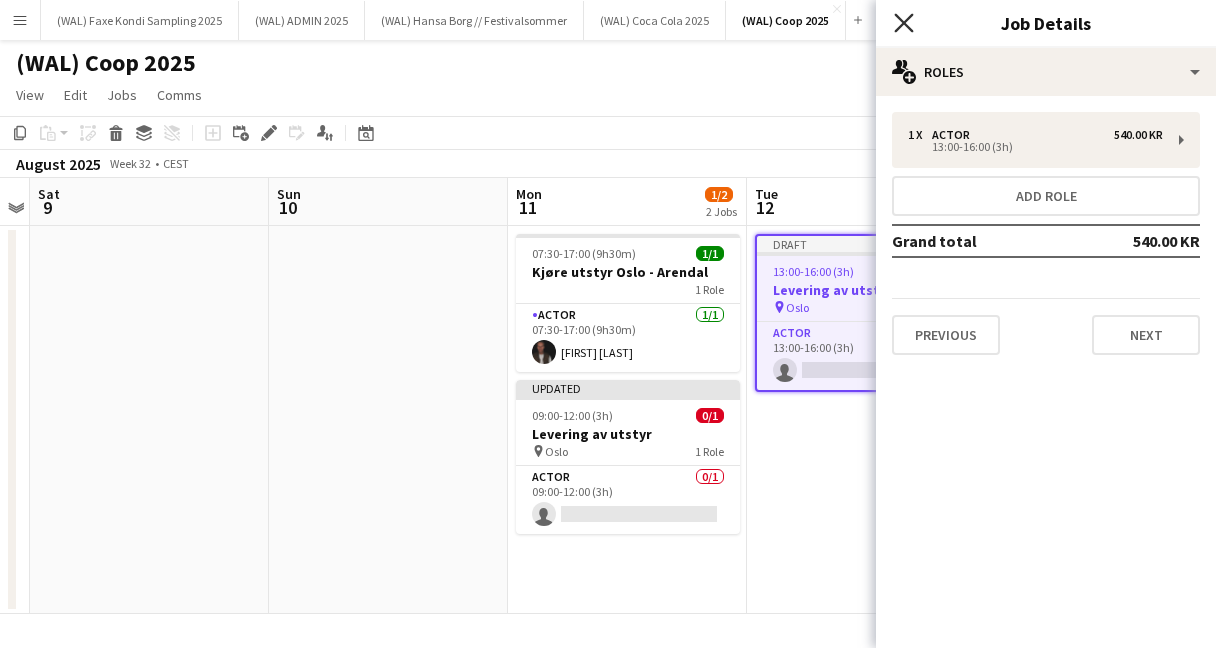 click on "Close pop-in" 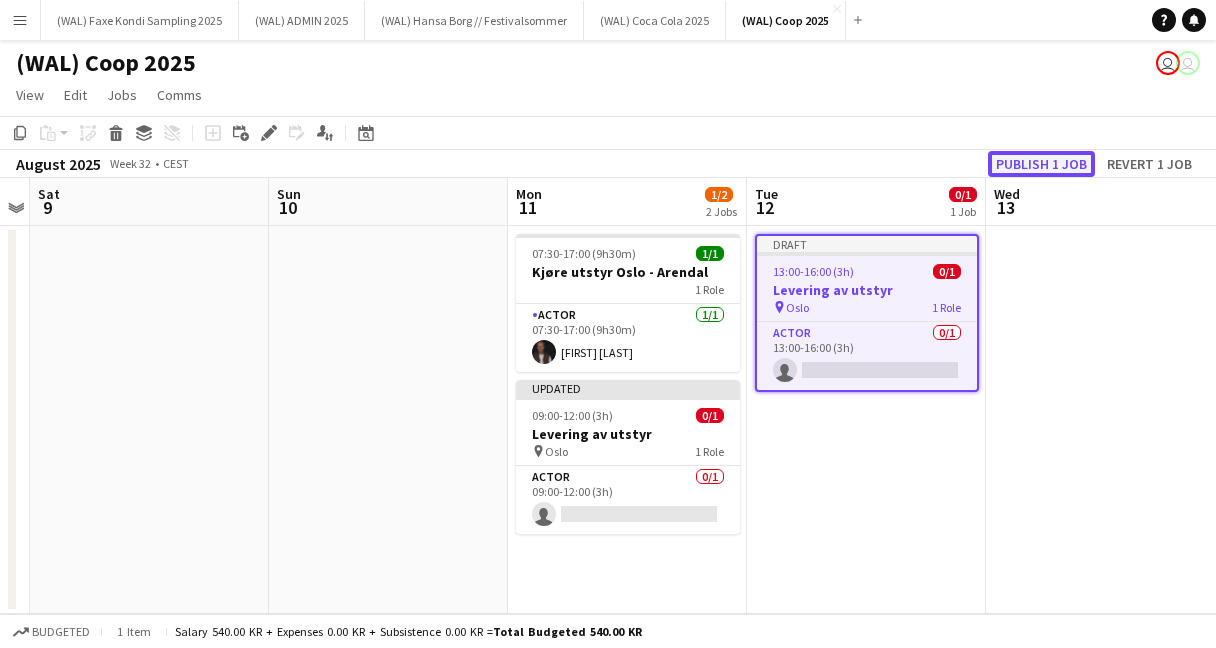 click on "Publish 1 job" 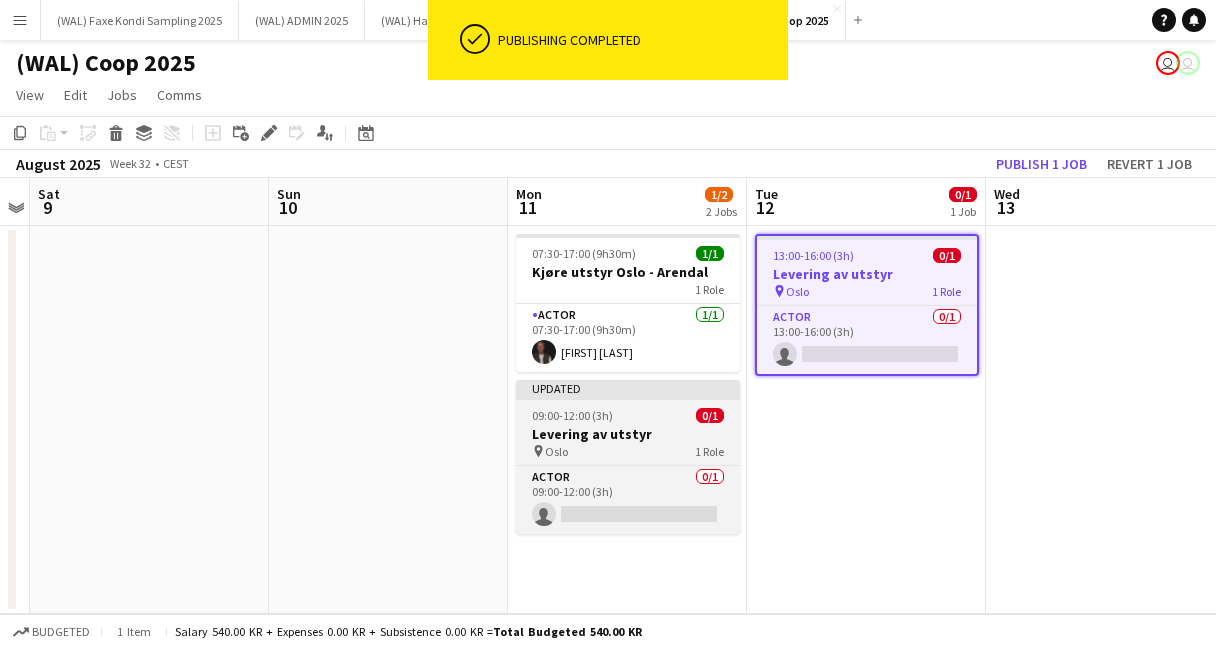 click on "09:00-12:00 (3h)    0/1" at bounding box center (628, 415) 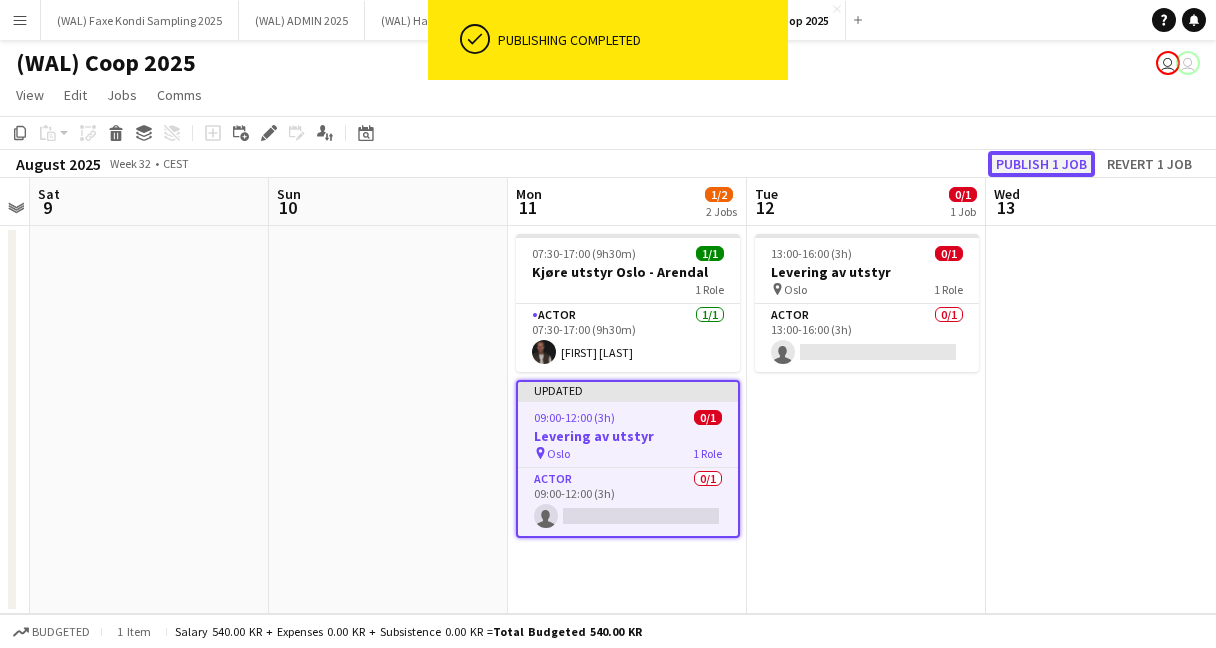 click on "Publish 1 job" 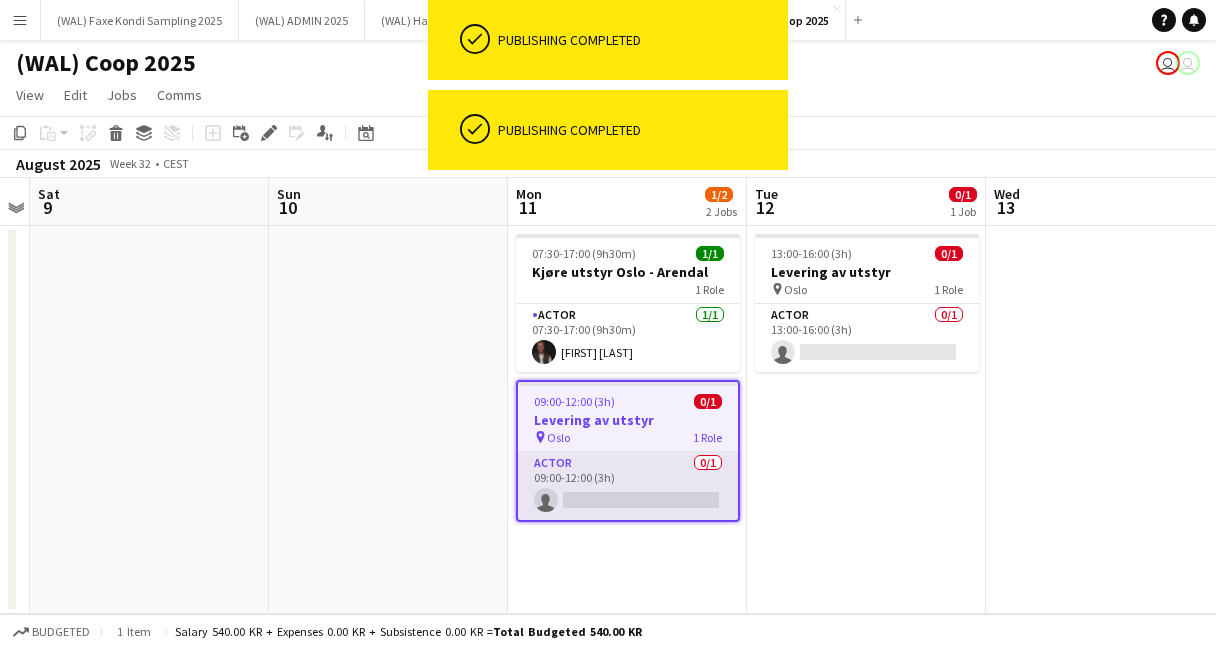 click on "Actor   0/1   09:00-12:00 (3h)
single-neutral-actions" at bounding box center (628, 486) 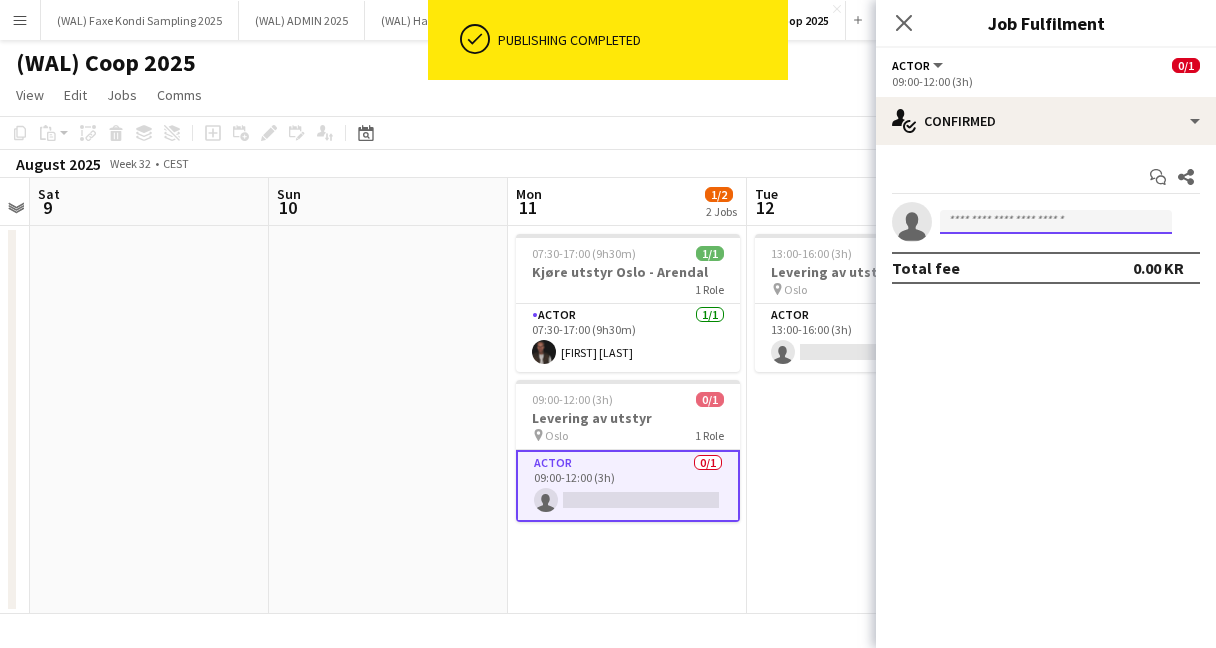 click at bounding box center (1056, 222) 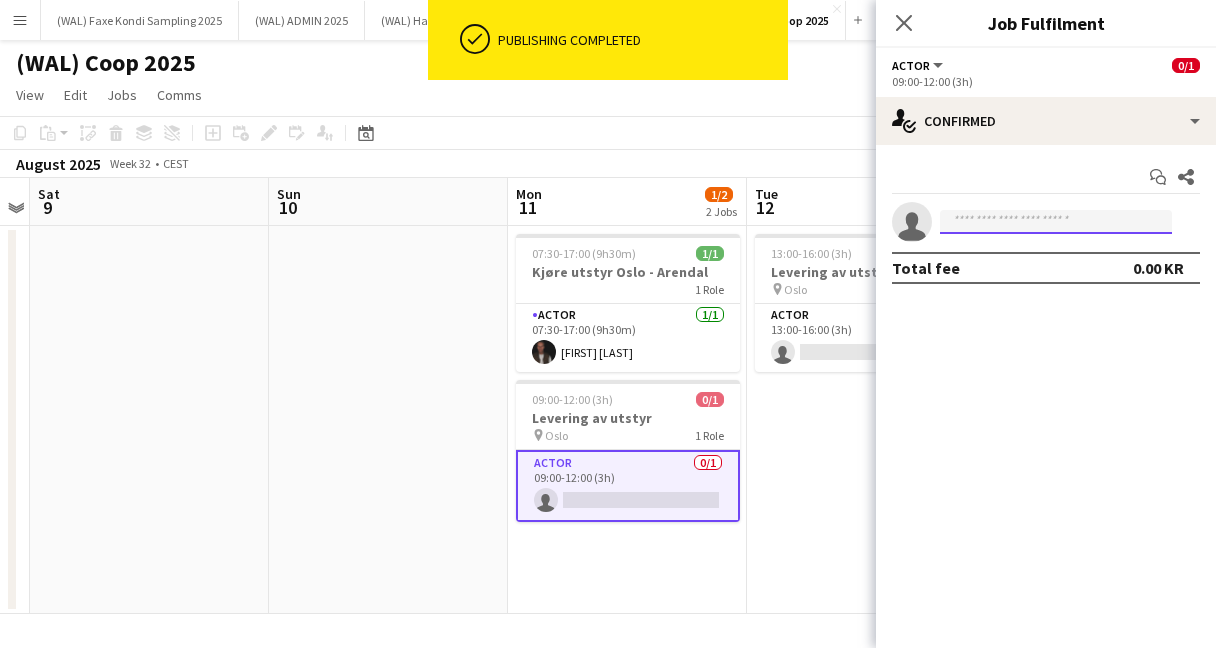 type on "*" 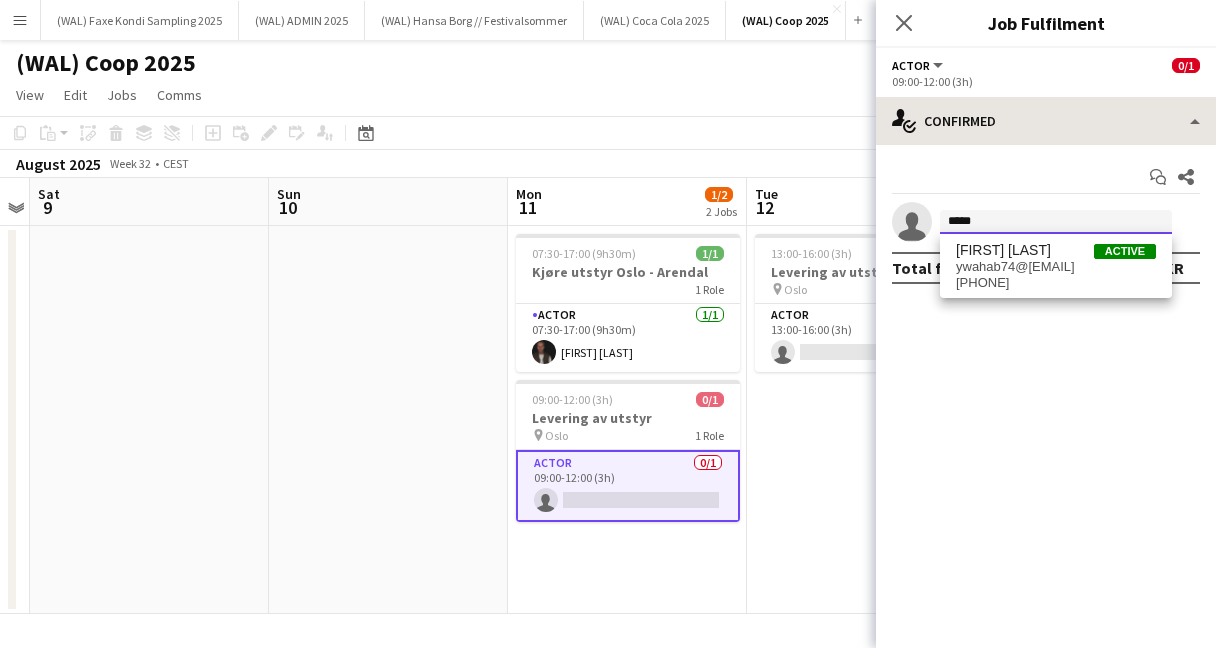 type on "*****" 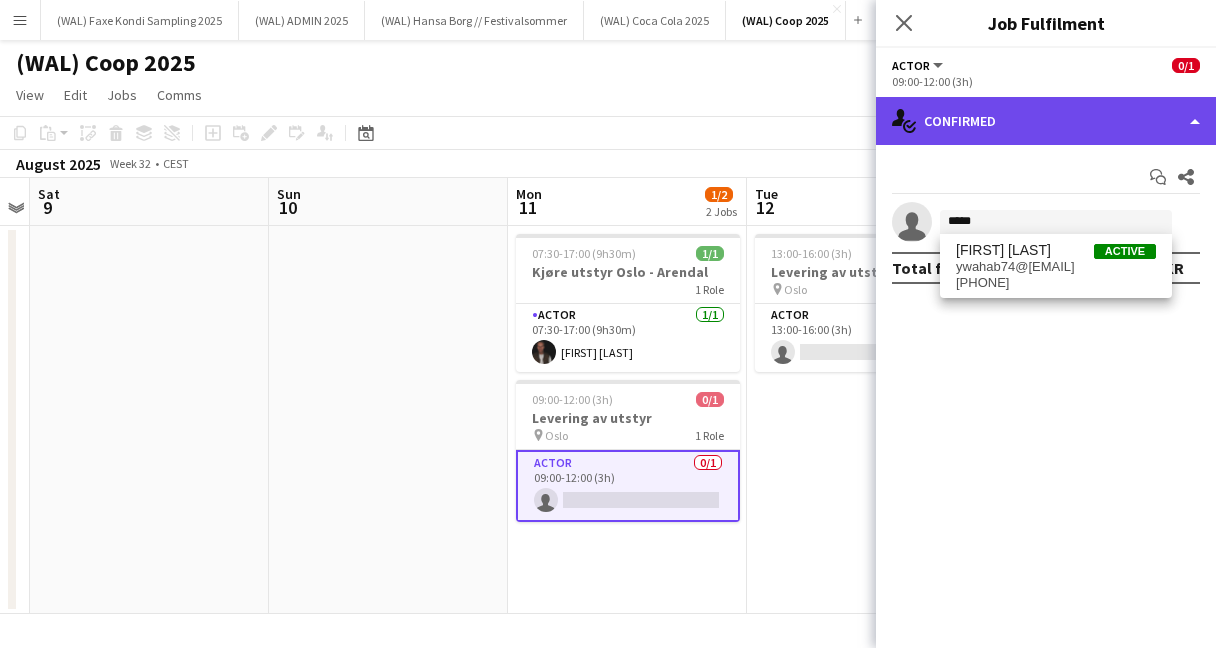 click on "single-neutral-actions-check-2
Confirmed" 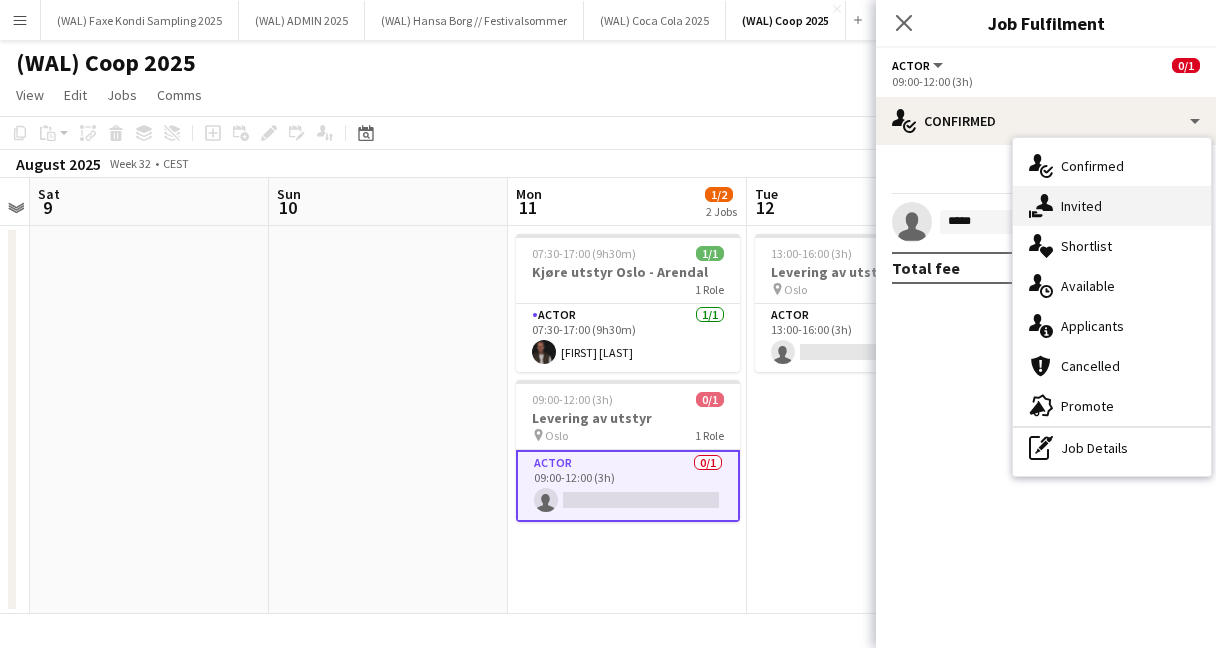 click on "single-neutral-actions-share-1
Invited" at bounding box center [1112, 206] 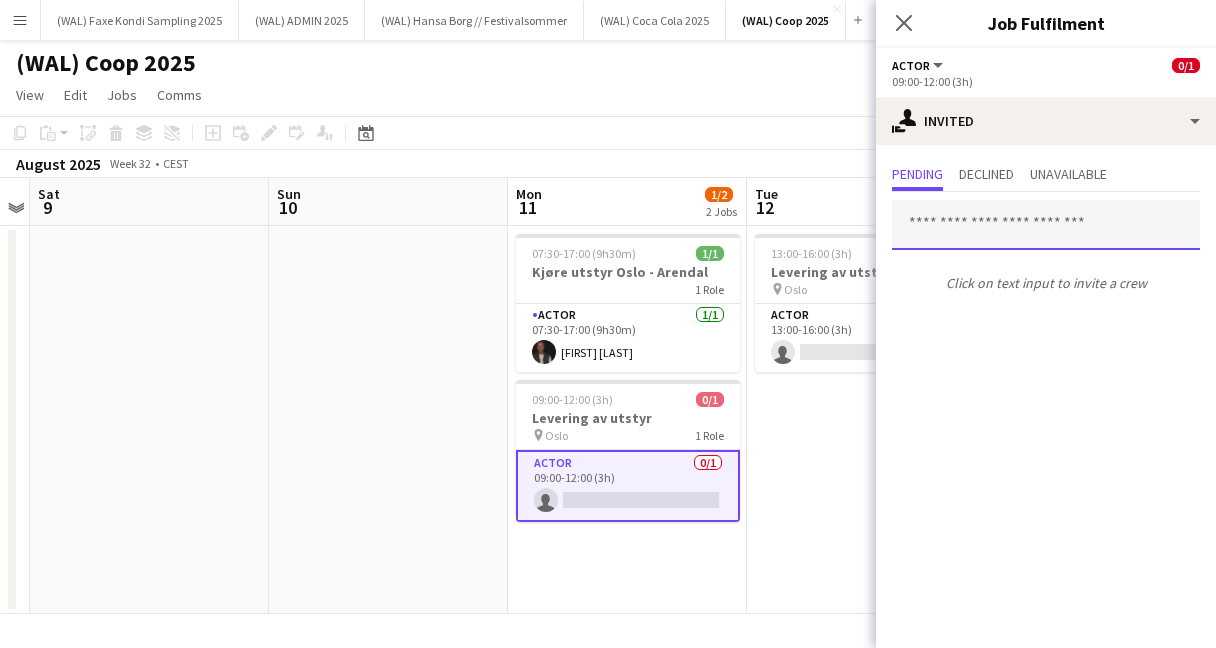 click at bounding box center [1046, 225] 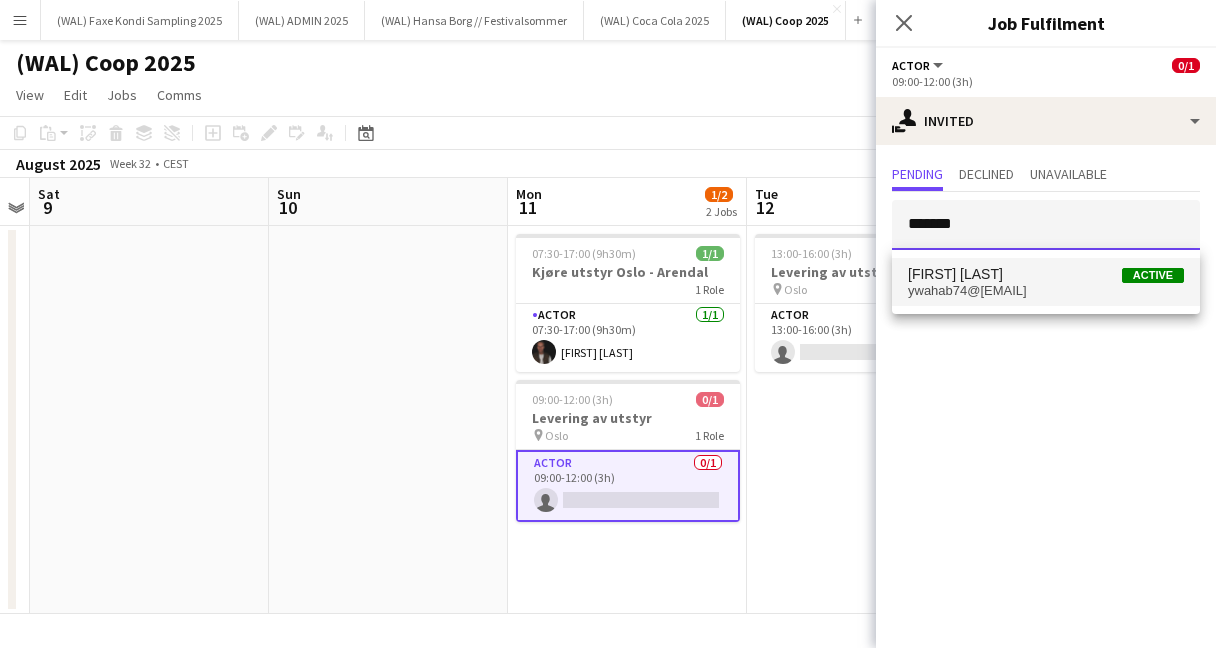type on "*******" 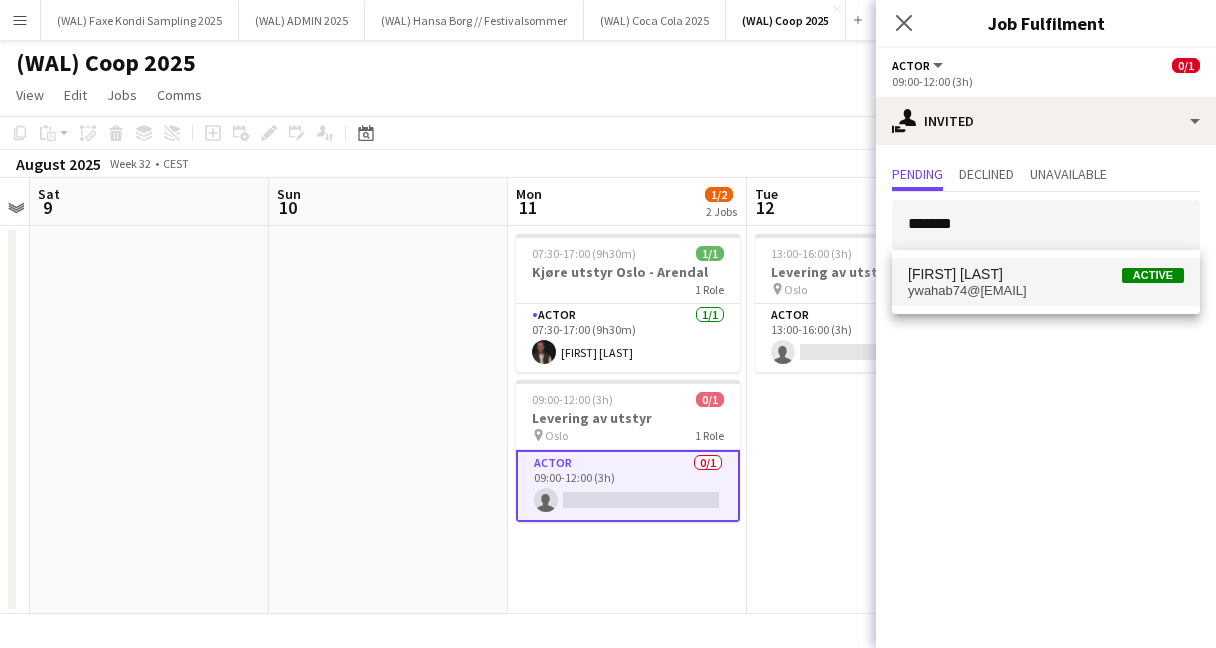 click on "ywahab74@[EMAIL]" at bounding box center (1046, 291) 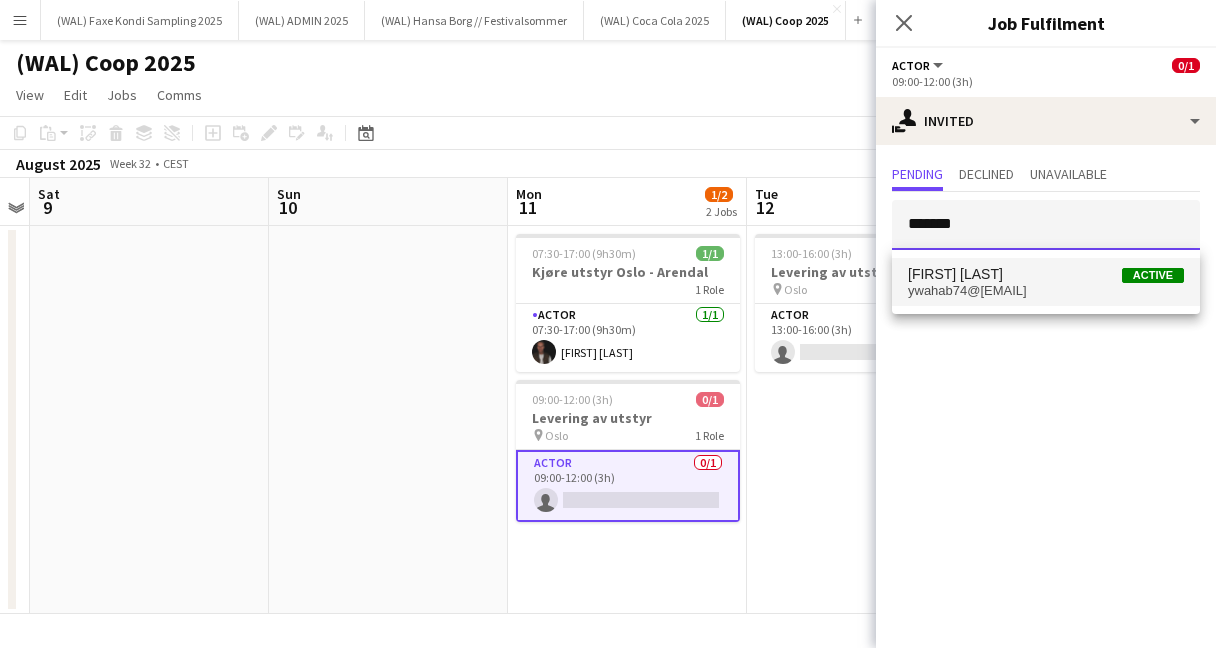 type 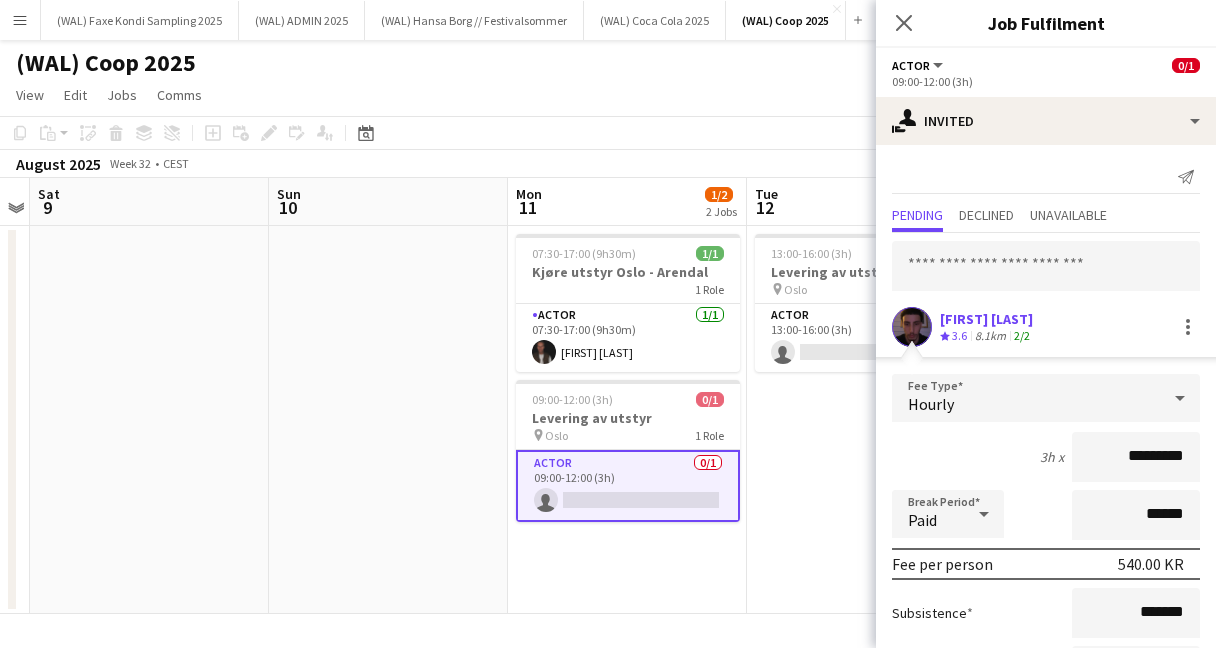 scroll, scrollTop: 173, scrollLeft: 0, axis: vertical 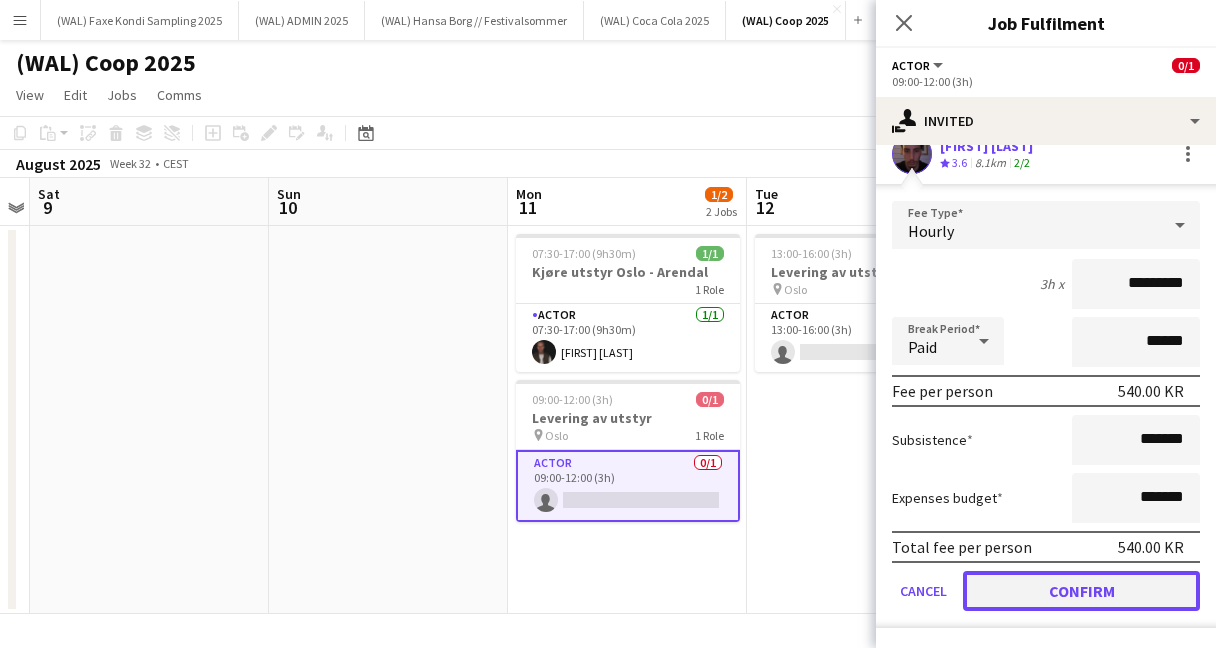 click on "Confirm" 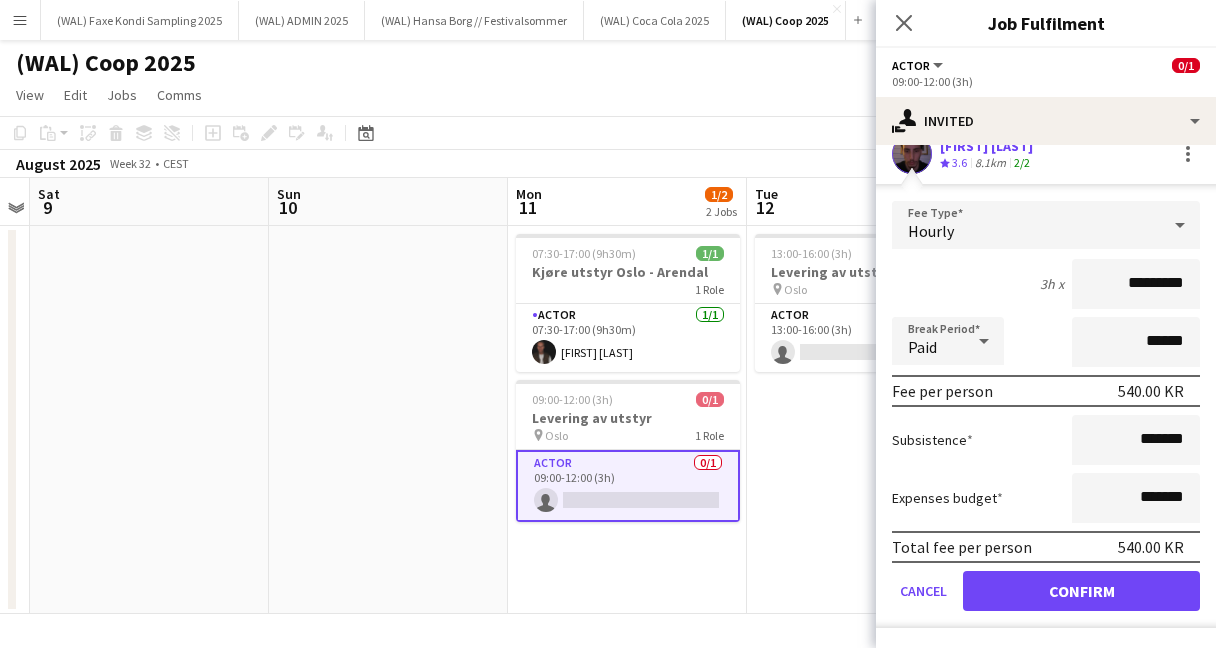 scroll, scrollTop: 0, scrollLeft: 0, axis: both 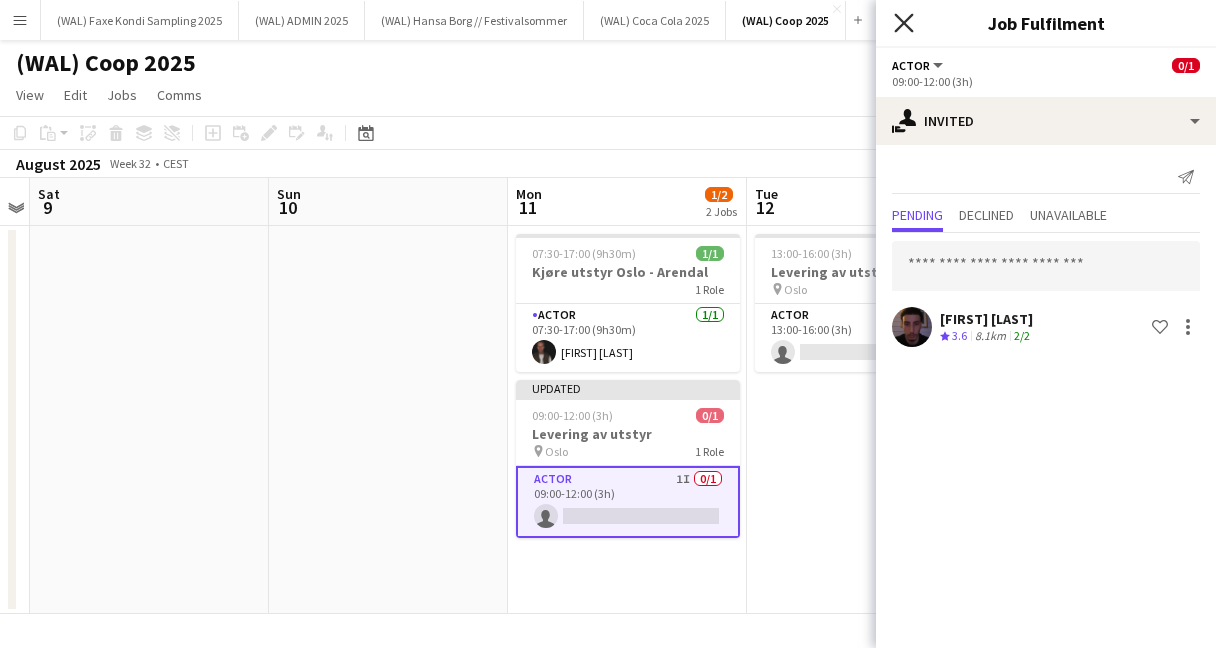 click on "Close pop-in" 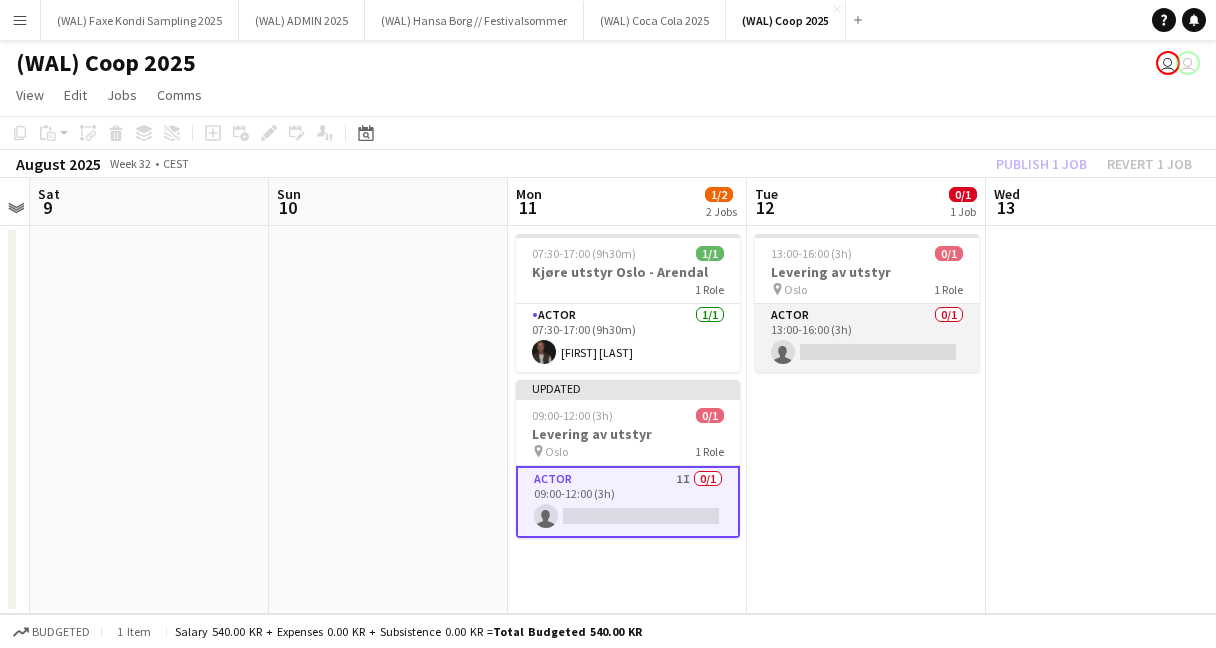 click on "Actor   0/1   13:00-16:00 (3h)
single-neutral-actions" at bounding box center [867, 338] 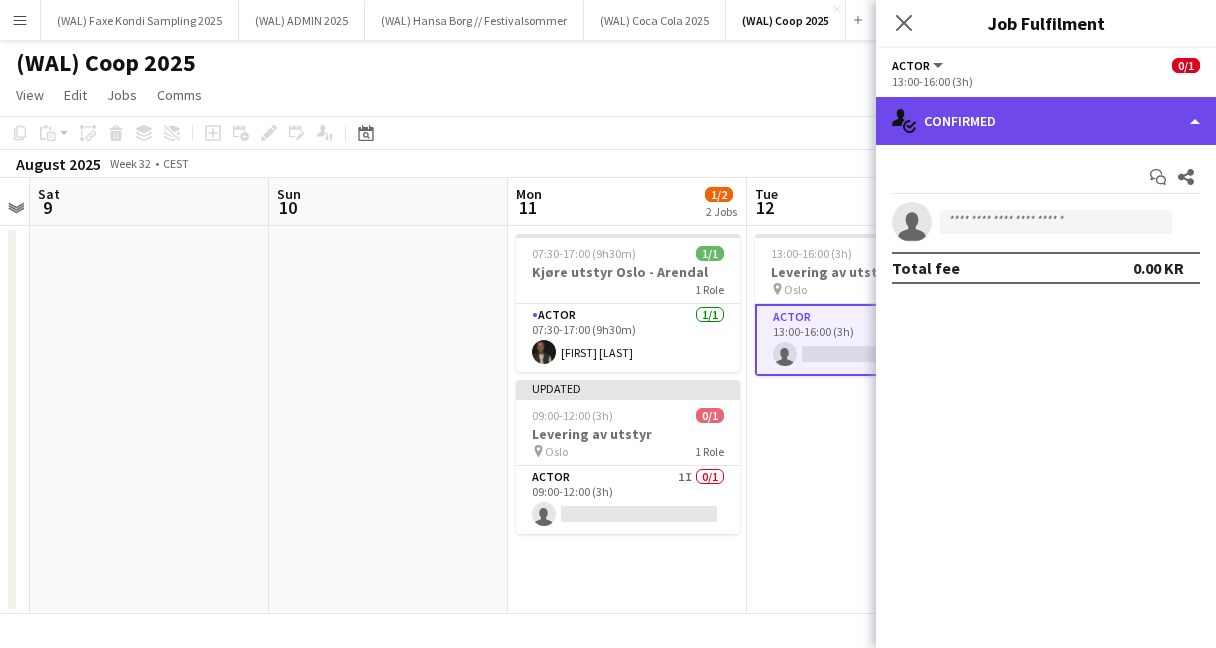 click on "single-neutral-actions-check-2
Confirmed" 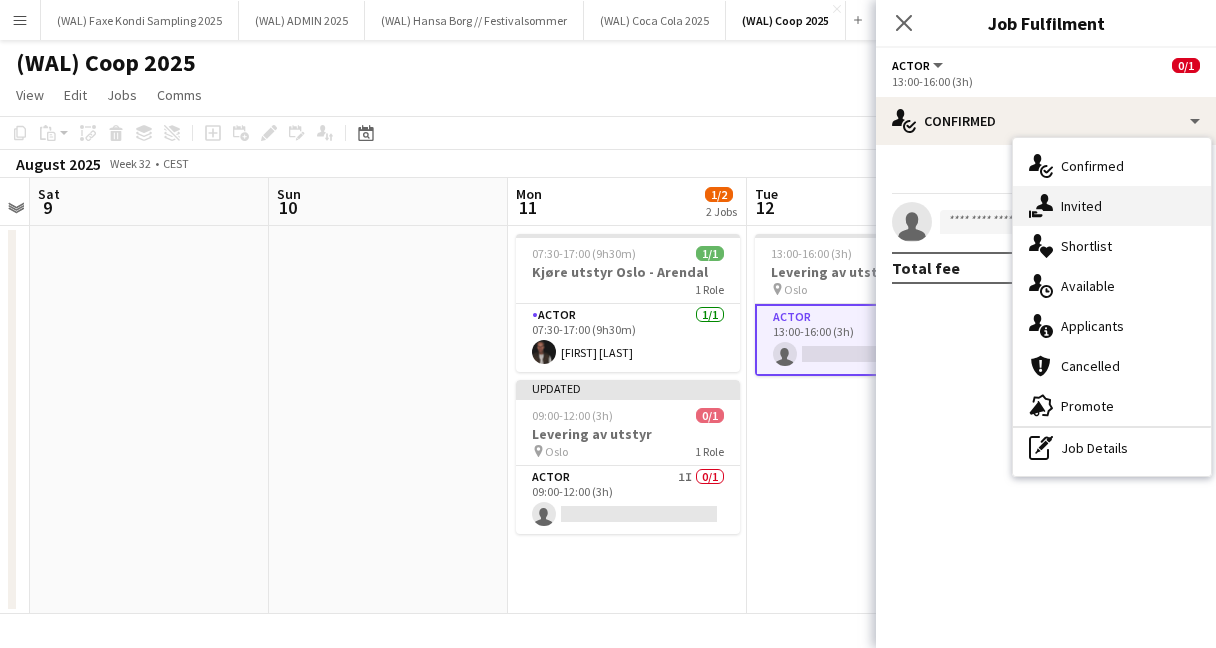 click on "single-neutral-actions-share-1
Invited" at bounding box center [1112, 206] 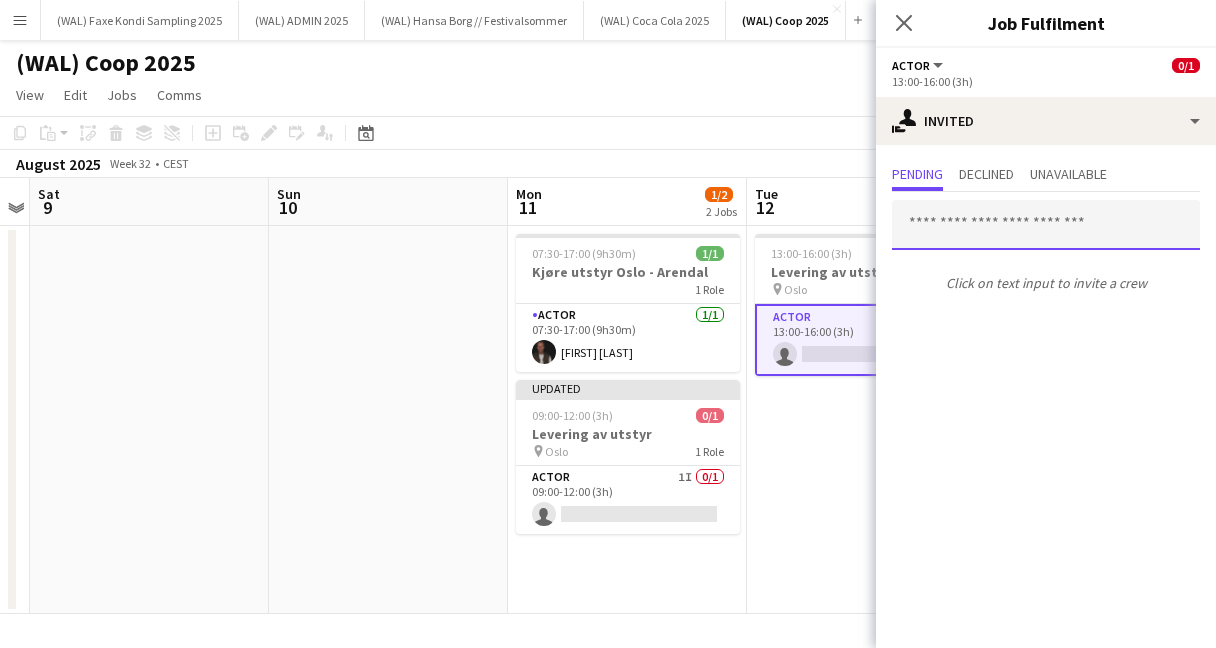 click at bounding box center (1046, 225) 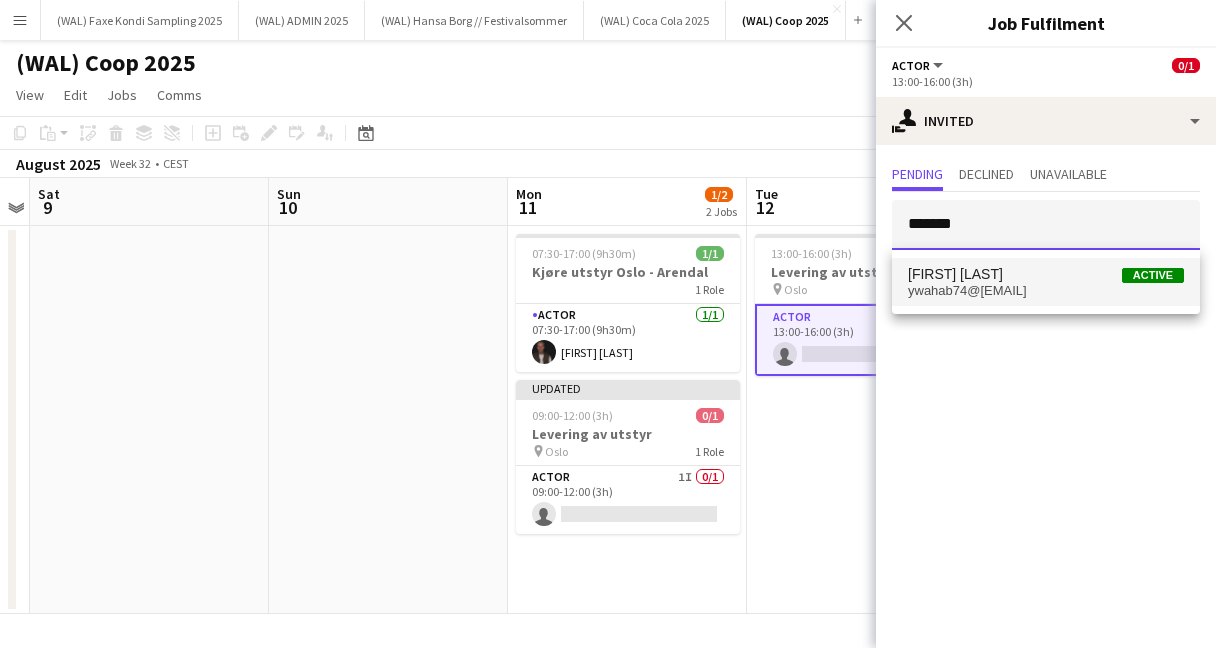 type on "*******" 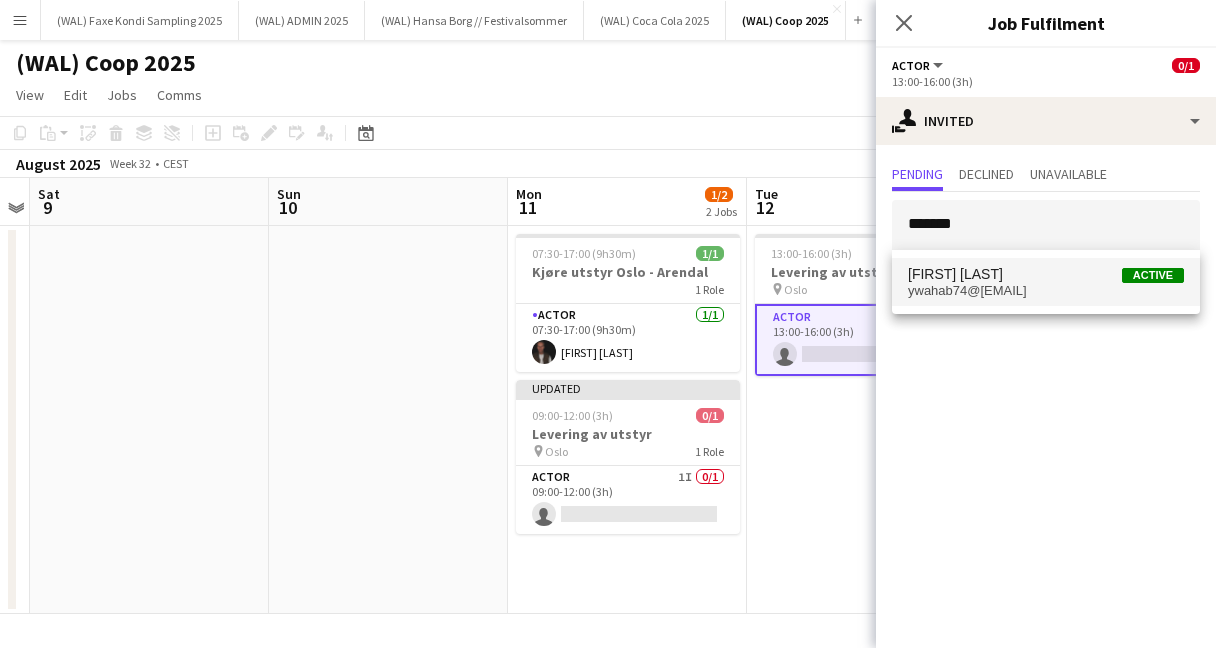 click on "ywahab74@[EMAIL]" at bounding box center (1046, 291) 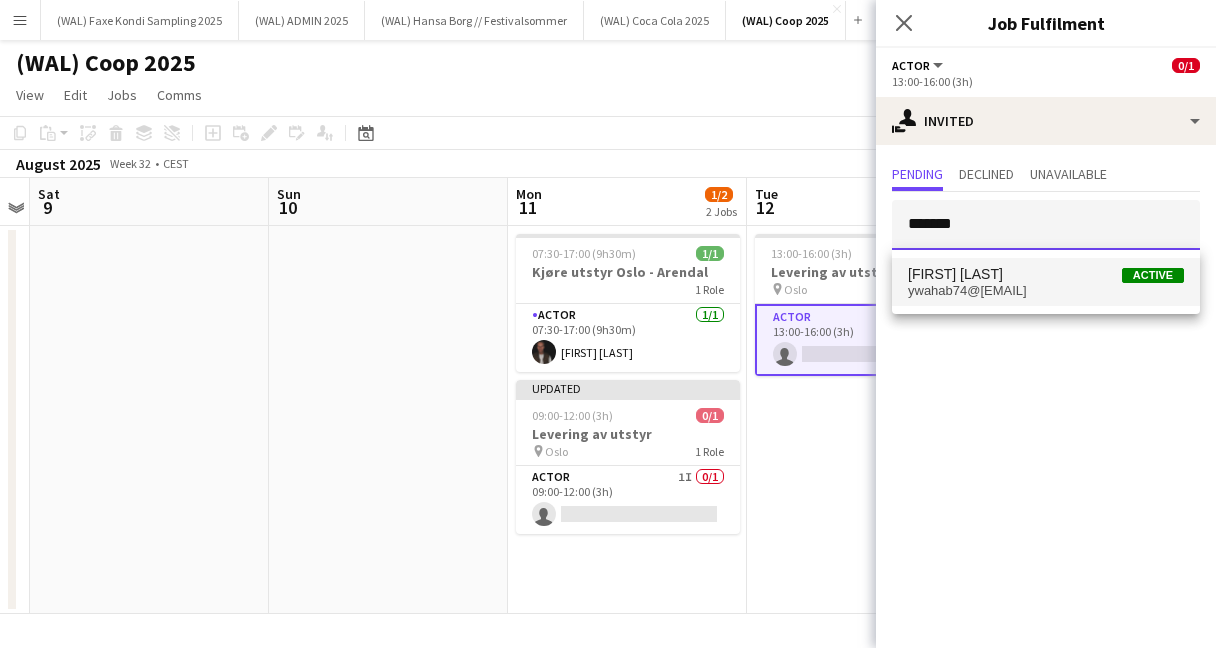 type 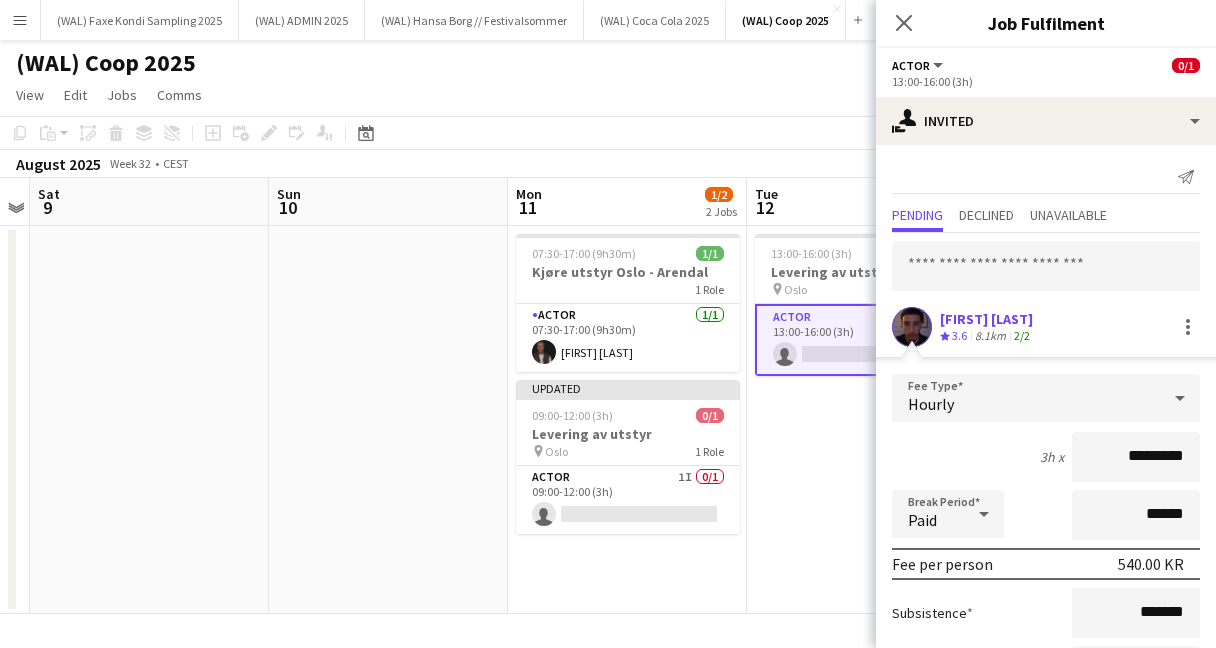 scroll, scrollTop: 173, scrollLeft: 0, axis: vertical 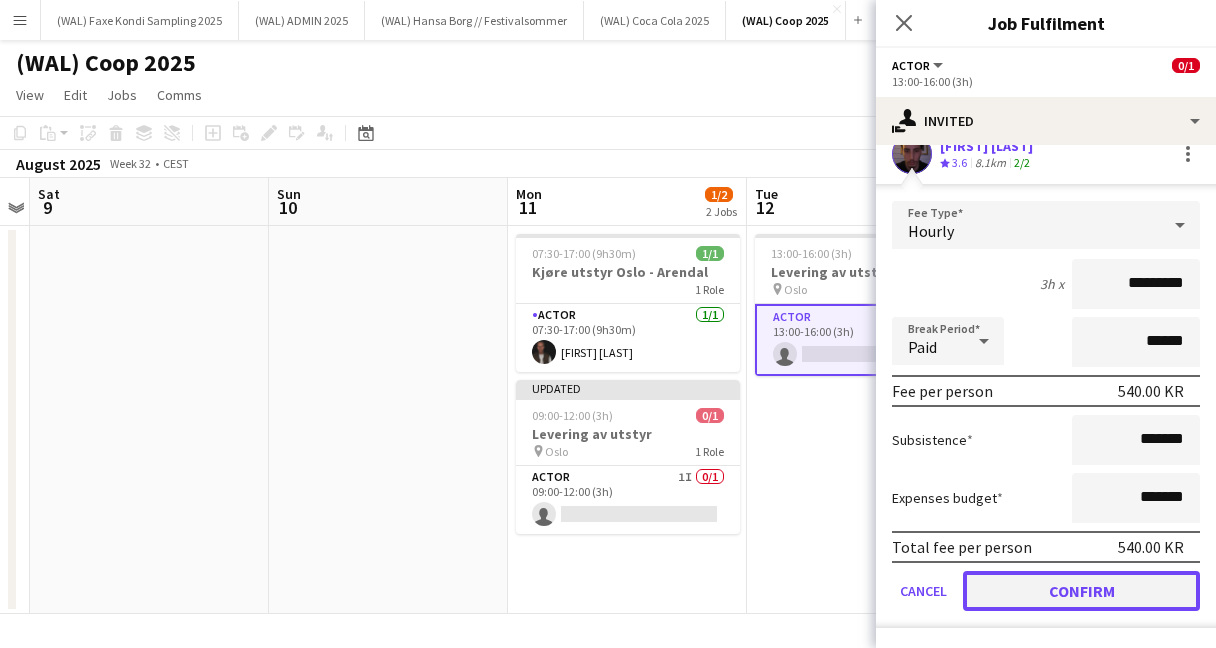 click on "Confirm" 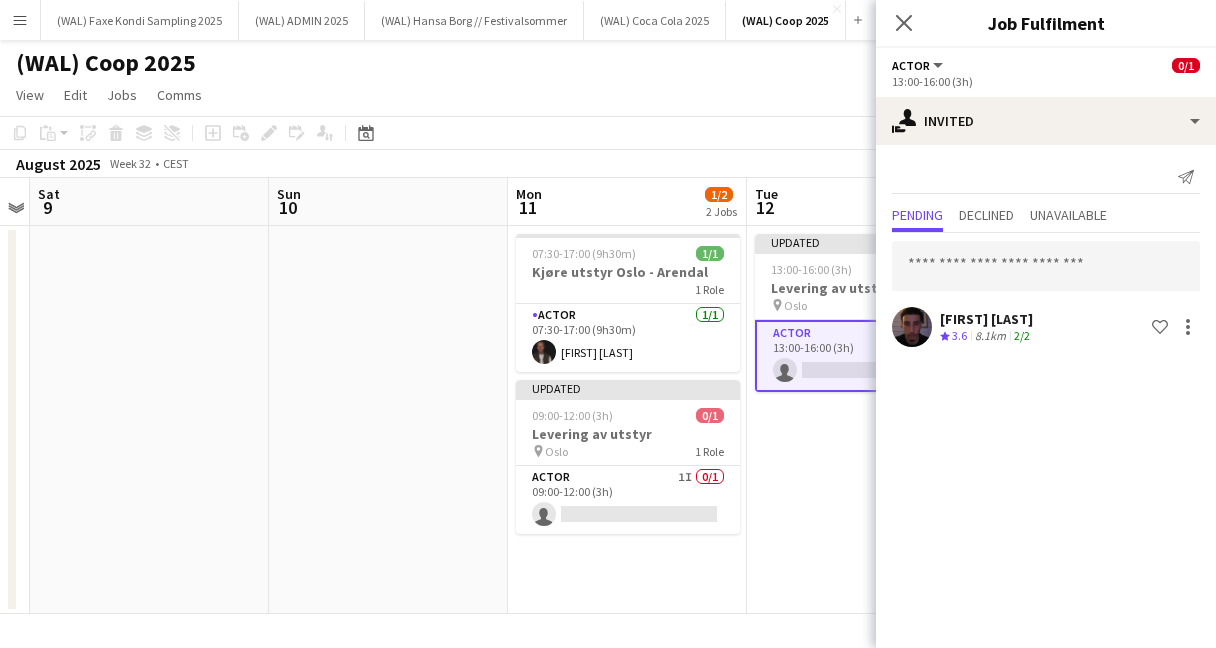 scroll, scrollTop: 0, scrollLeft: 0, axis: both 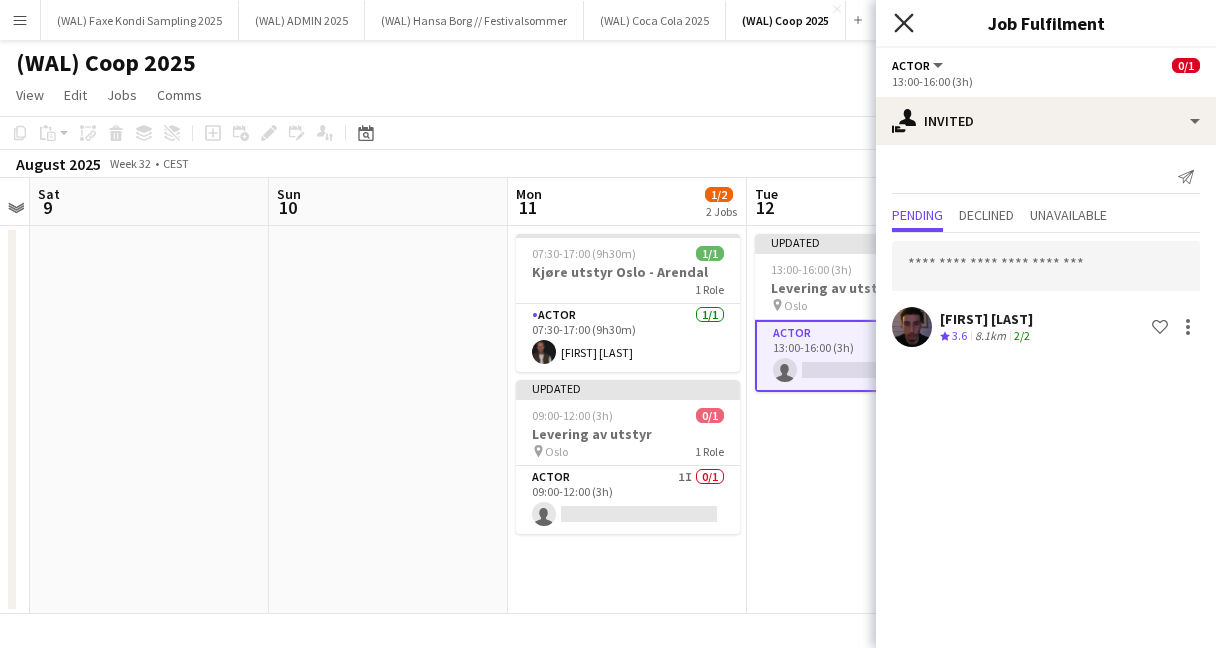 click 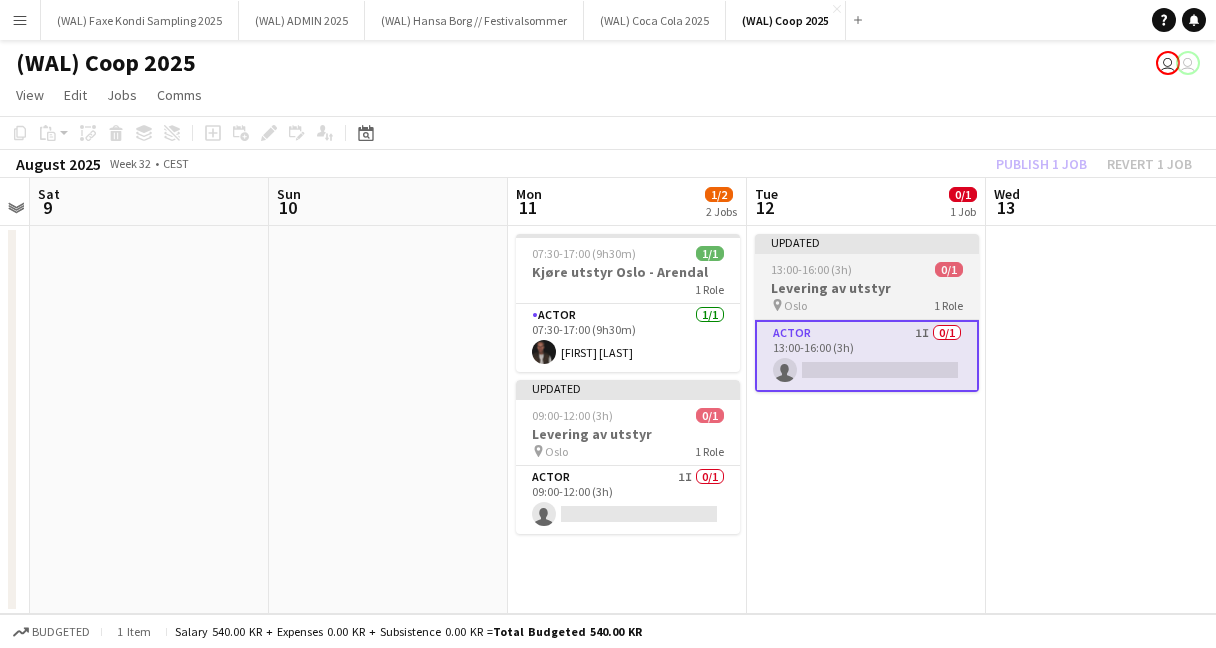 click on "Levering av utstyr" at bounding box center [867, 288] 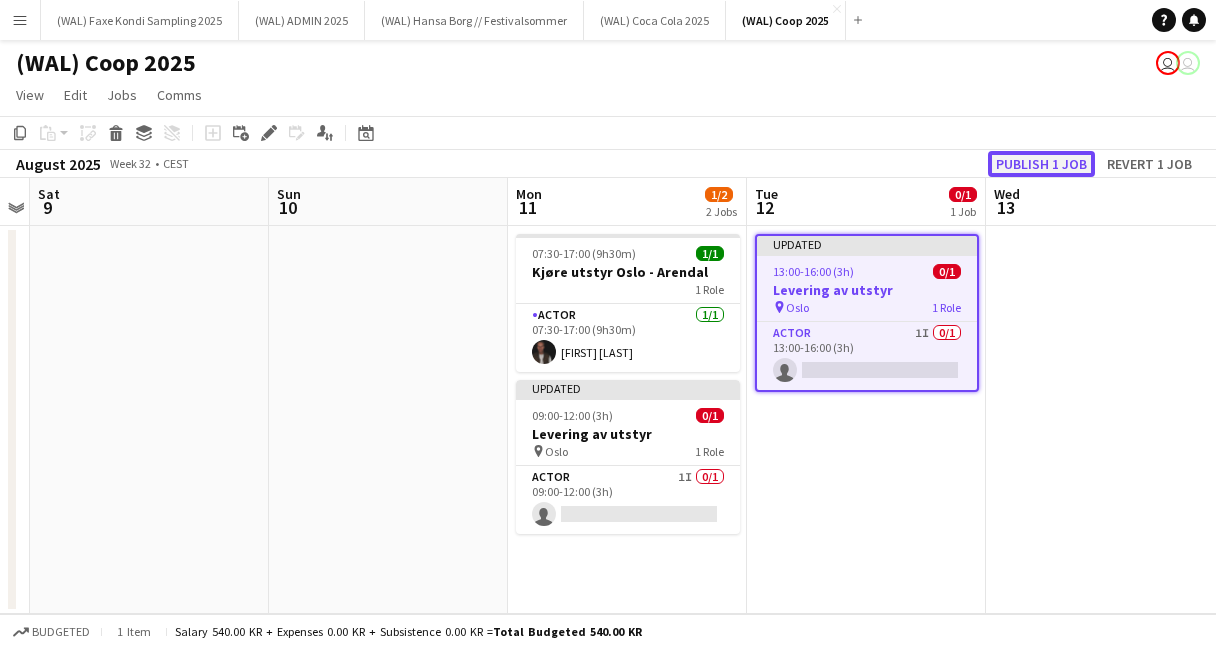 click on "Publish 1 job" 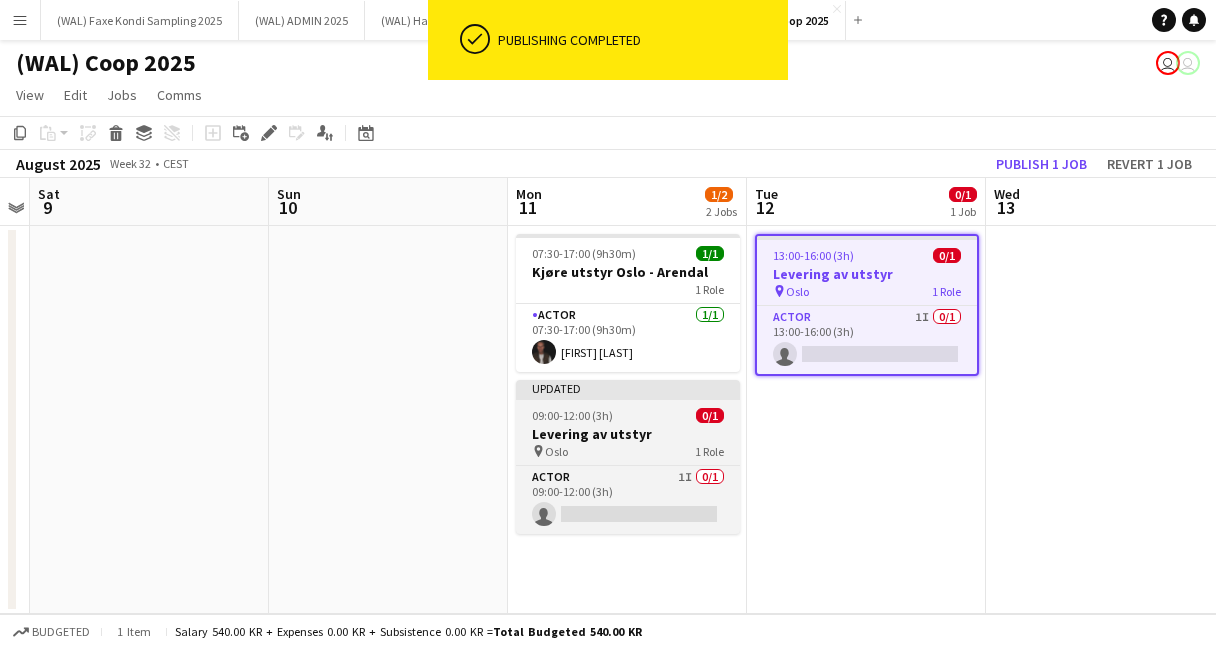 click on "09:00-12:00 (3h)    0/1" at bounding box center [628, 415] 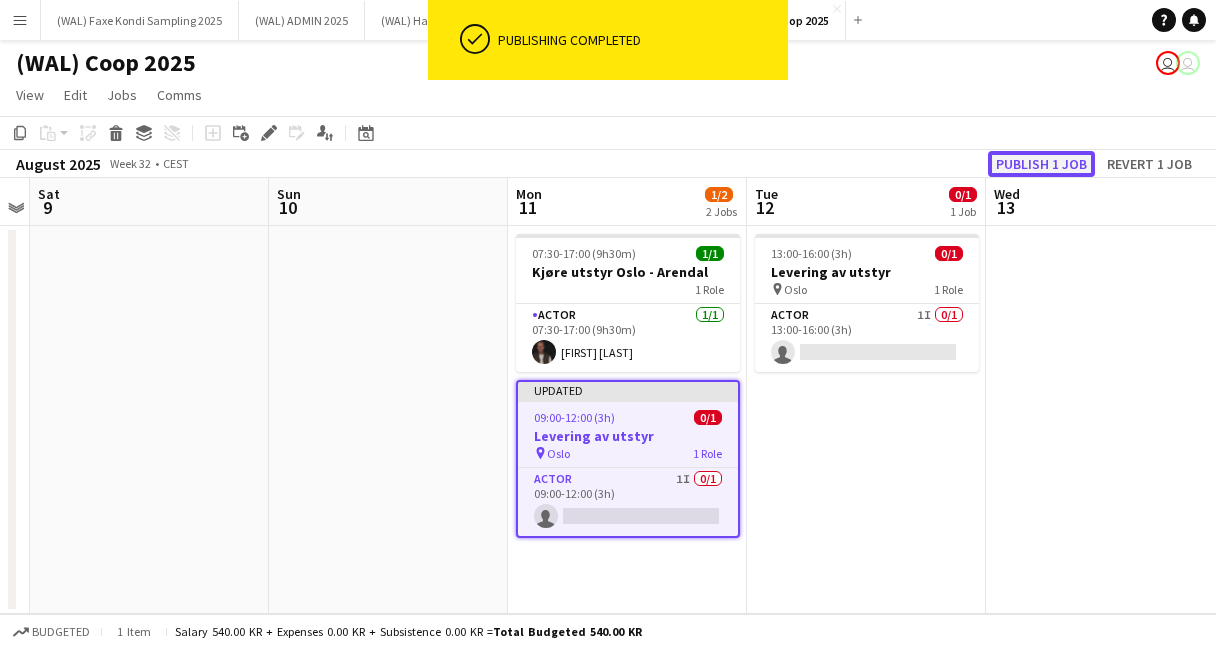 click on "Publish 1 job" 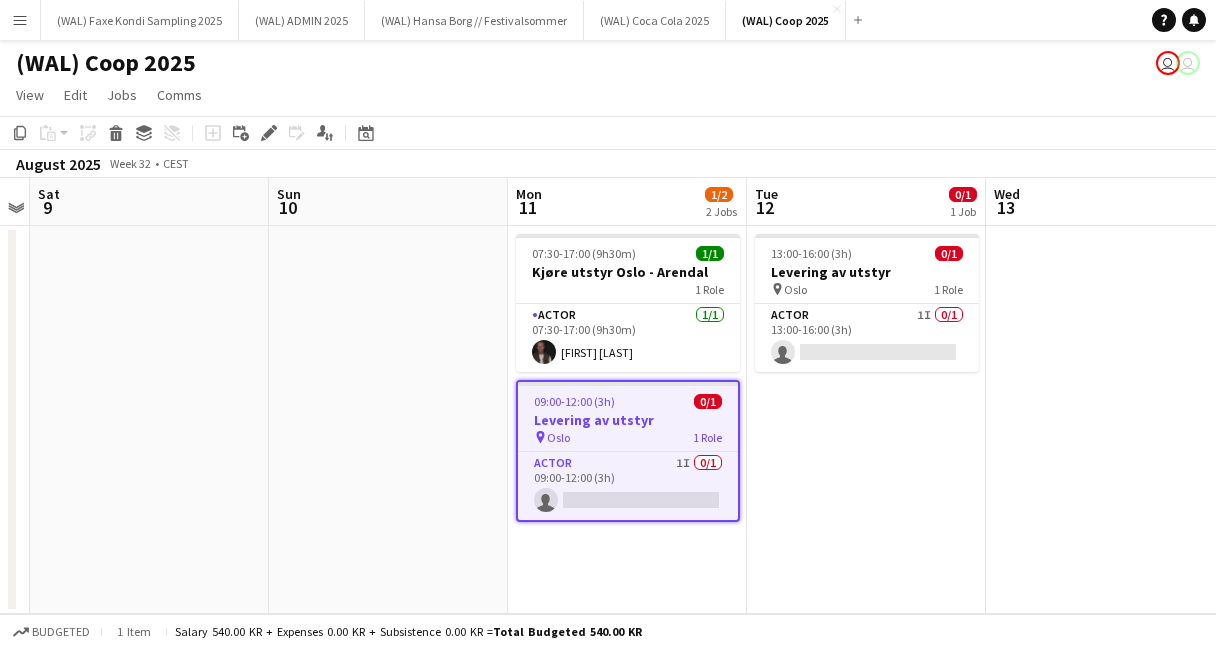 click on "View  Day view expanded Day view collapsed Month view Date picker Jump to today Expand Linked Jobs Collapse Linked Jobs  Edit  Copy
Command
C  Paste  Without Crew
Command
V With Crew
Command
Shift
V Paste as linked job  Group  Group Ungroup  Jobs  New Job Edit Job Delete Job New Linked Job Edit Linked Jobs Job fulfilment Promote Role Copy Role URL  Comms  Notify confirmed crew Create chat" 